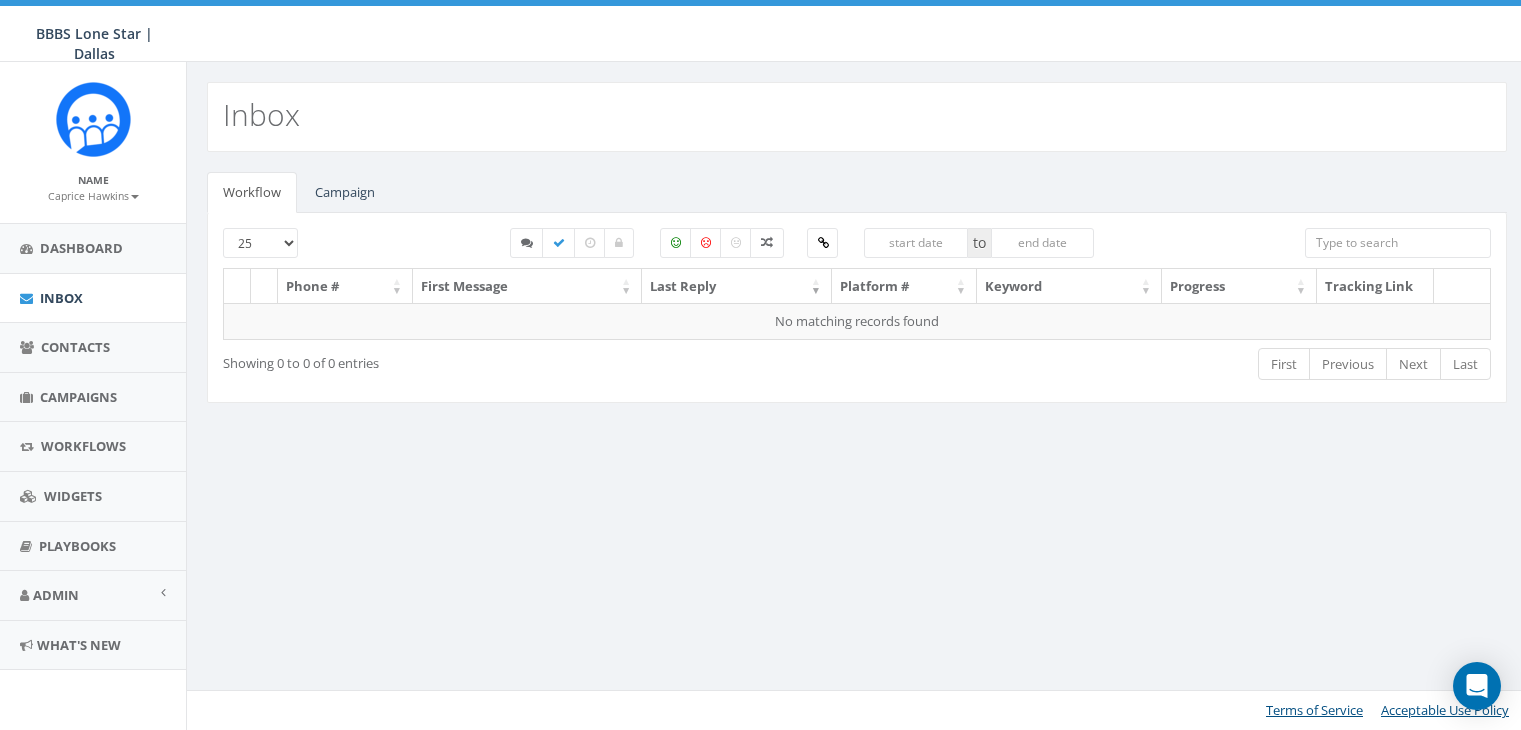 scroll, scrollTop: 0, scrollLeft: 0, axis: both 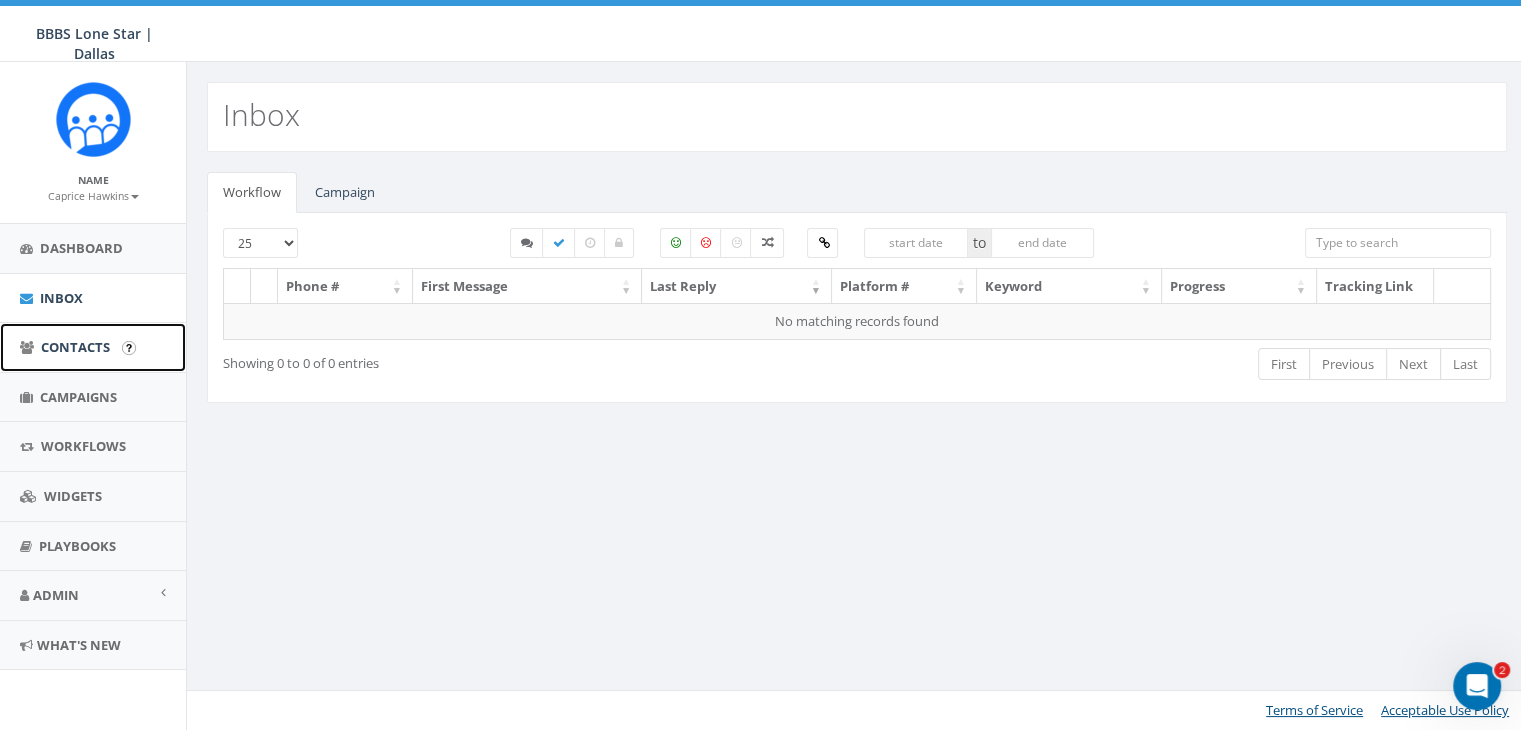click on "Contacts" at bounding box center (75, 347) 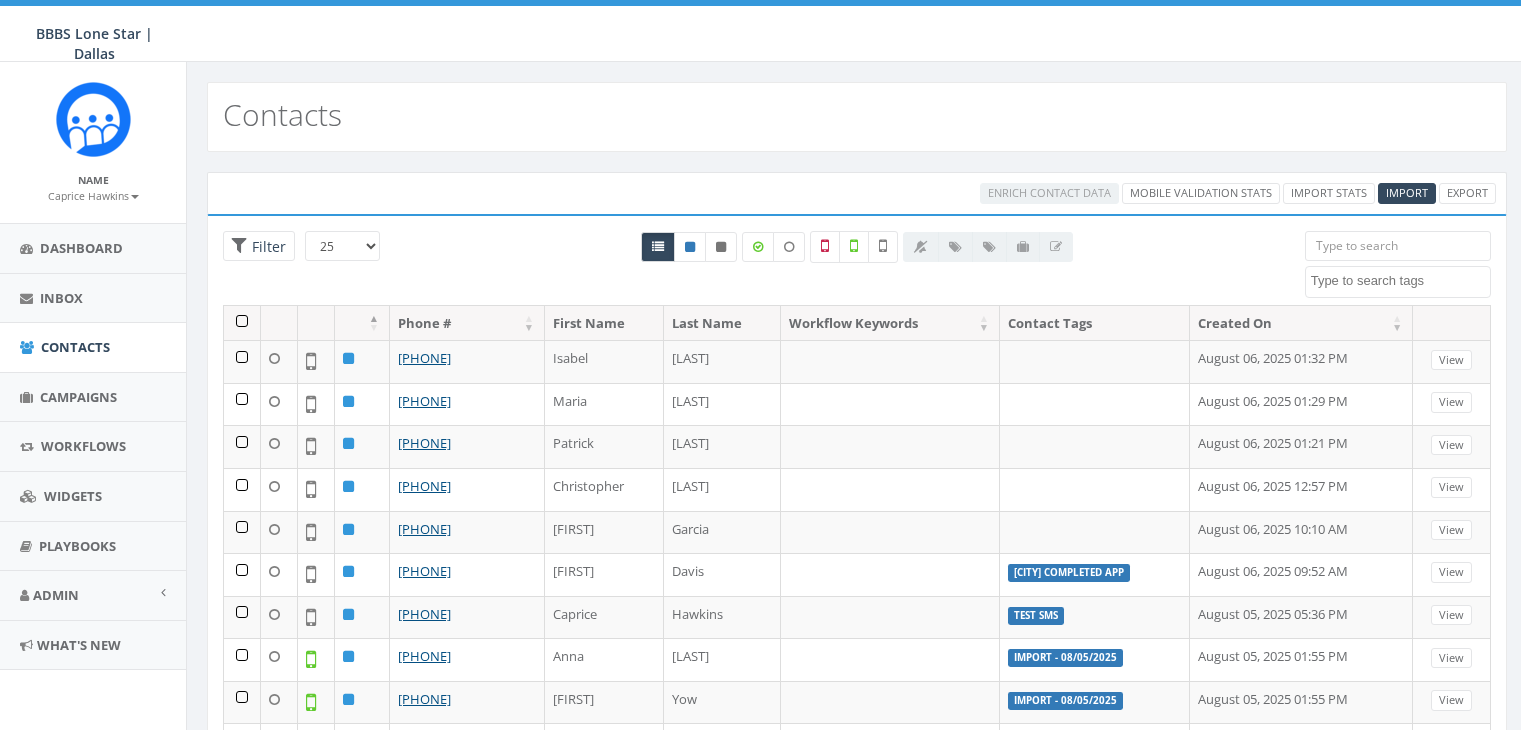 select 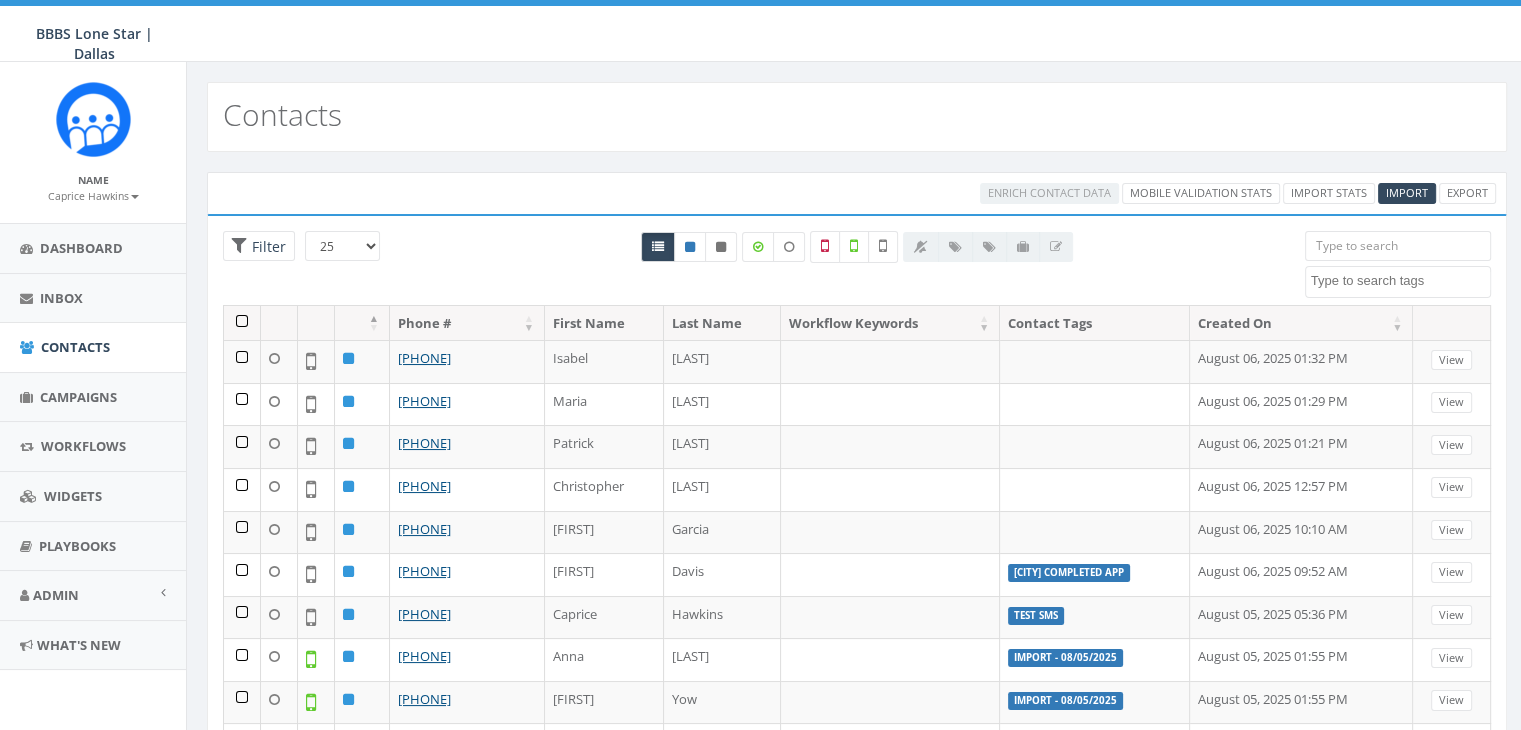 scroll, scrollTop: 0, scrollLeft: 0, axis: both 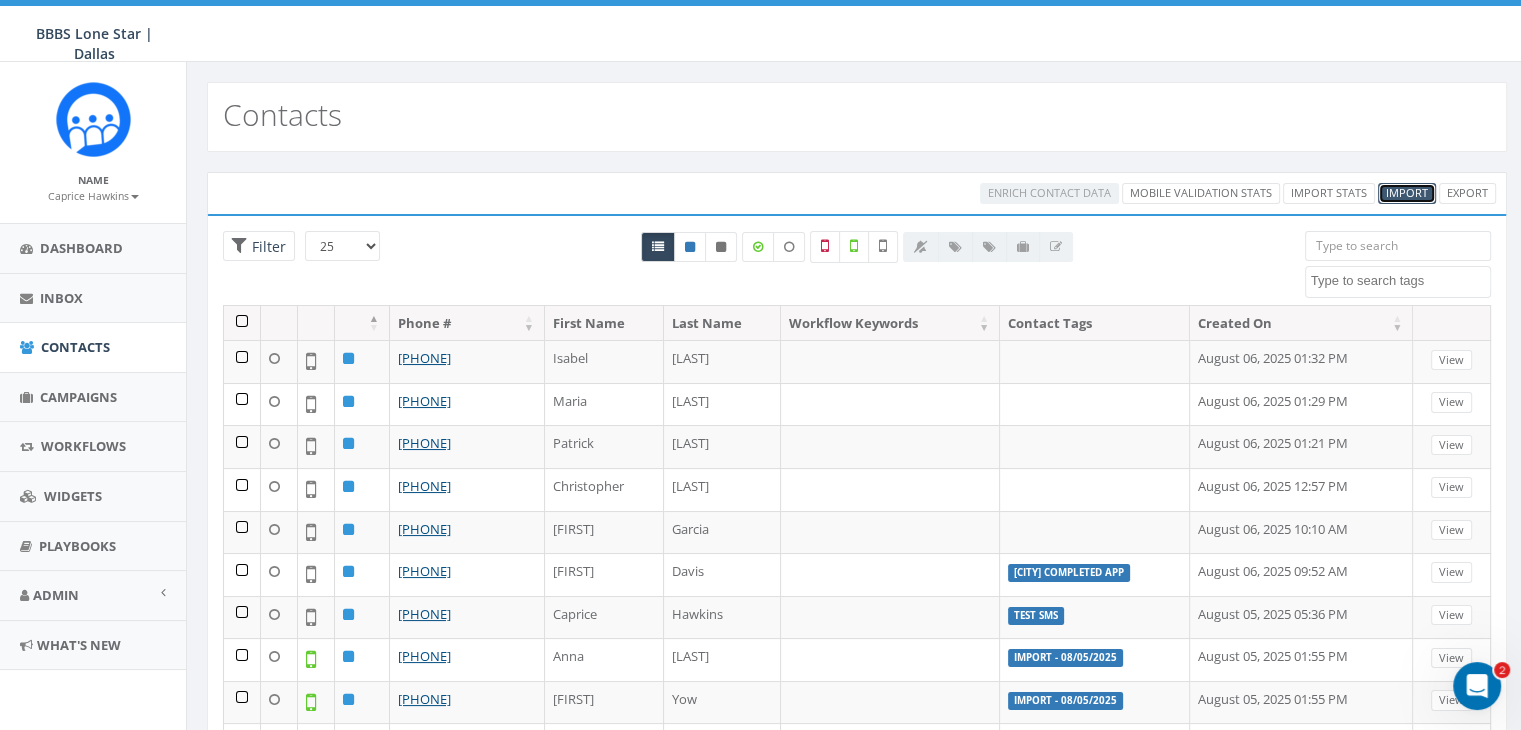 click on "Import" at bounding box center [1407, 192] 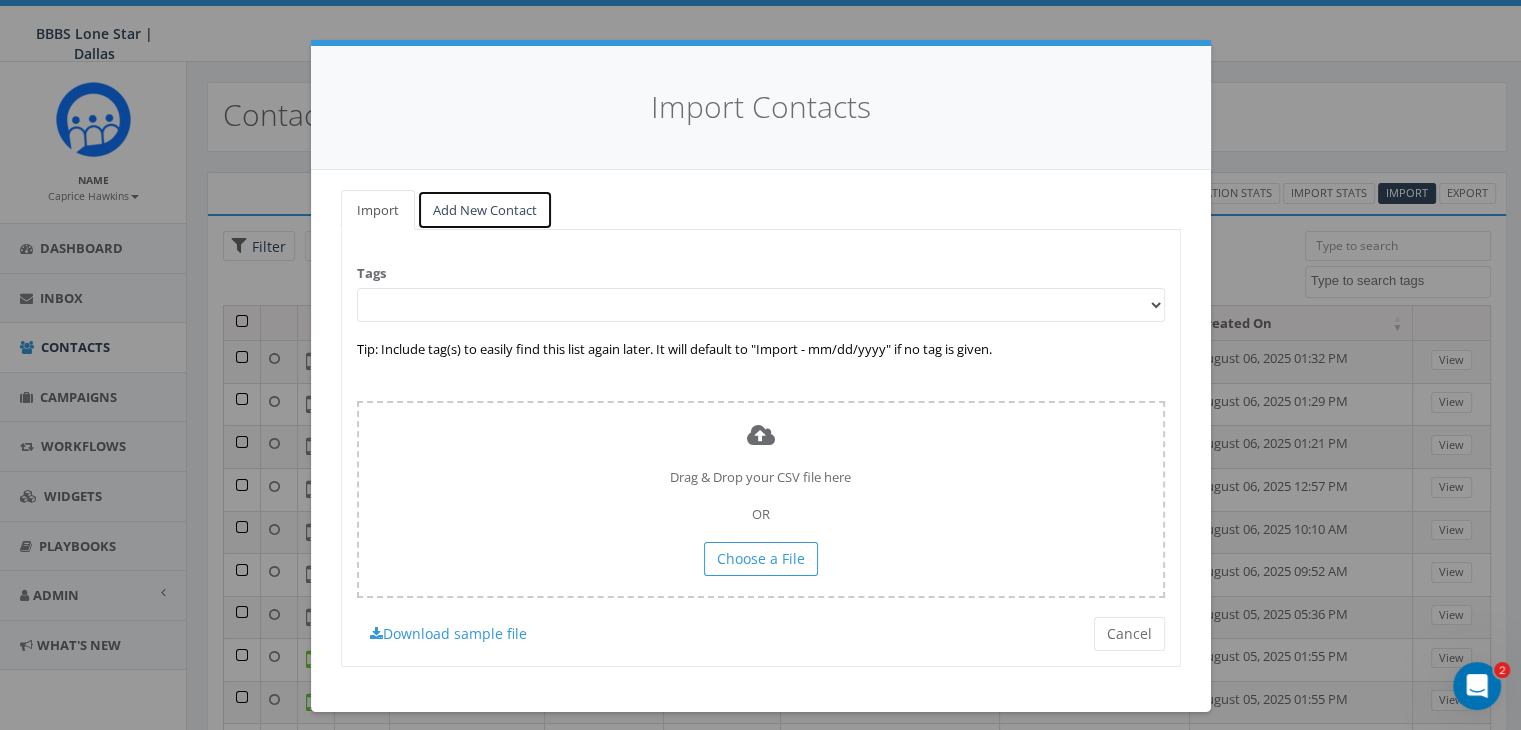 click on "Add New Contact" at bounding box center (485, 210) 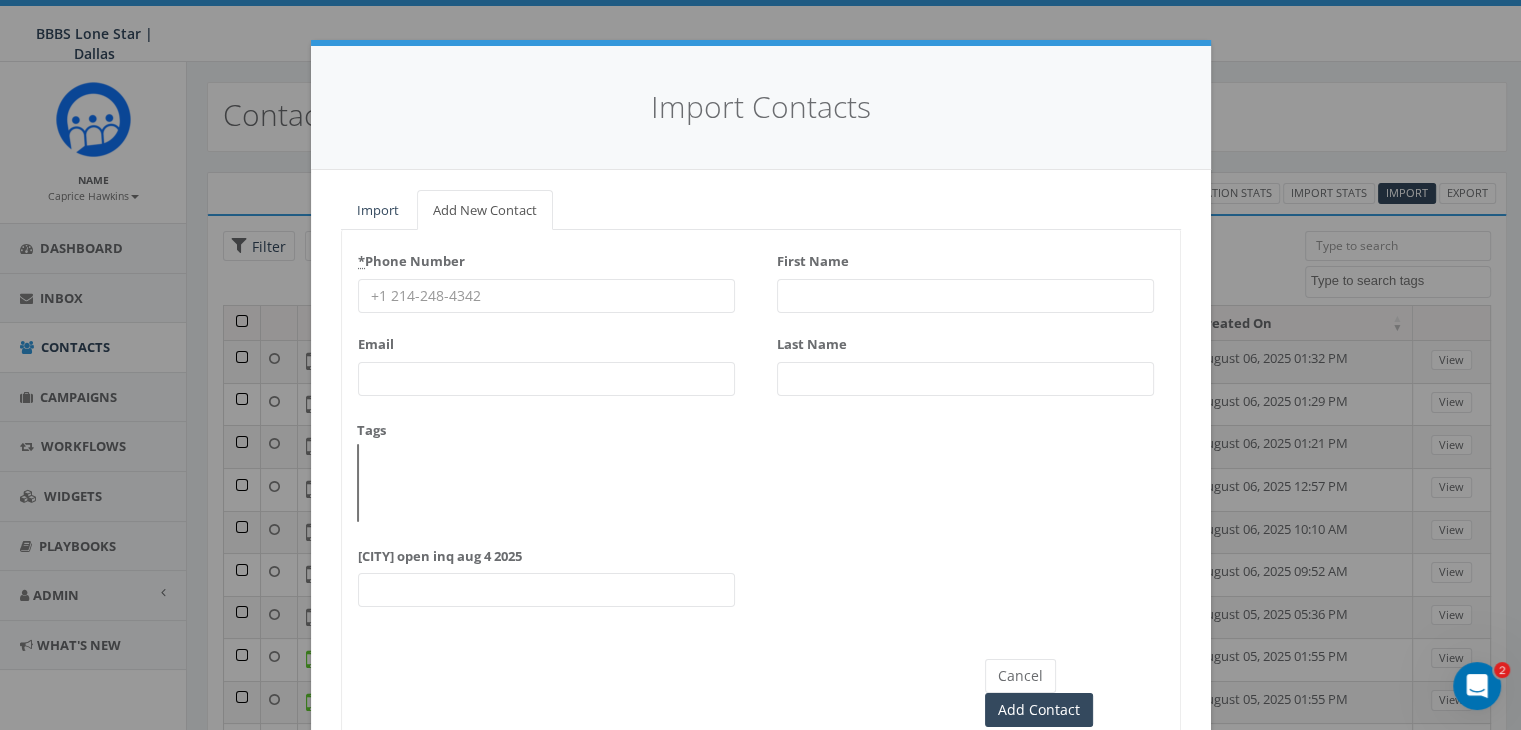 click on "*   Phone Number" at bounding box center (546, 296) 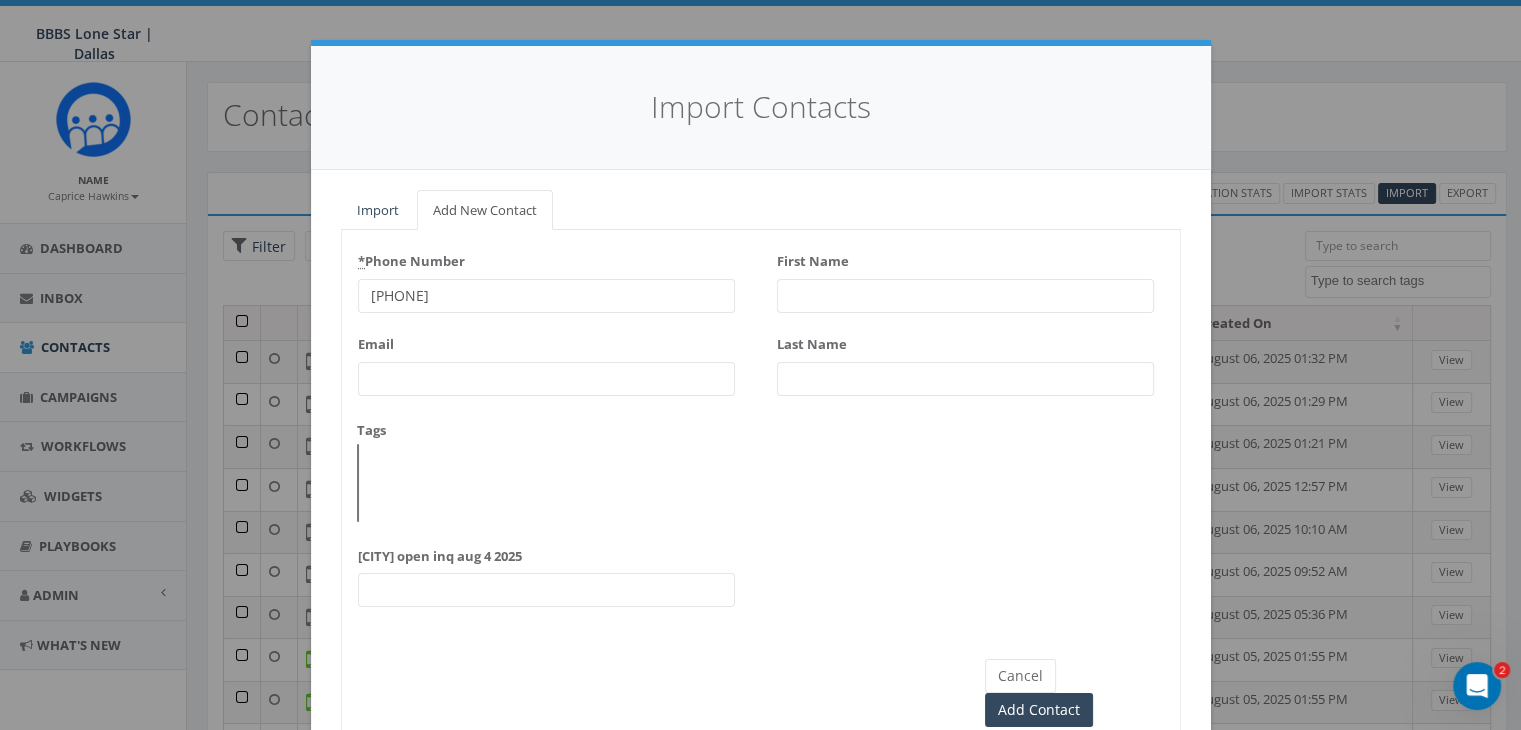 type on "(469) 693-9226" 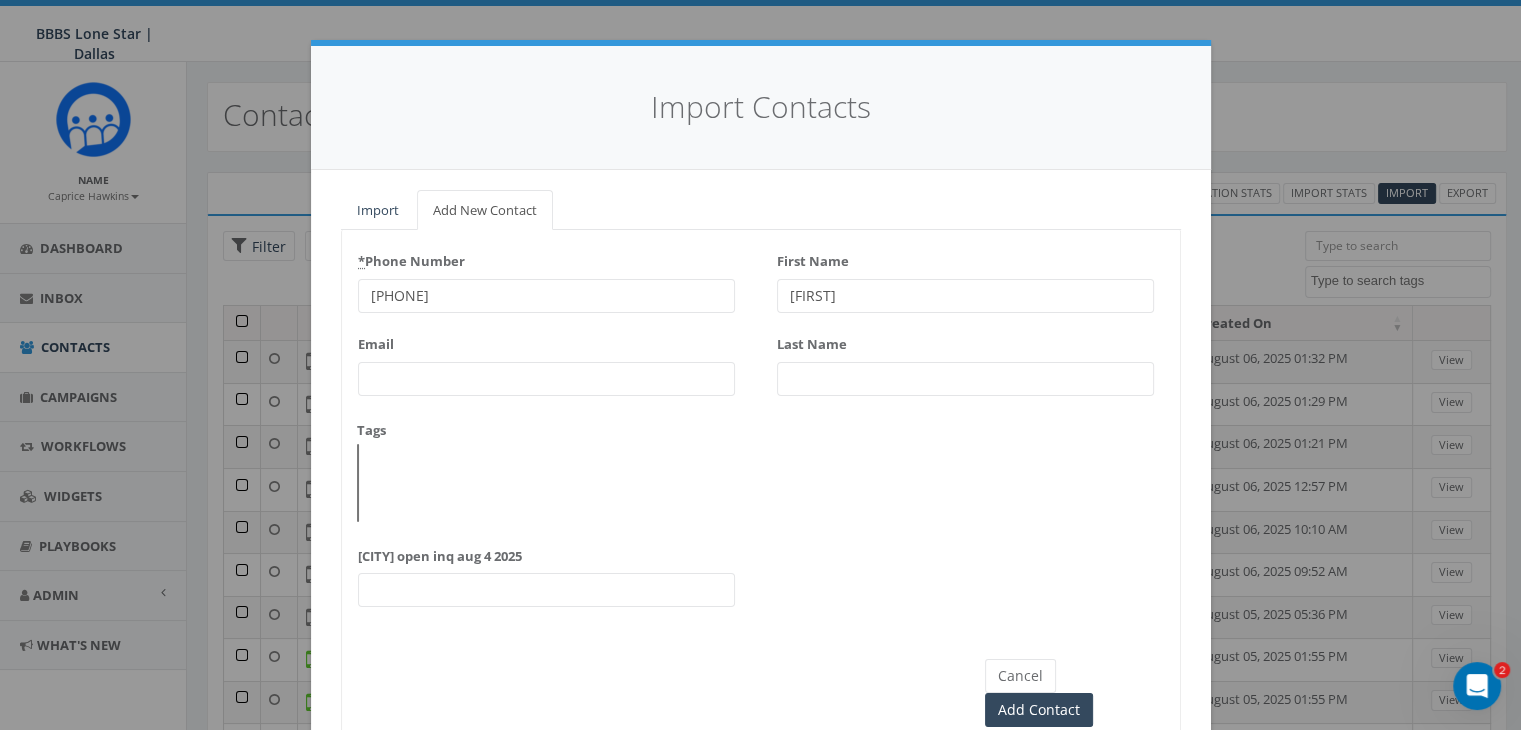 type on "Cassidy" 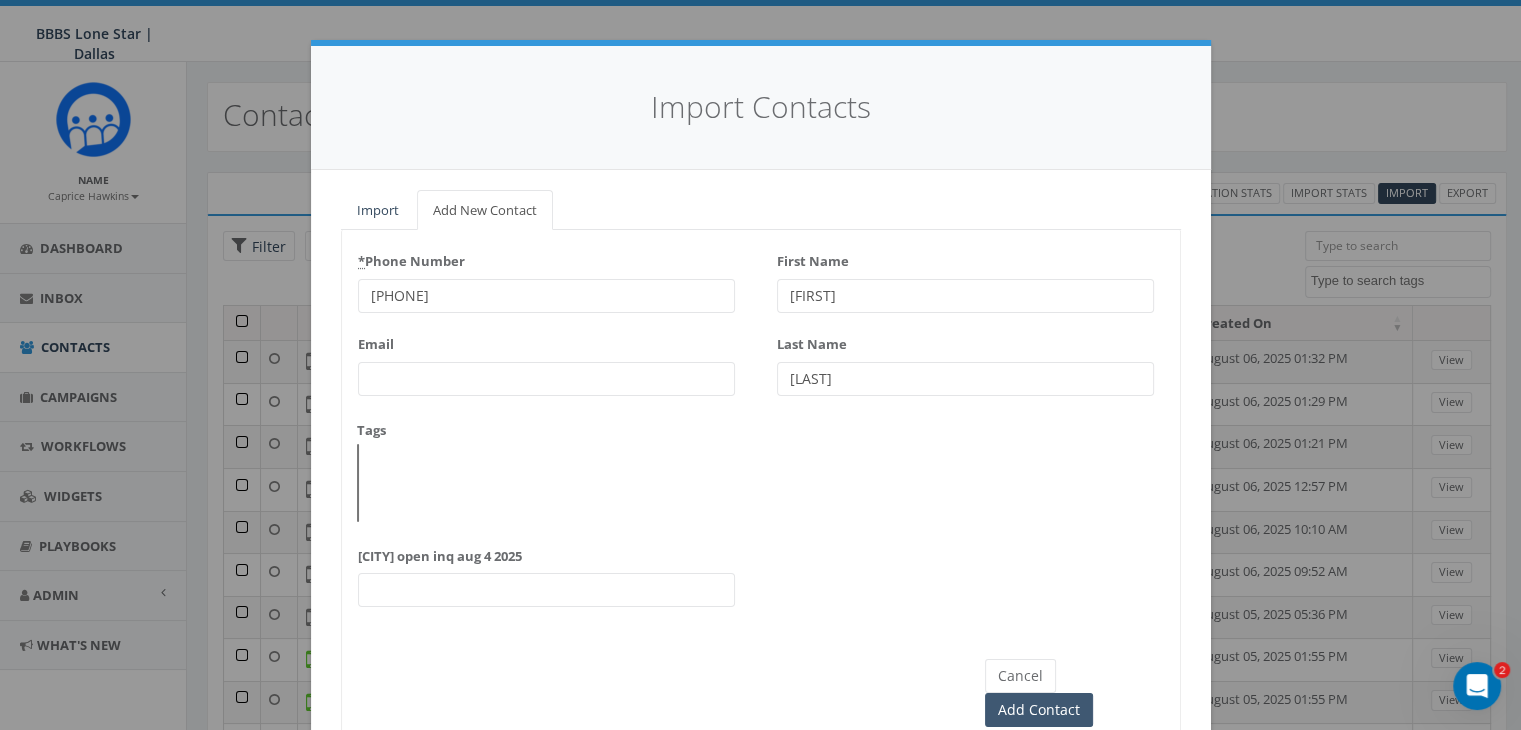 type on "Hoang" 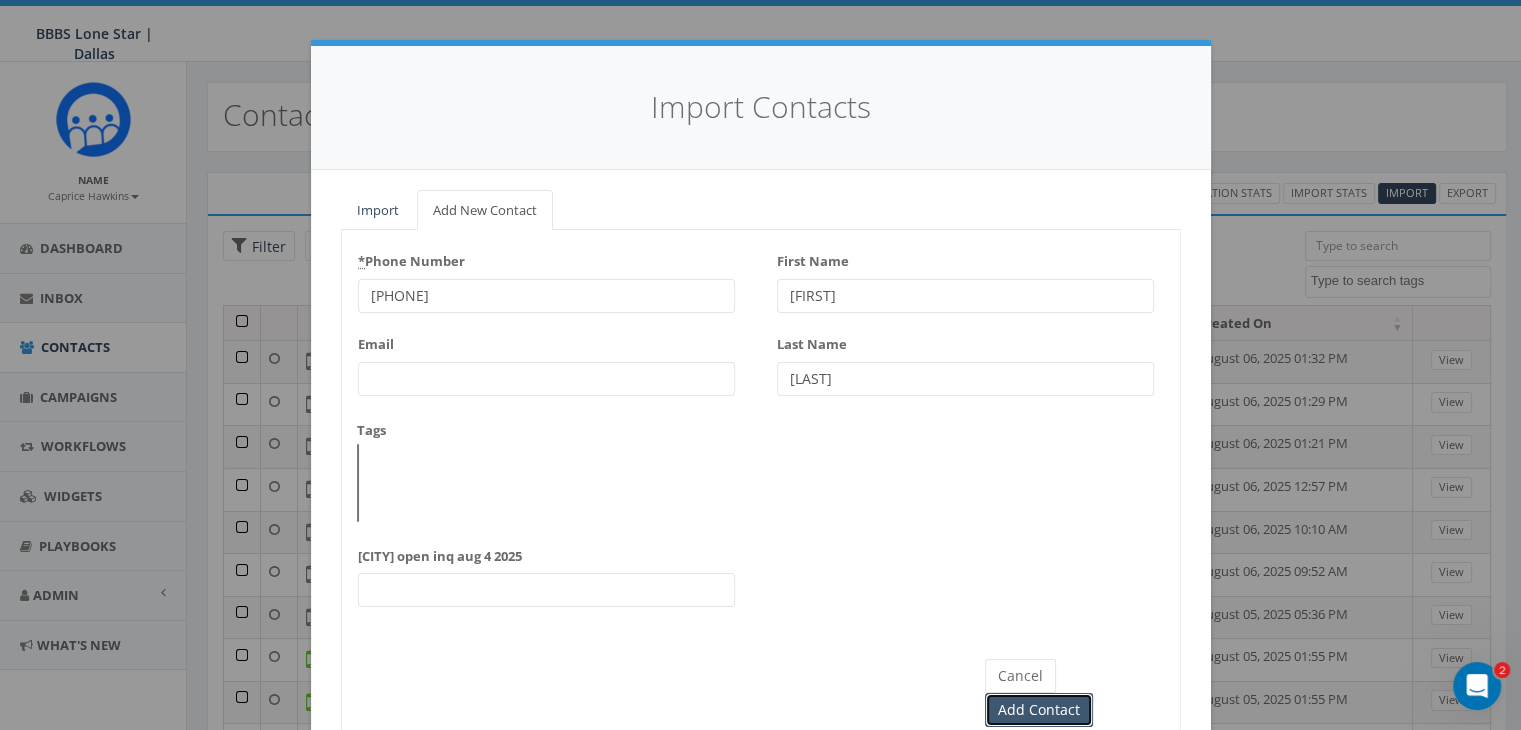 click on "Add Contact" at bounding box center (1039, 710) 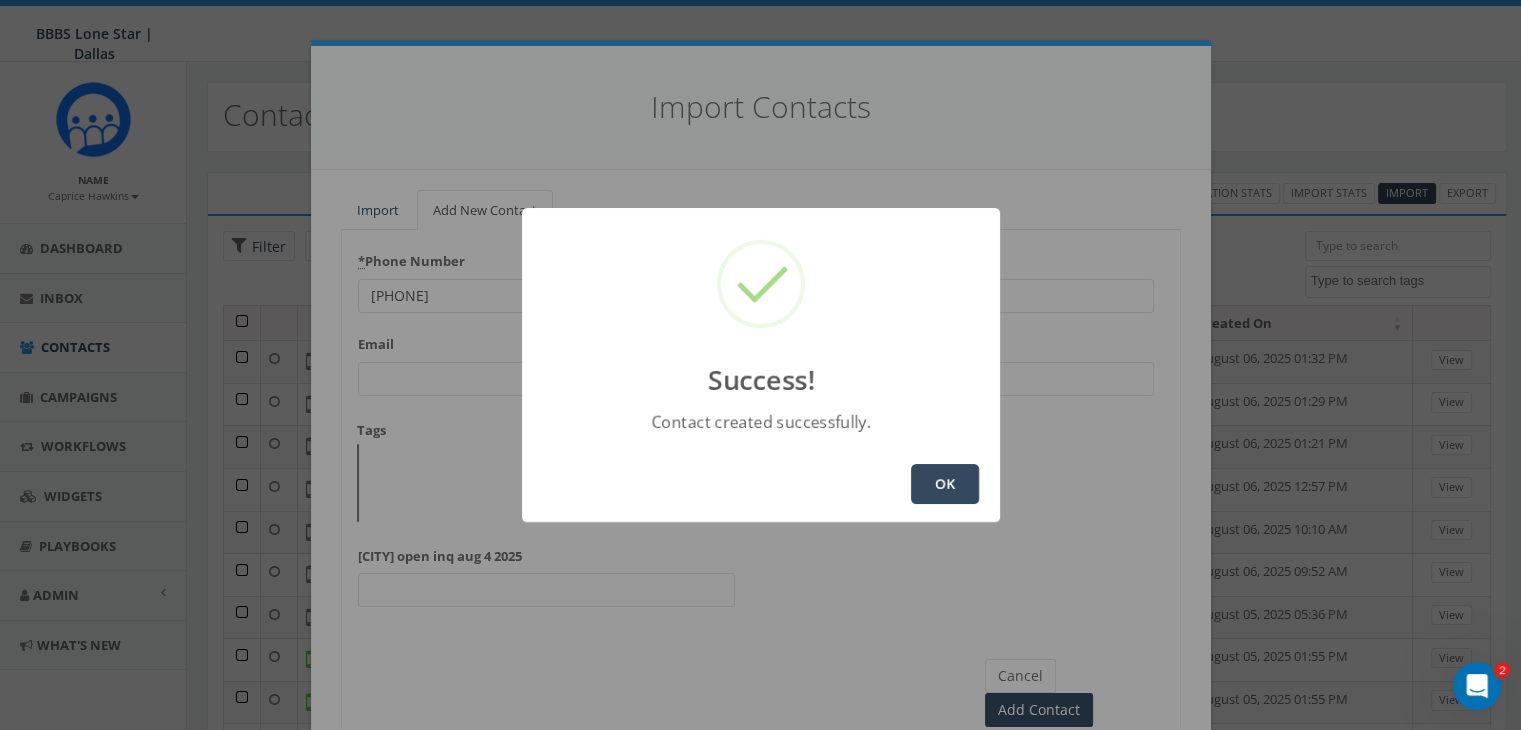 click on "OK" at bounding box center [945, 484] 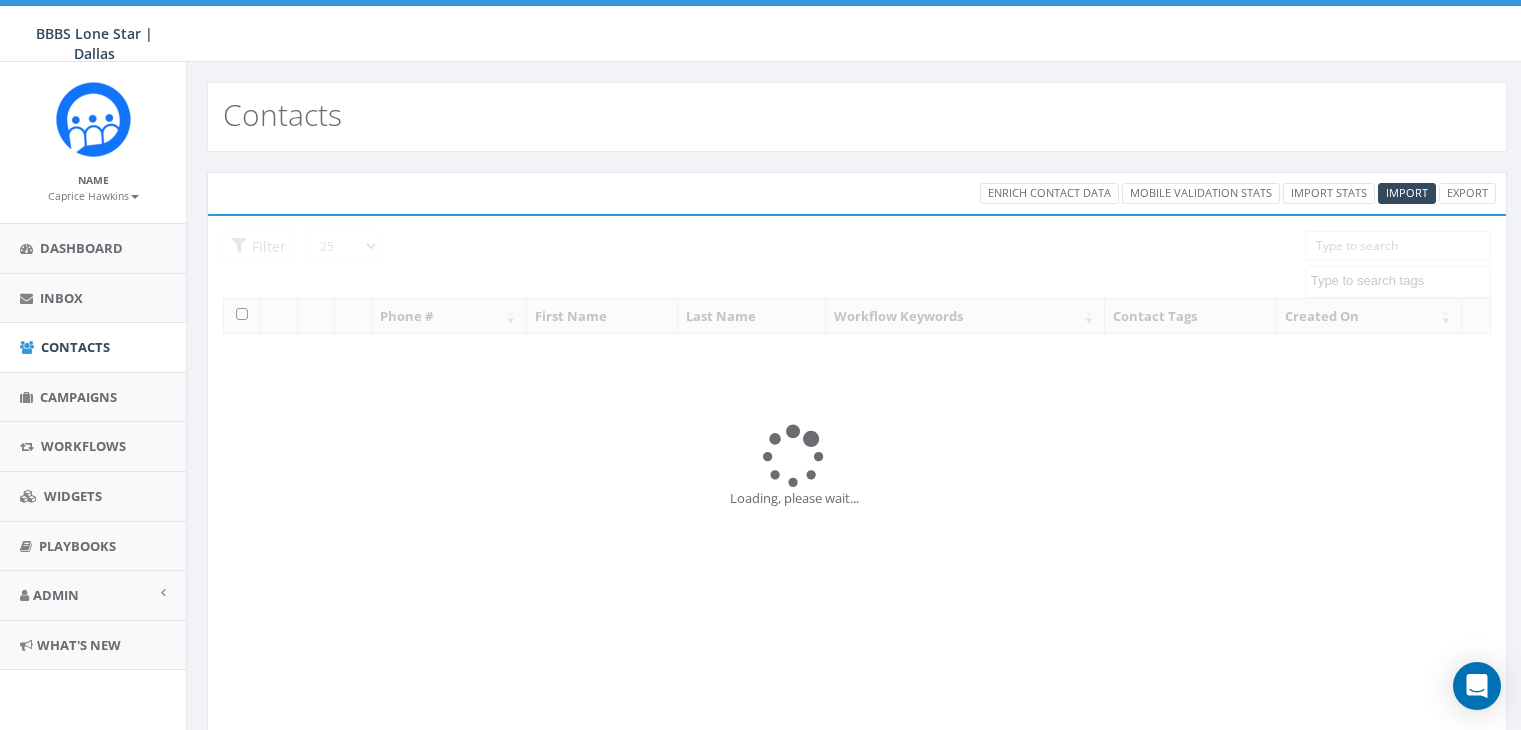 select 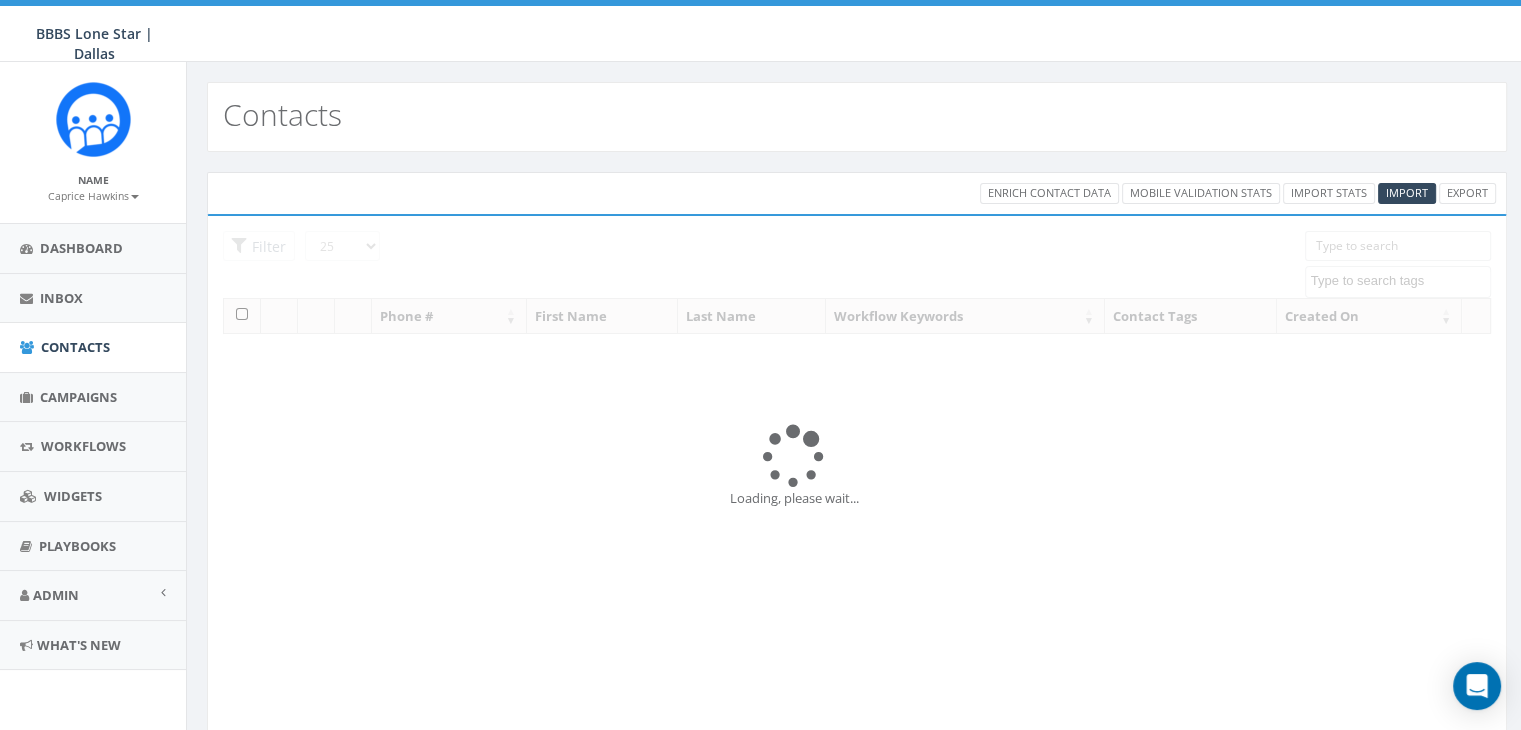 scroll, scrollTop: 0, scrollLeft: 0, axis: both 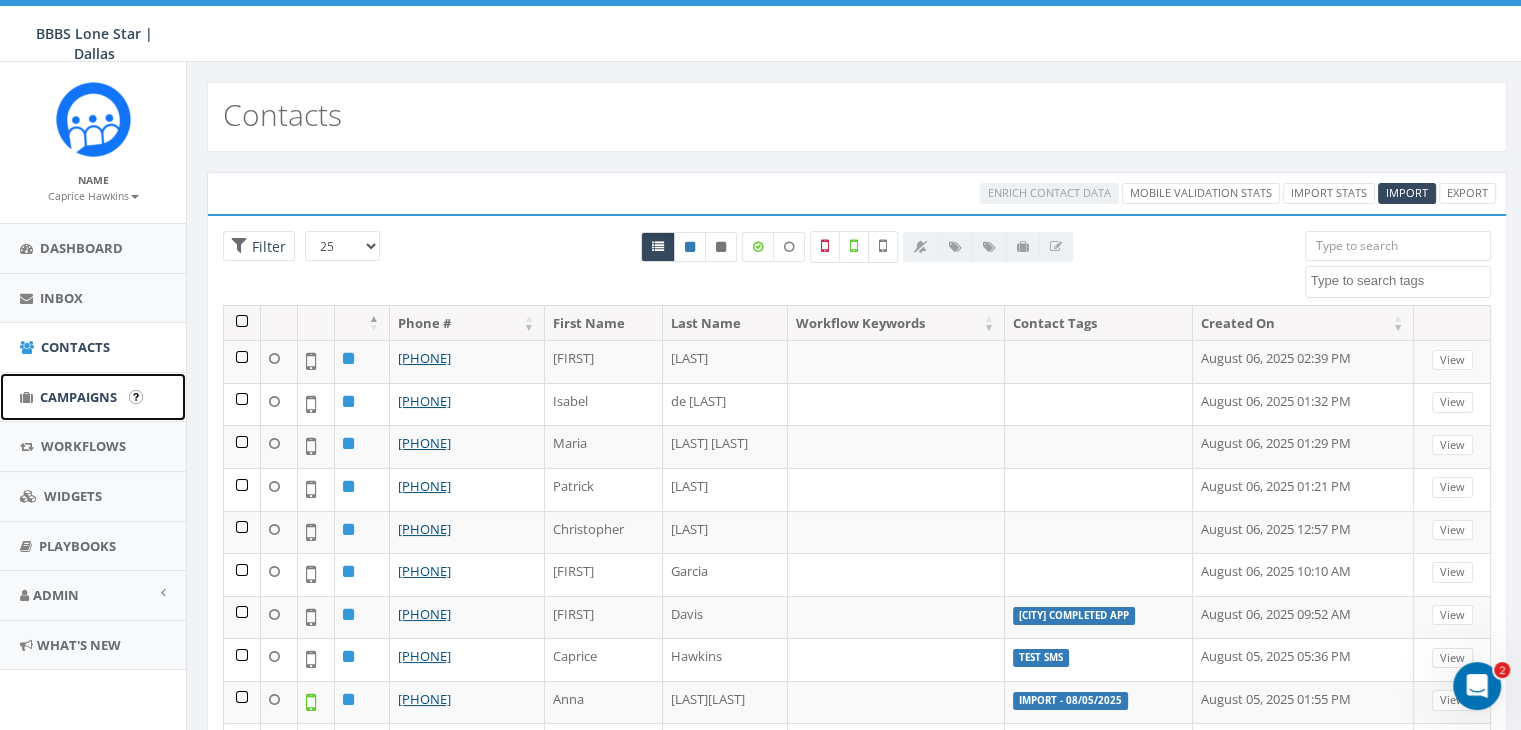 click on "Campaigns" at bounding box center [78, 397] 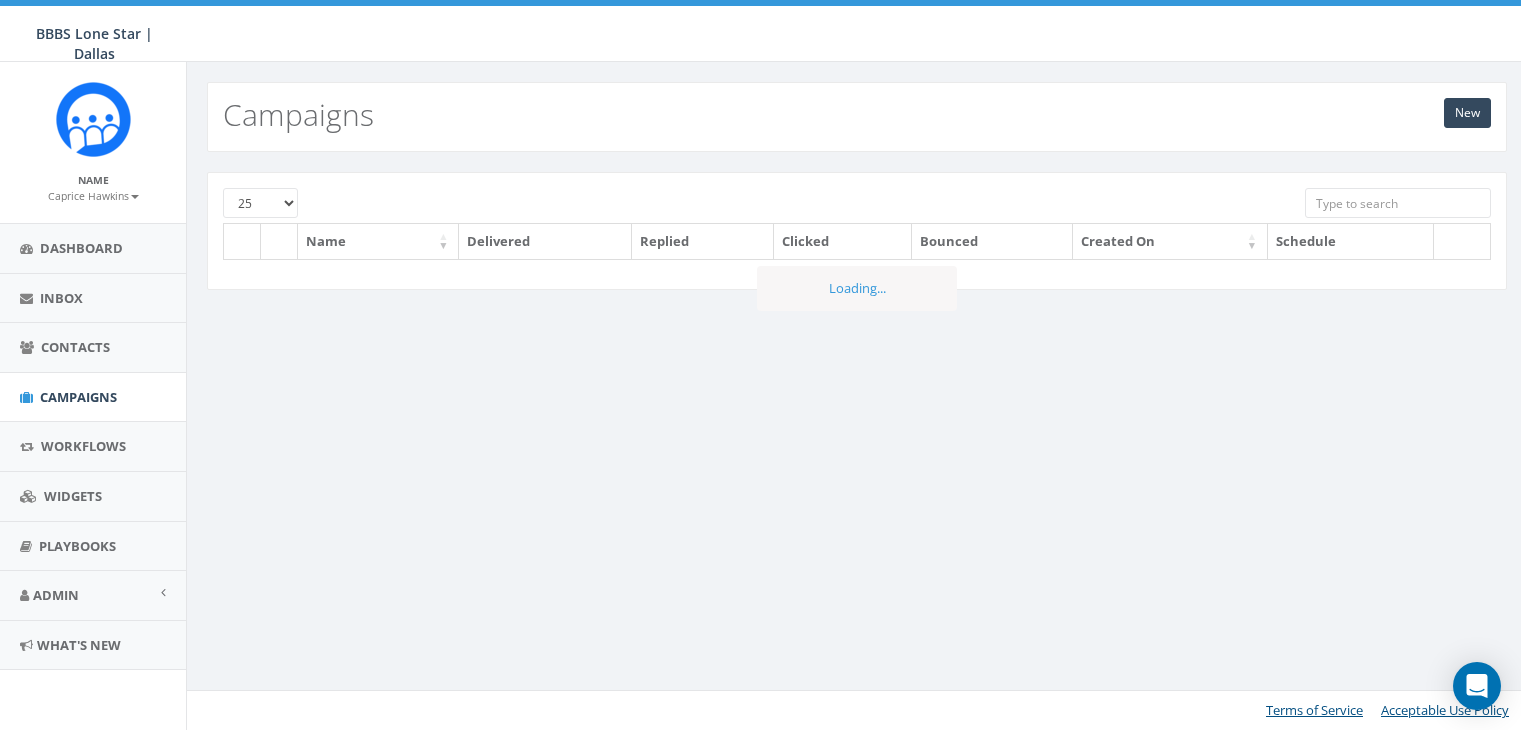 scroll, scrollTop: 0, scrollLeft: 0, axis: both 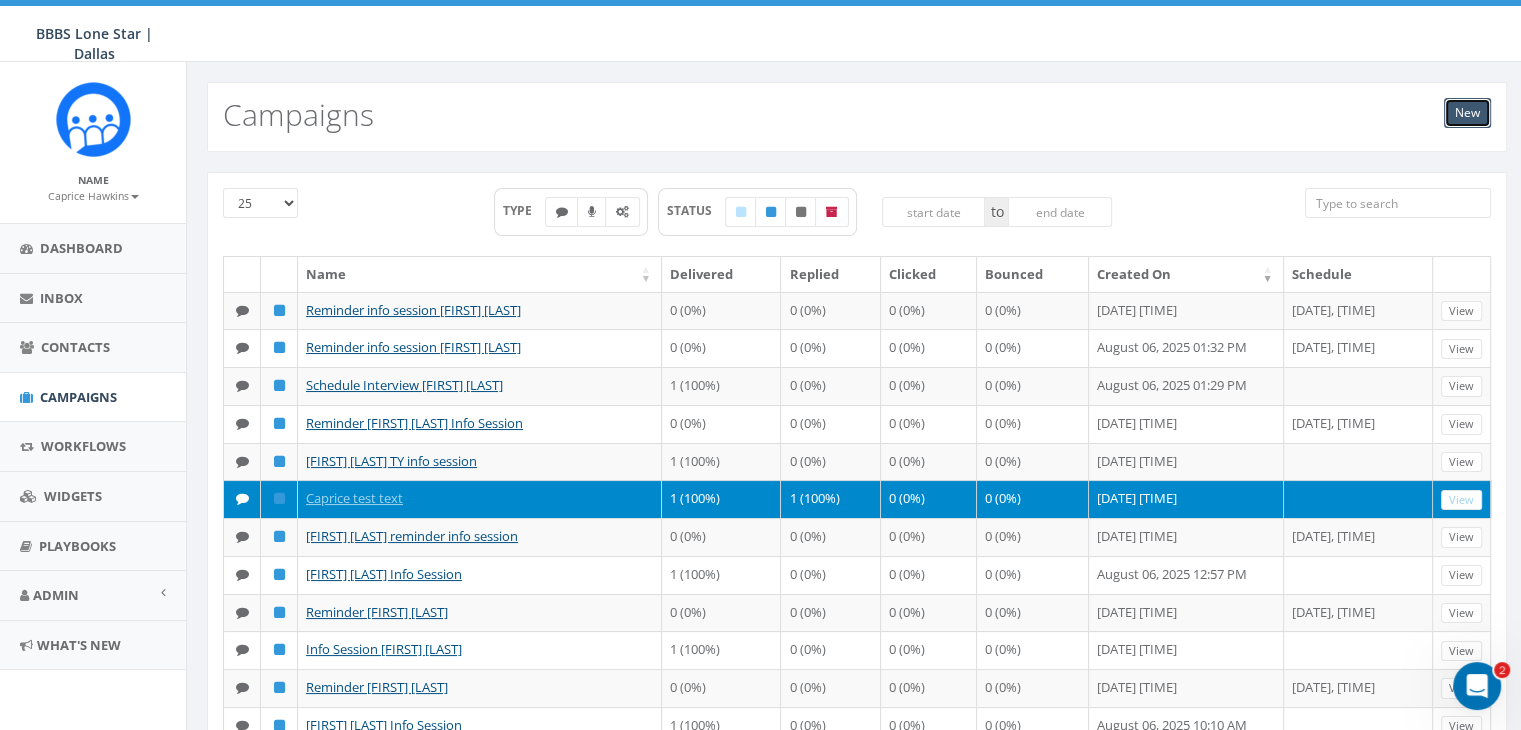 click on "New" at bounding box center (1467, 113) 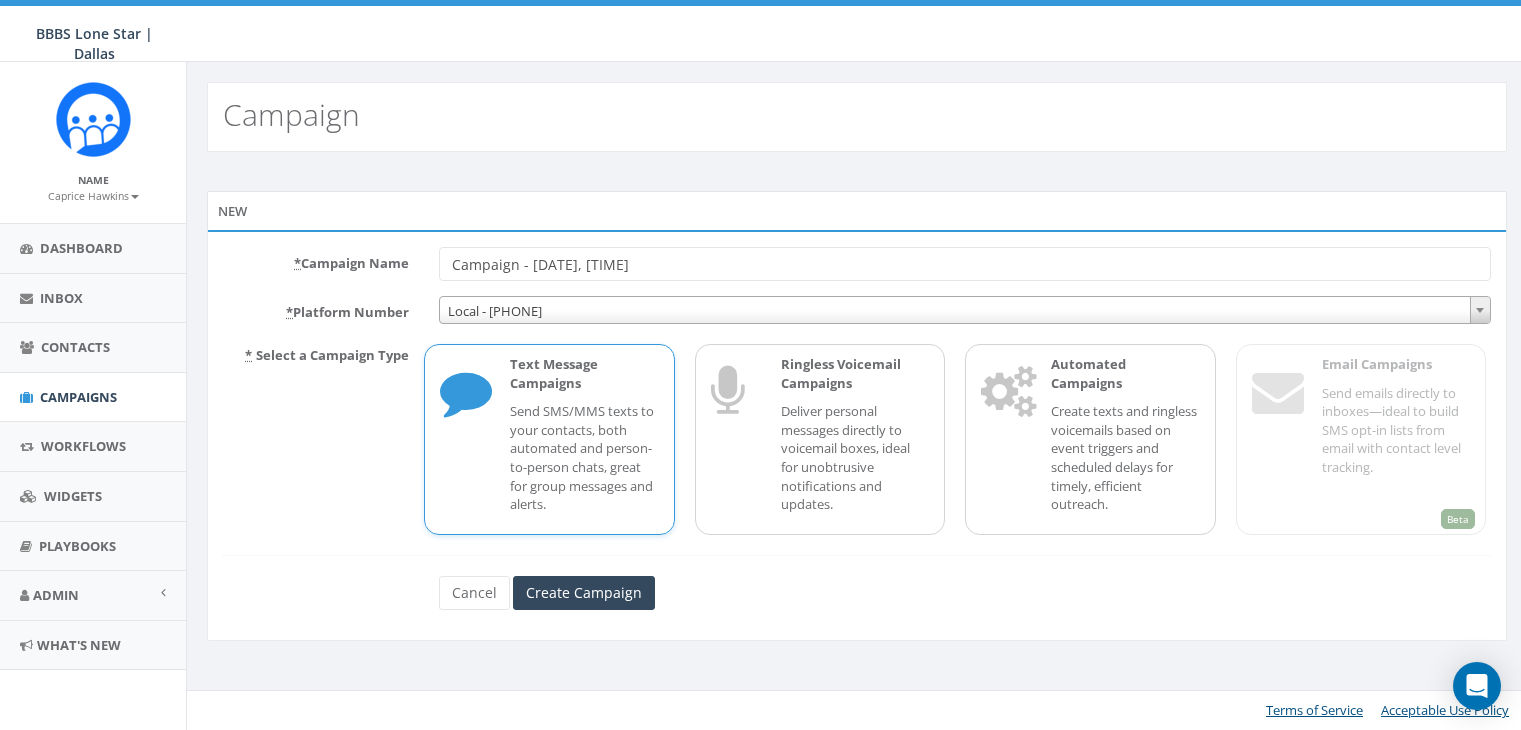 scroll, scrollTop: 0, scrollLeft: 0, axis: both 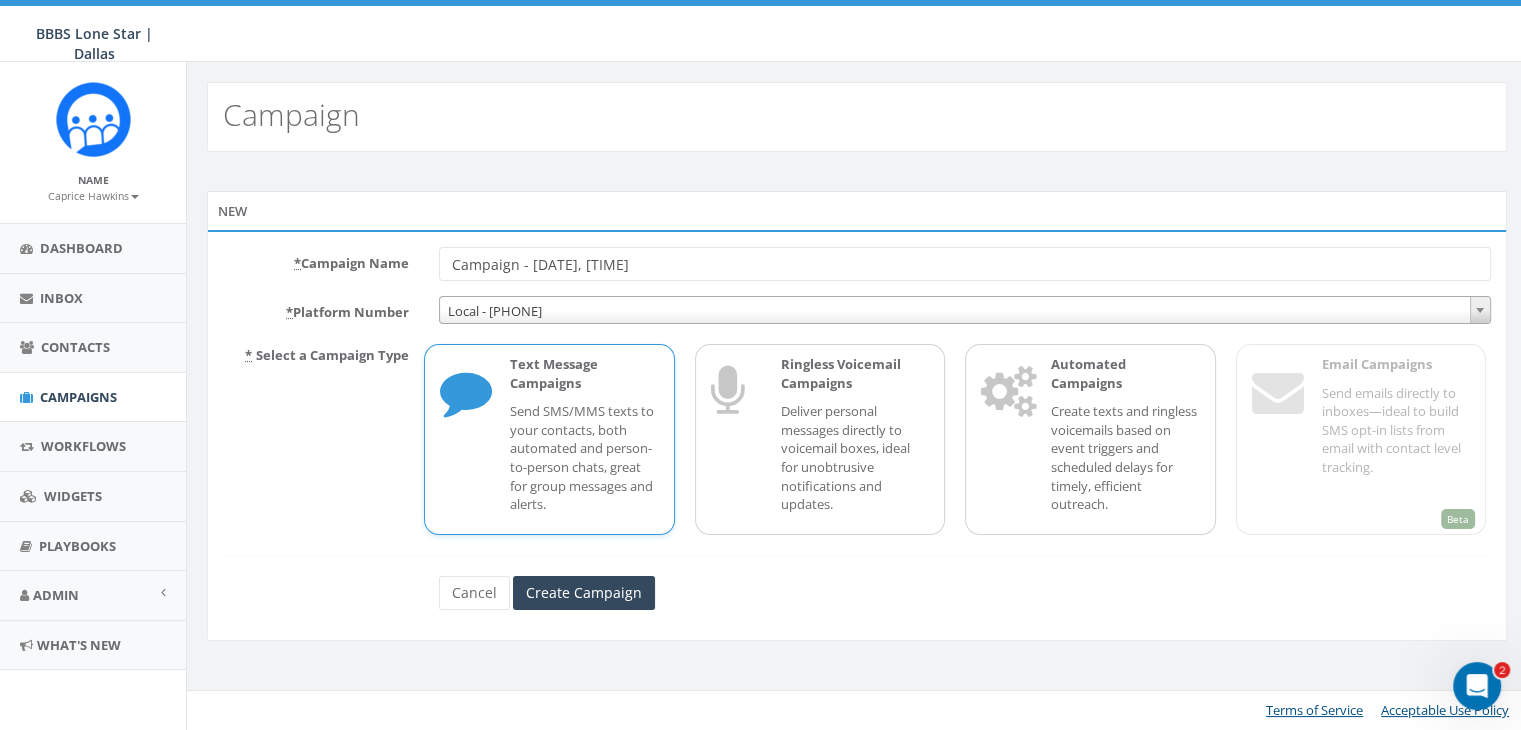 drag, startPoint x: 691, startPoint y: 260, endPoint x: 369, endPoint y: 266, distance: 322.0559 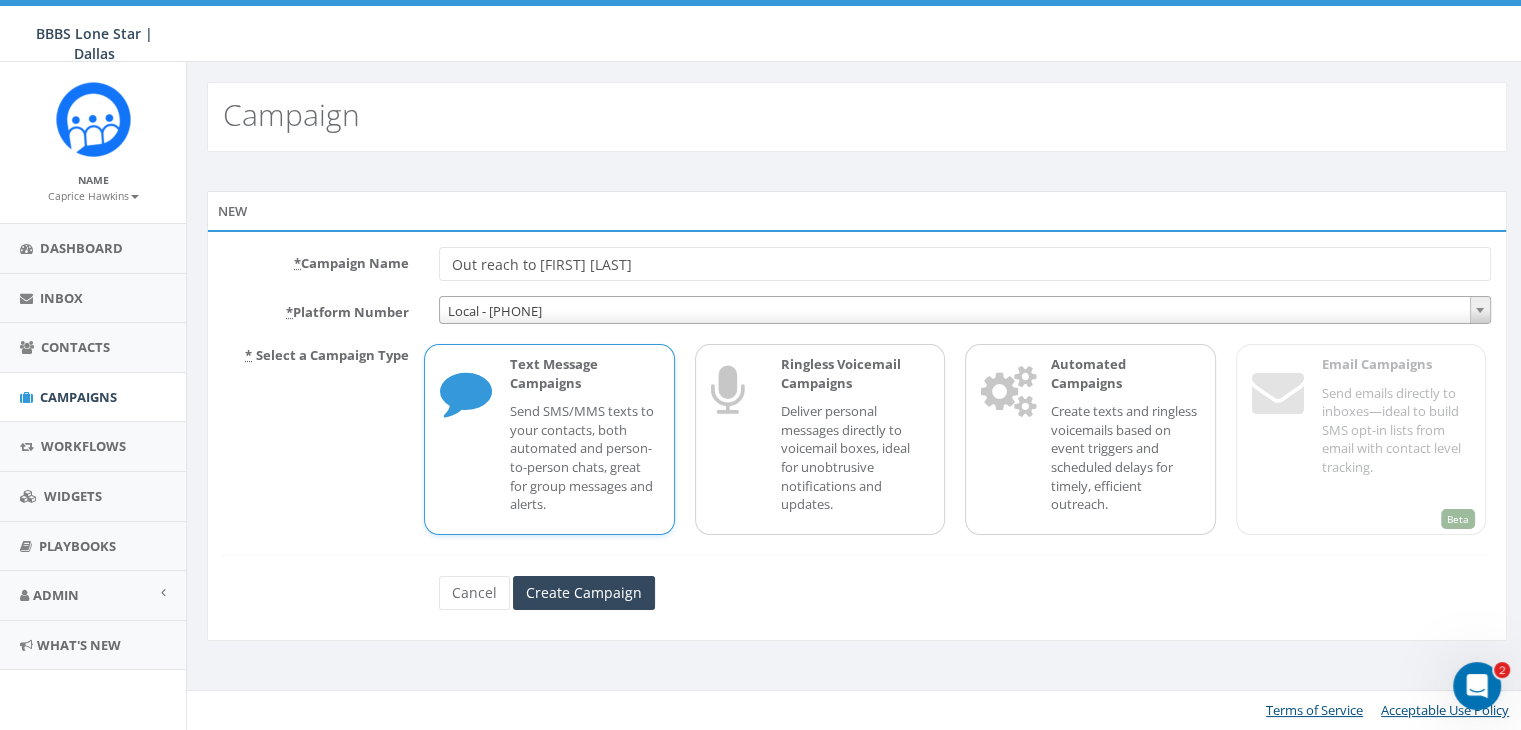 type on "Out reach to [FIRST] [LAST]" 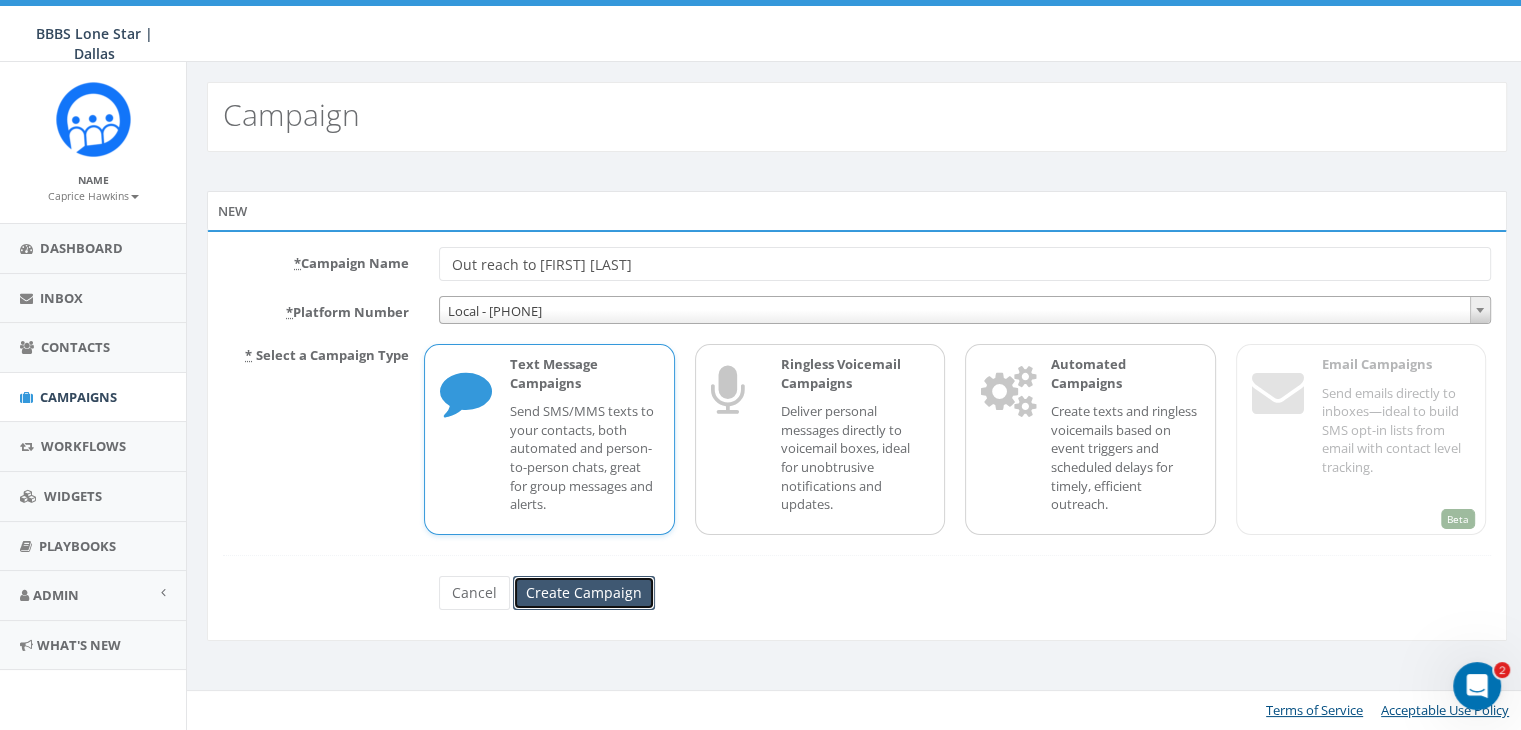 click on "Create Campaign" at bounding box center [584, 593] 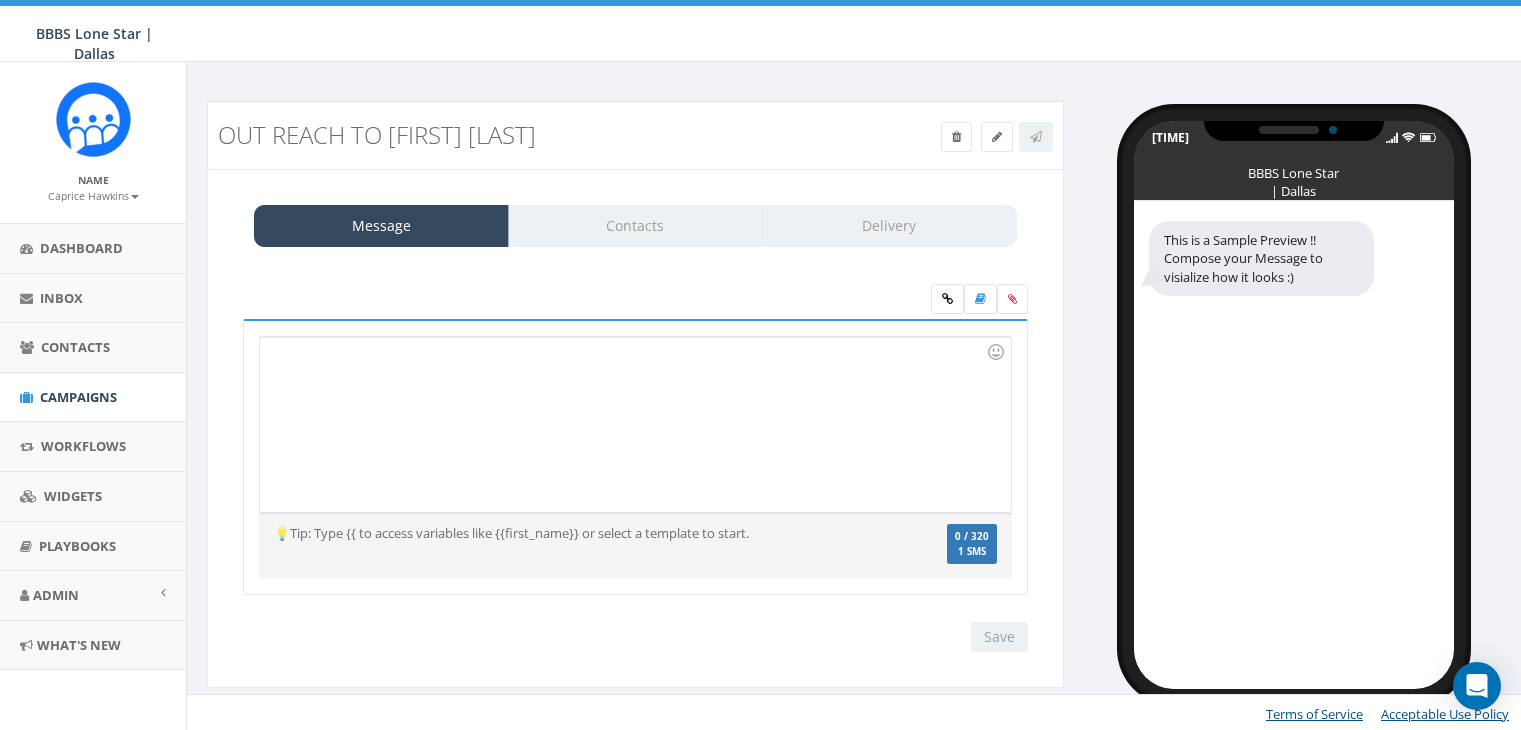 scroll, scrollTop: 0, scrollLeft: 0, axis: both 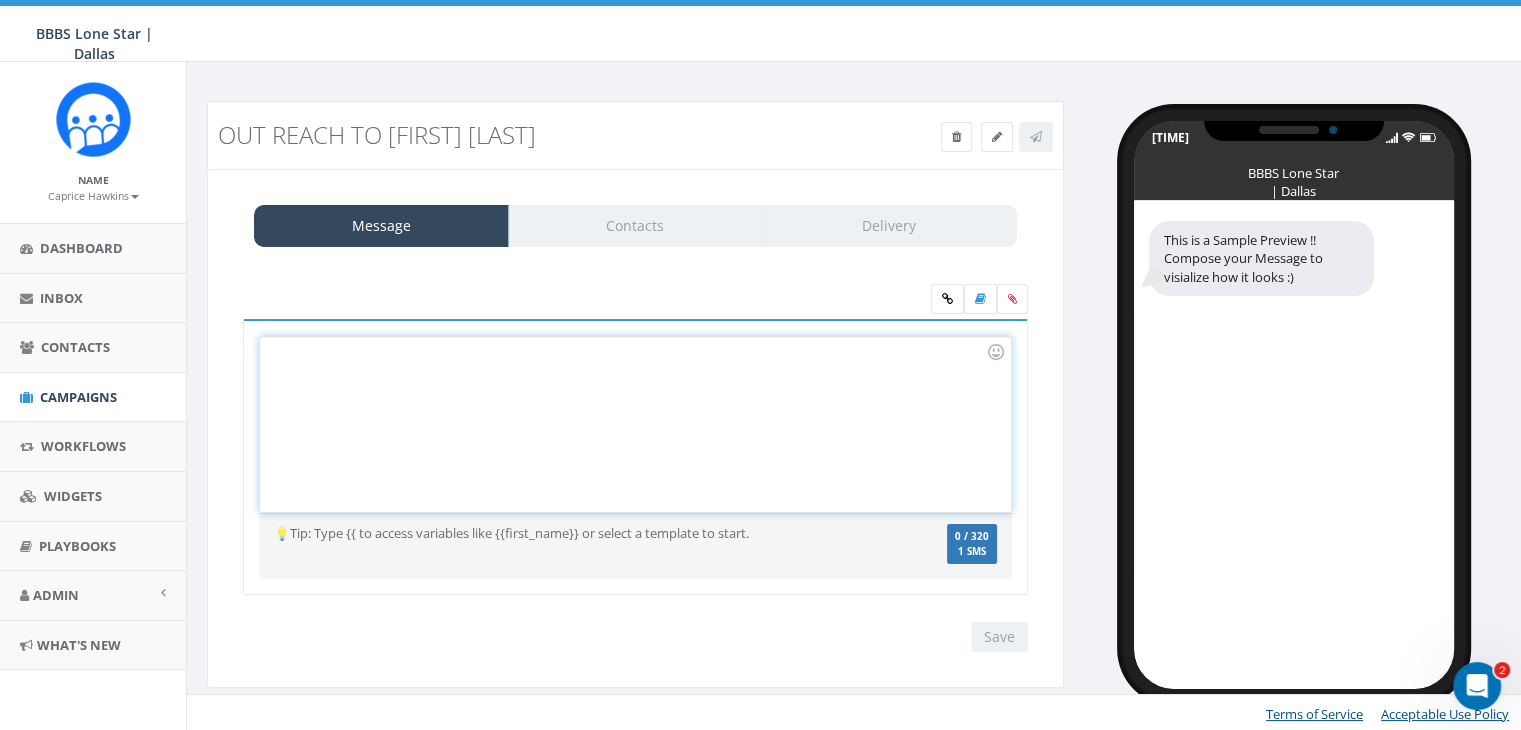 click at bounding box center (635, 424) 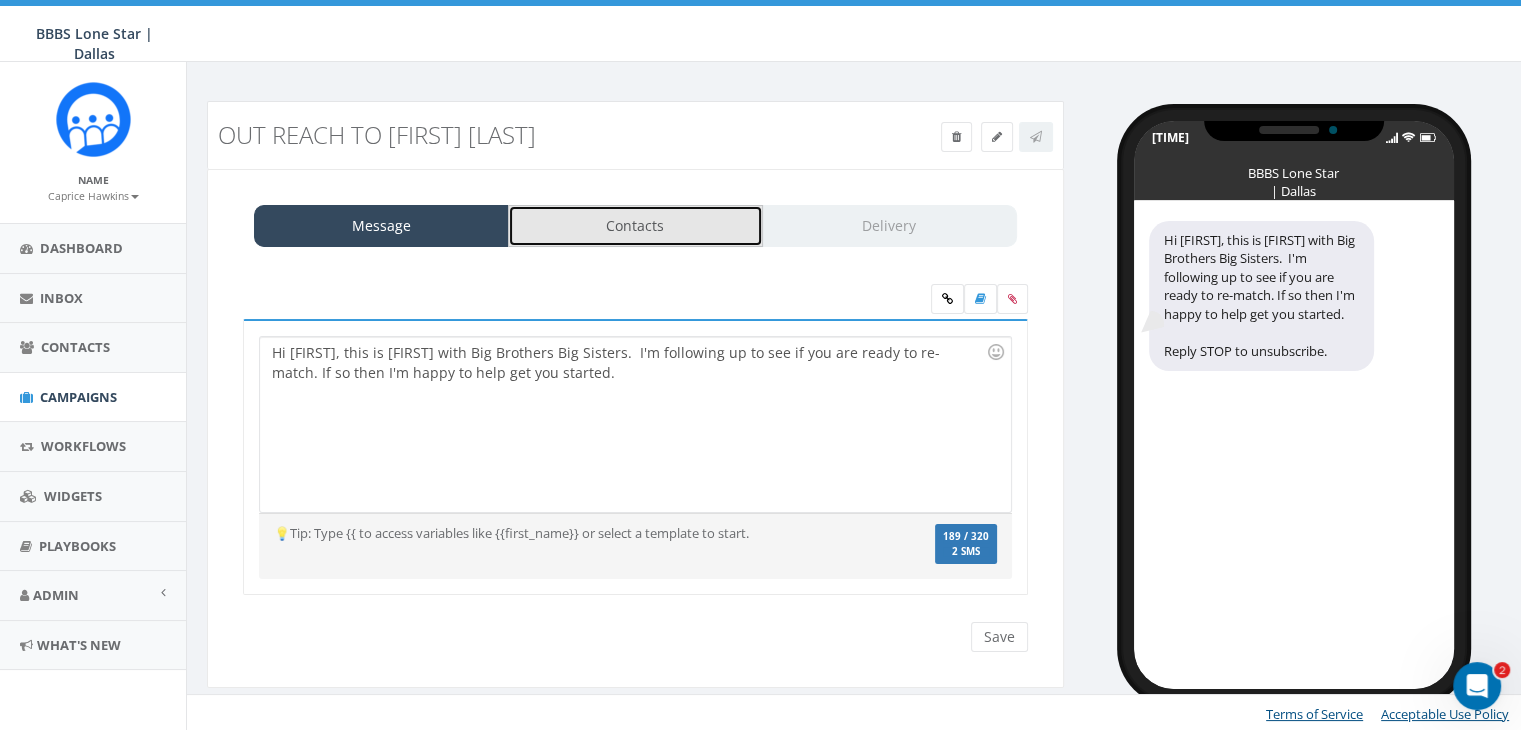 click on "Contacts" at bounding box center [635, 226] 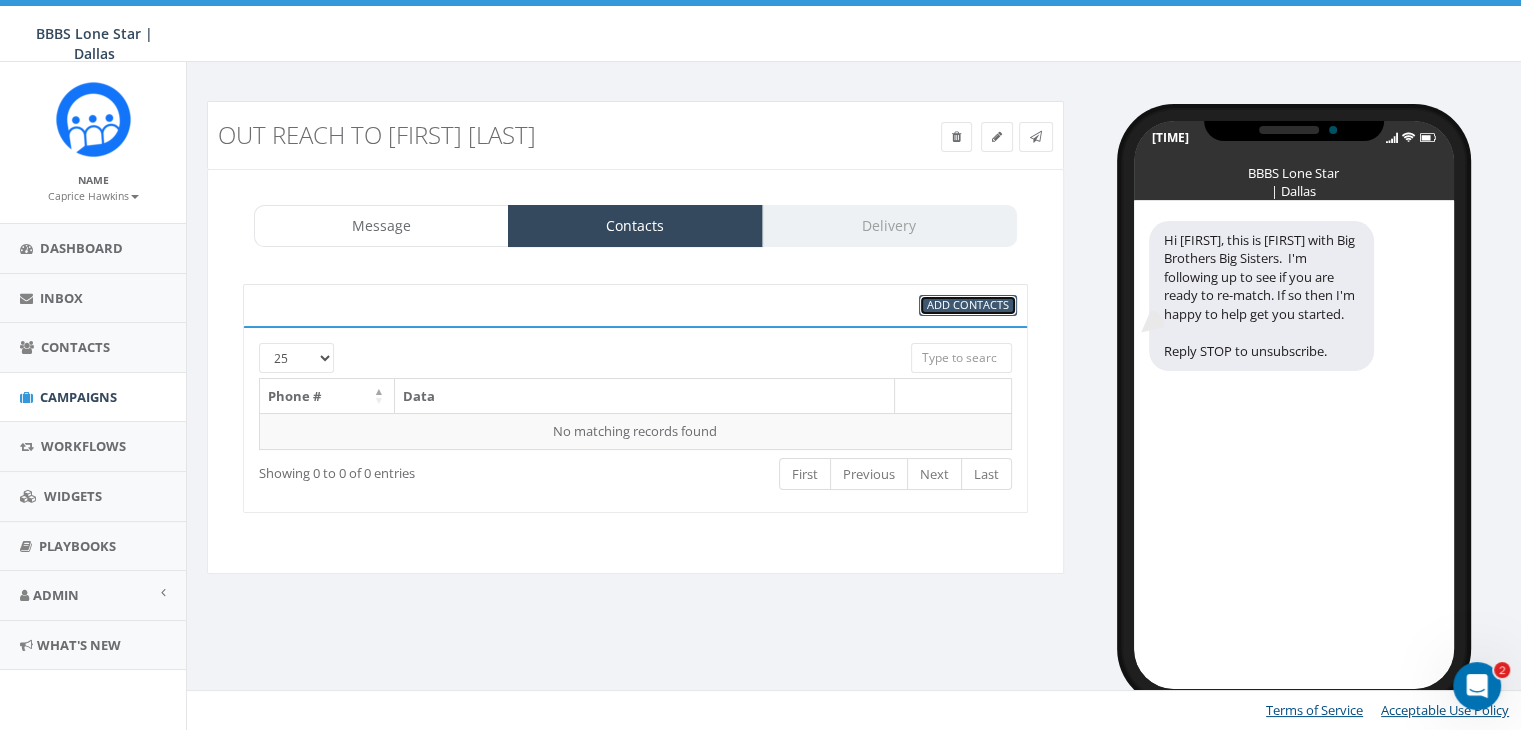 click on "Add Contacts" at bounding box center [968, 304] 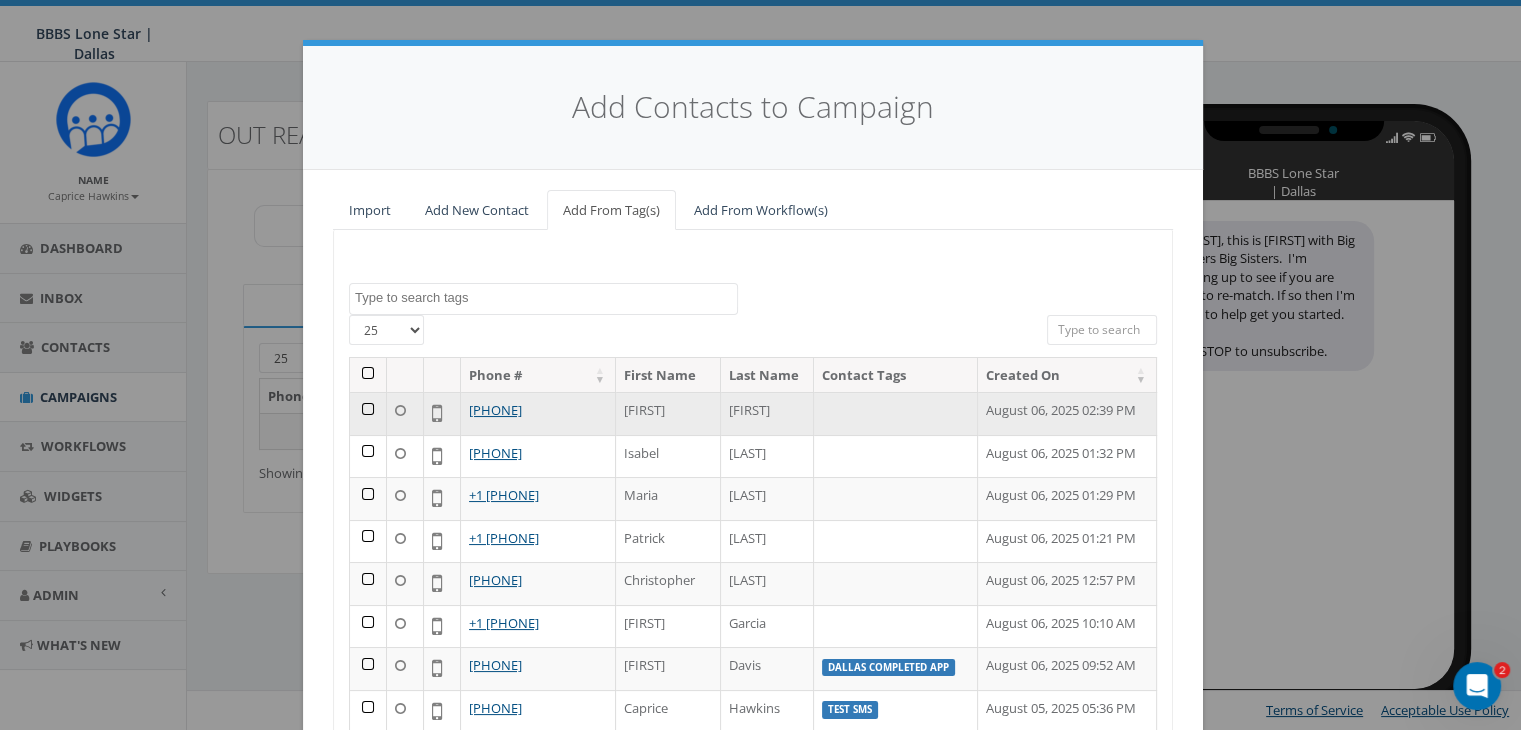 click at bounding box center (368, 413) 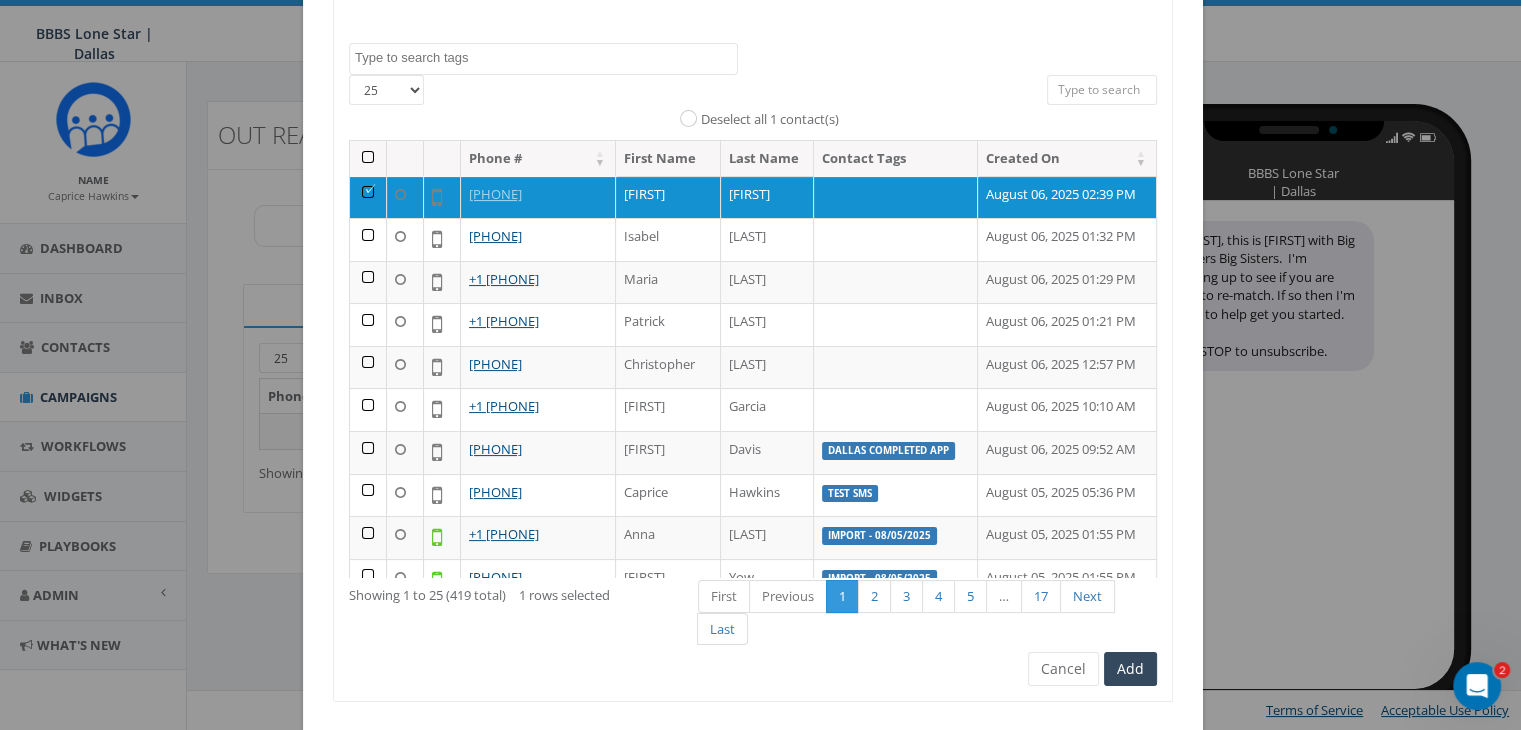 scroll, scrollTop: 284, scrollLeft: 0, axis: vertical 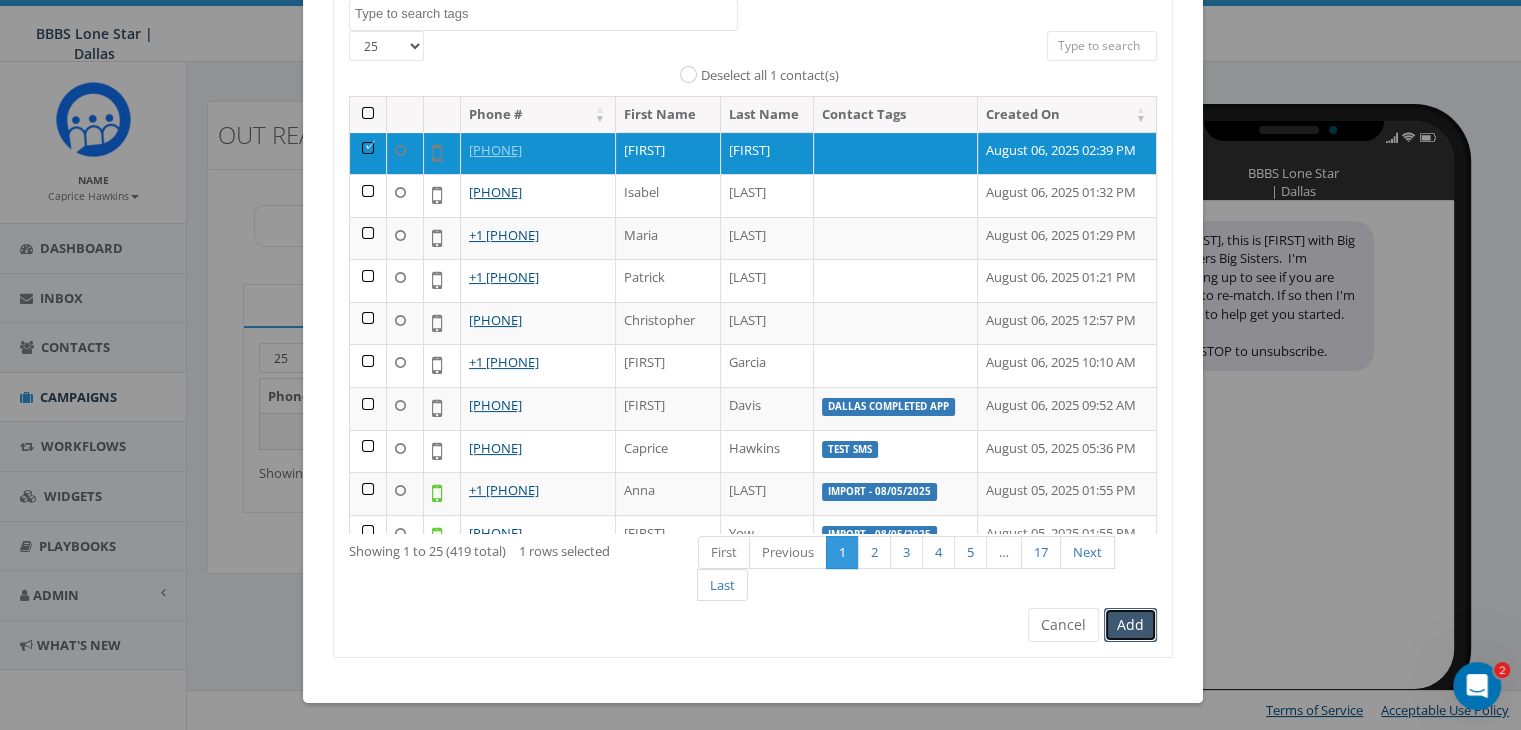 click on "Add" at bounding box center [1130, 625] 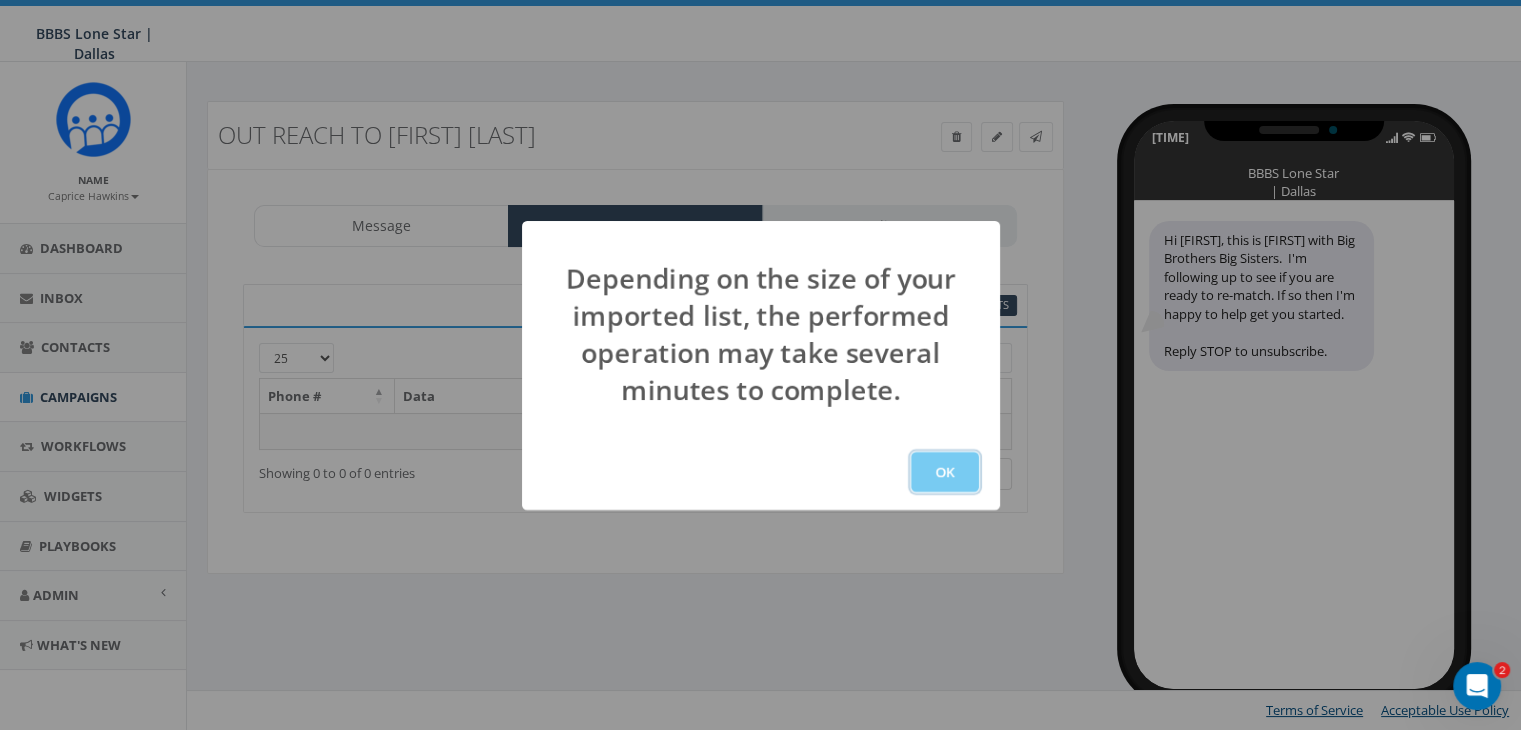 click on "OK" at bounding box center [945, 472] 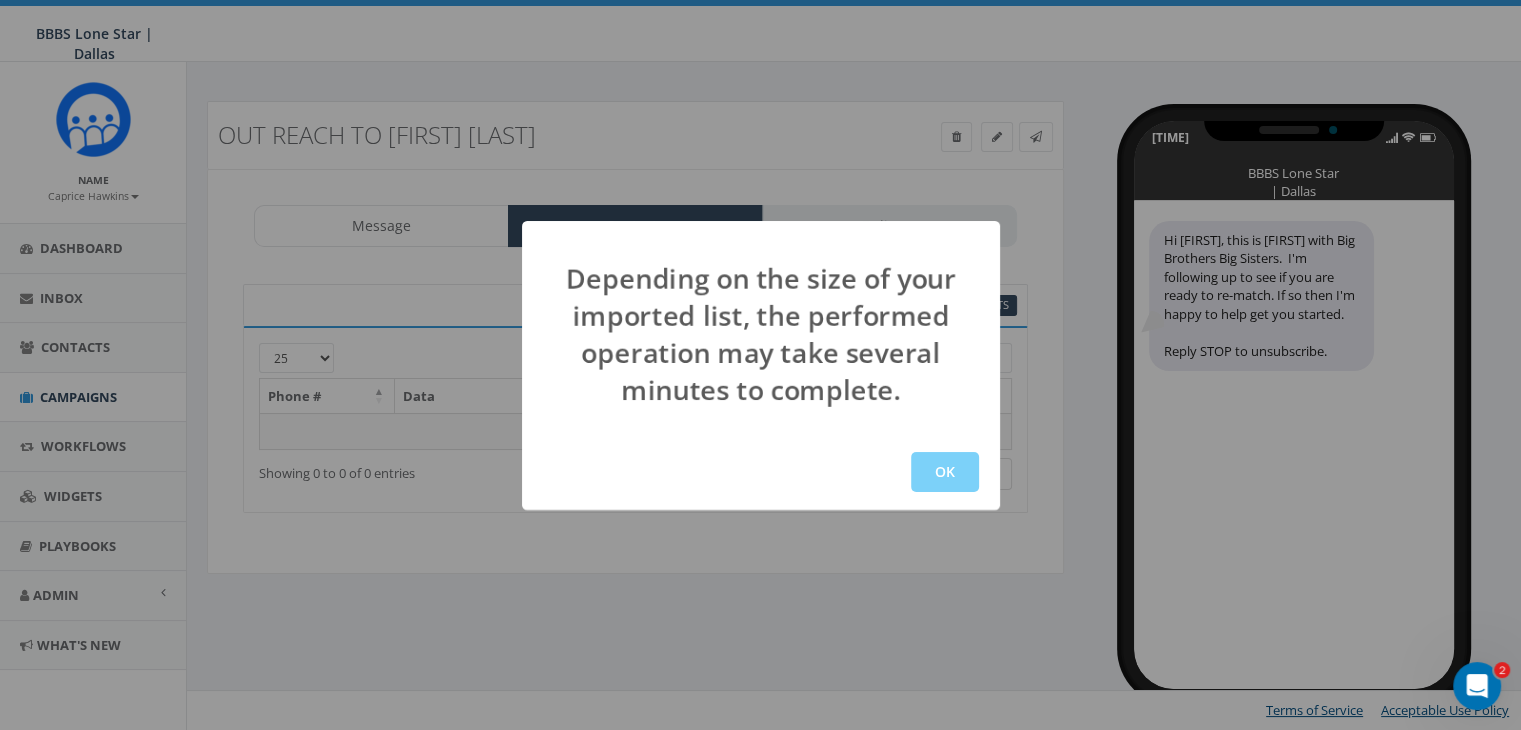 scroll, scrollTop: 0, scrollLeft: 0, axis: both 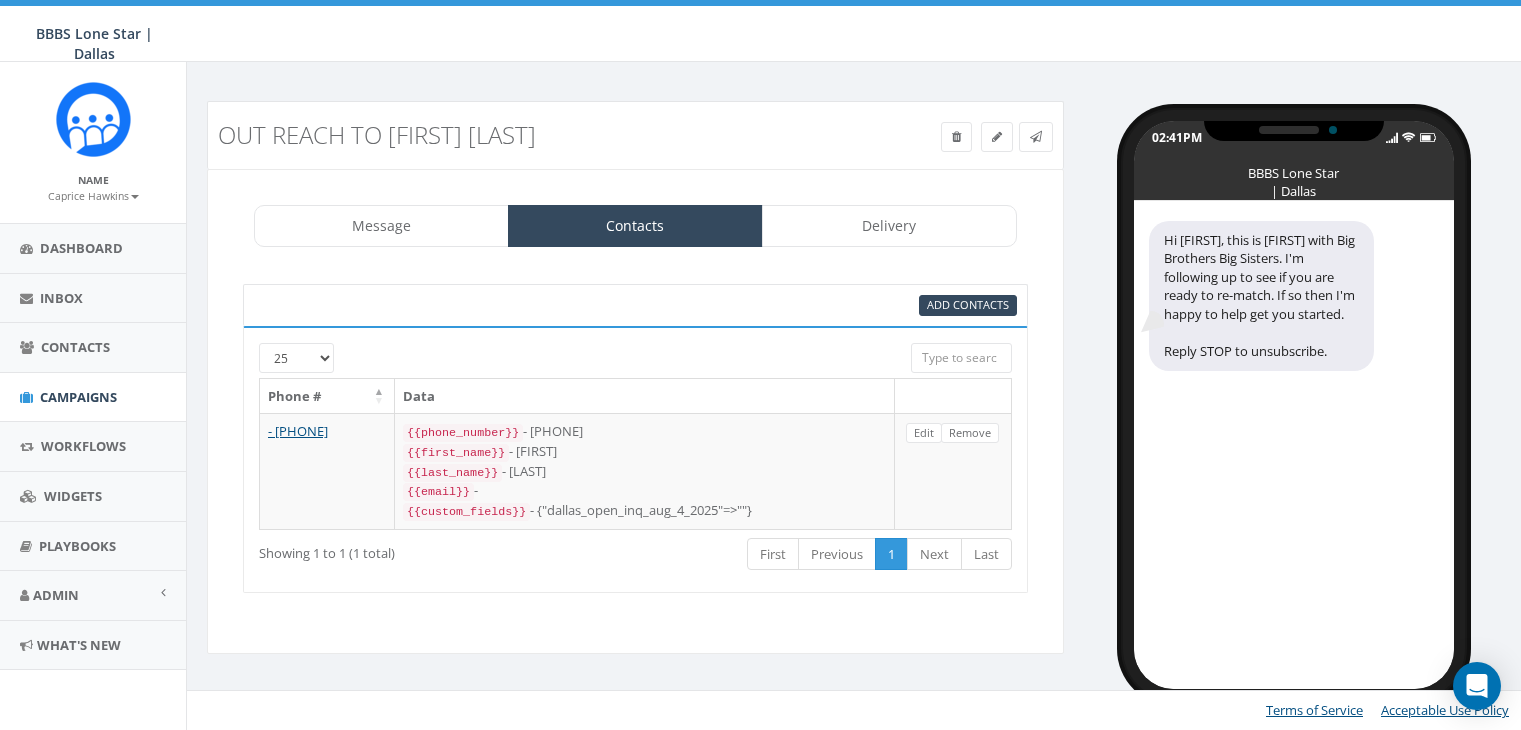 select 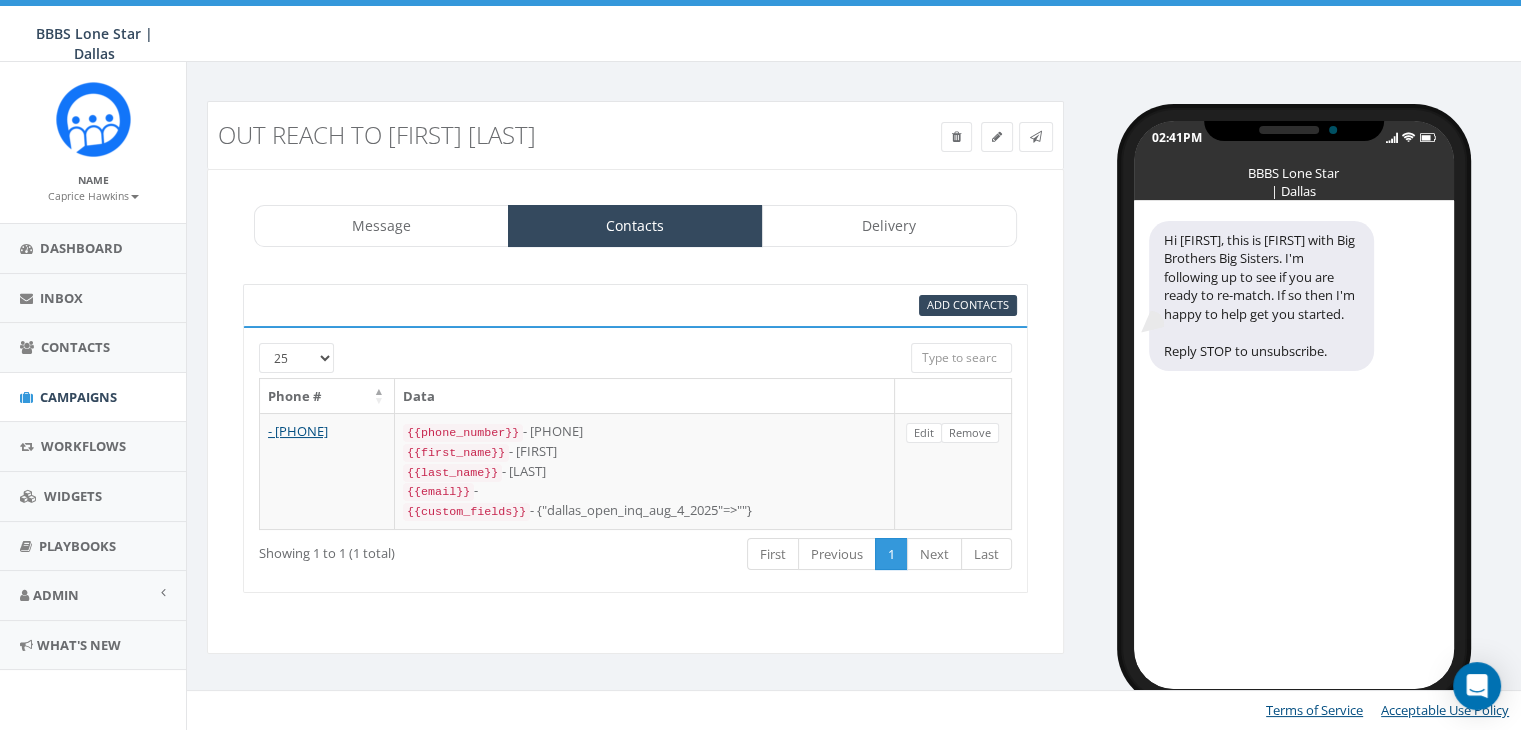 scroll, scrollTop: 0, scrollLeft: 0, axis: both 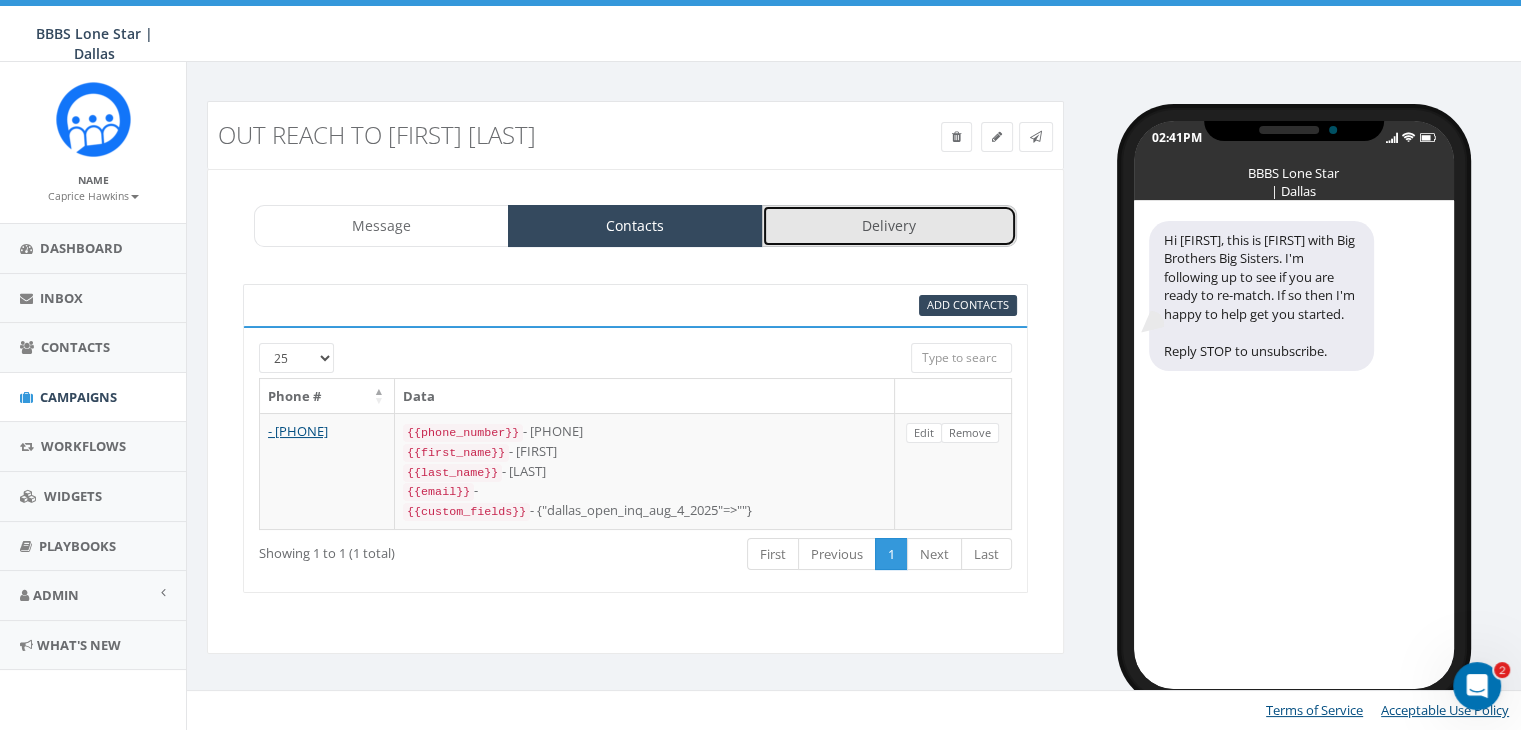 click on "Delivery" at bounding box center (889, 226) 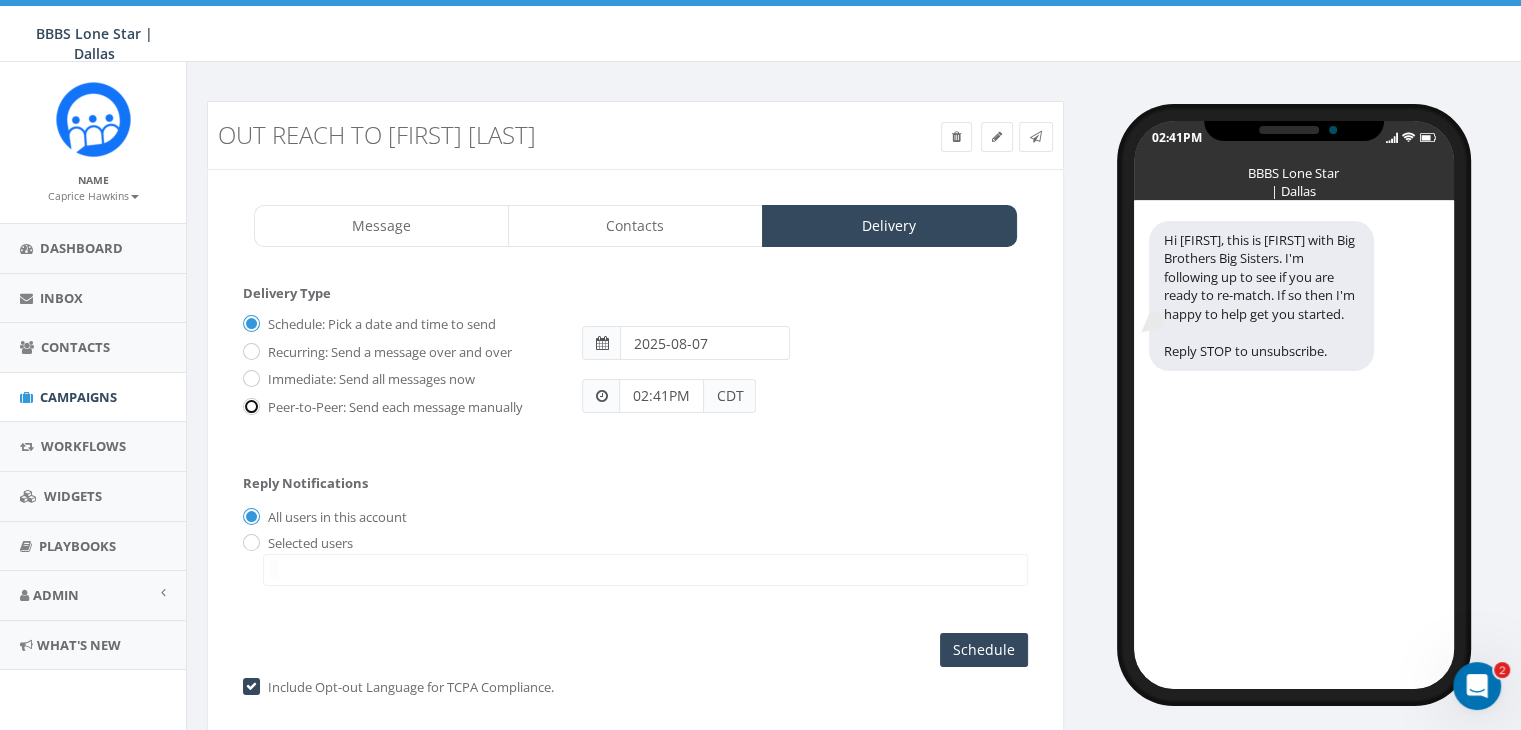 click on "Peer-to-Peer: Send each message manually" at bounding box center (249, 407) 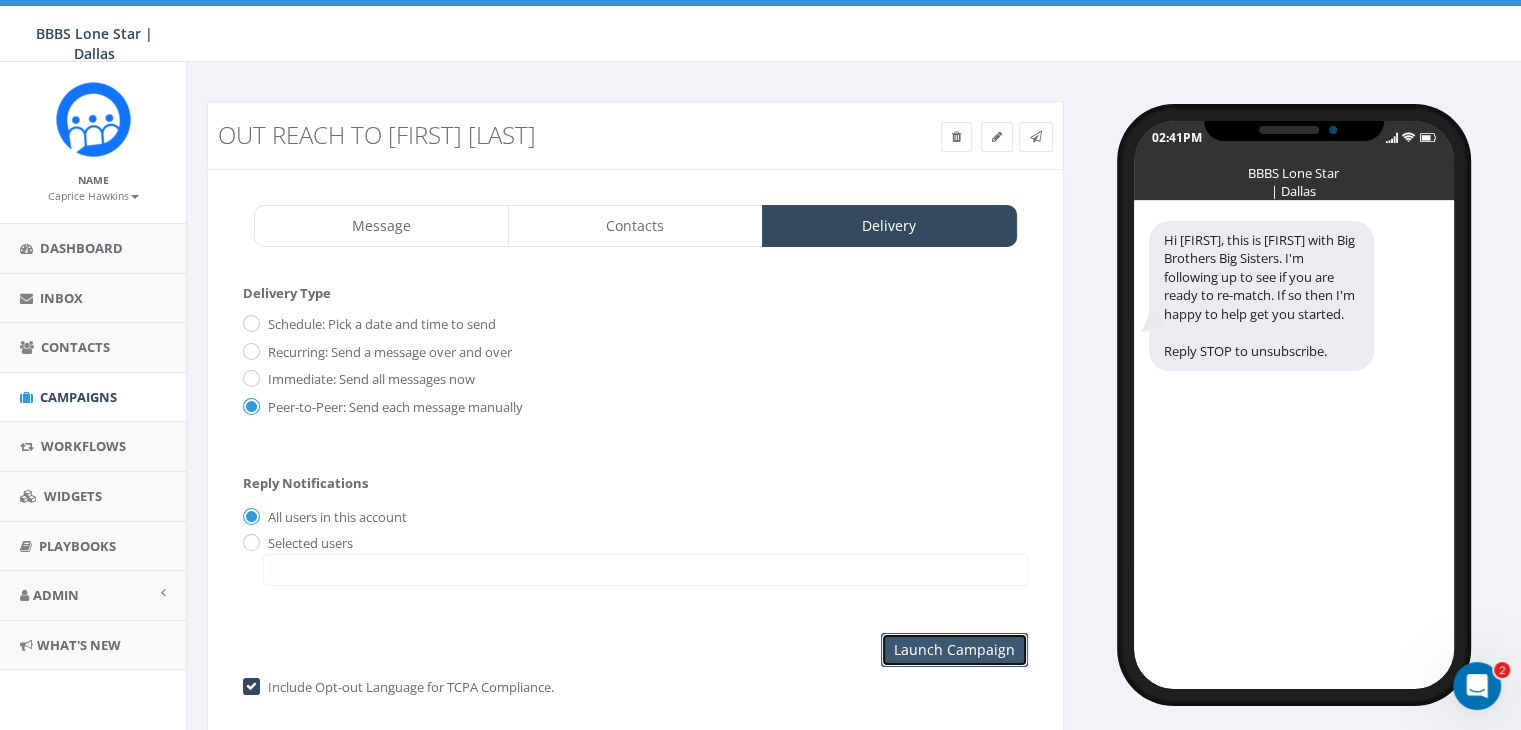 click on "Launch Campaign" at bounding box center (954, 650) 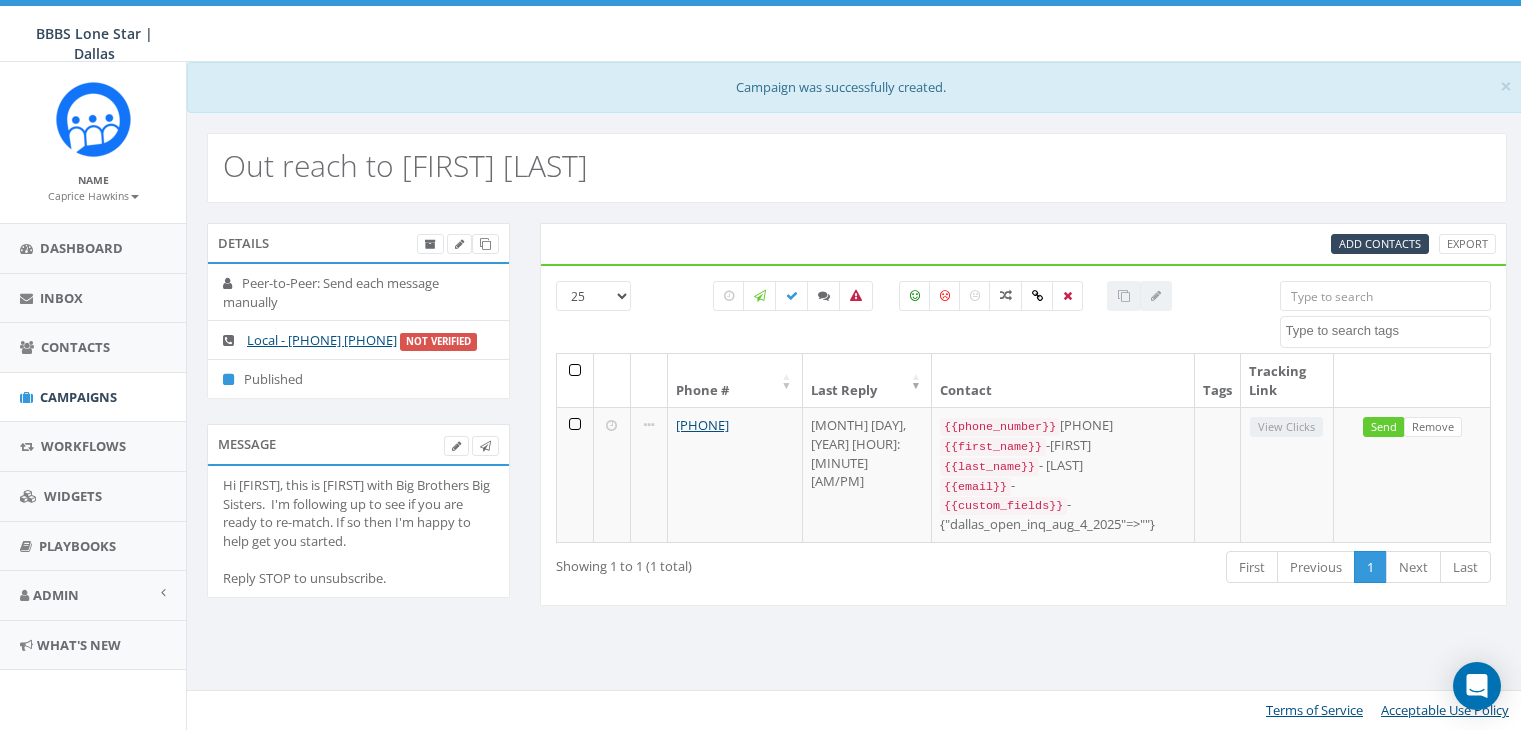 select 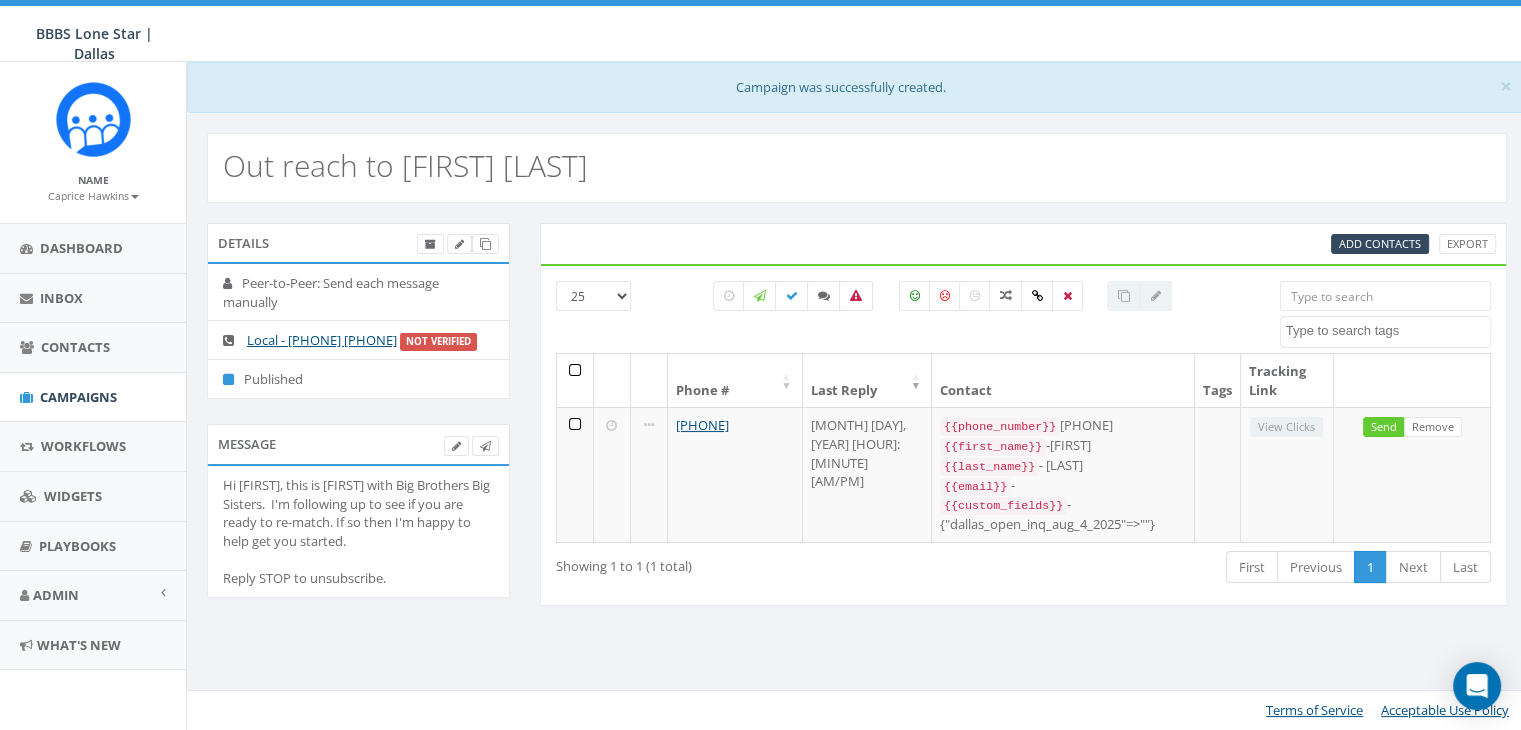 scroll, scrollTop: 0, scrollLeft: 0, axis: both 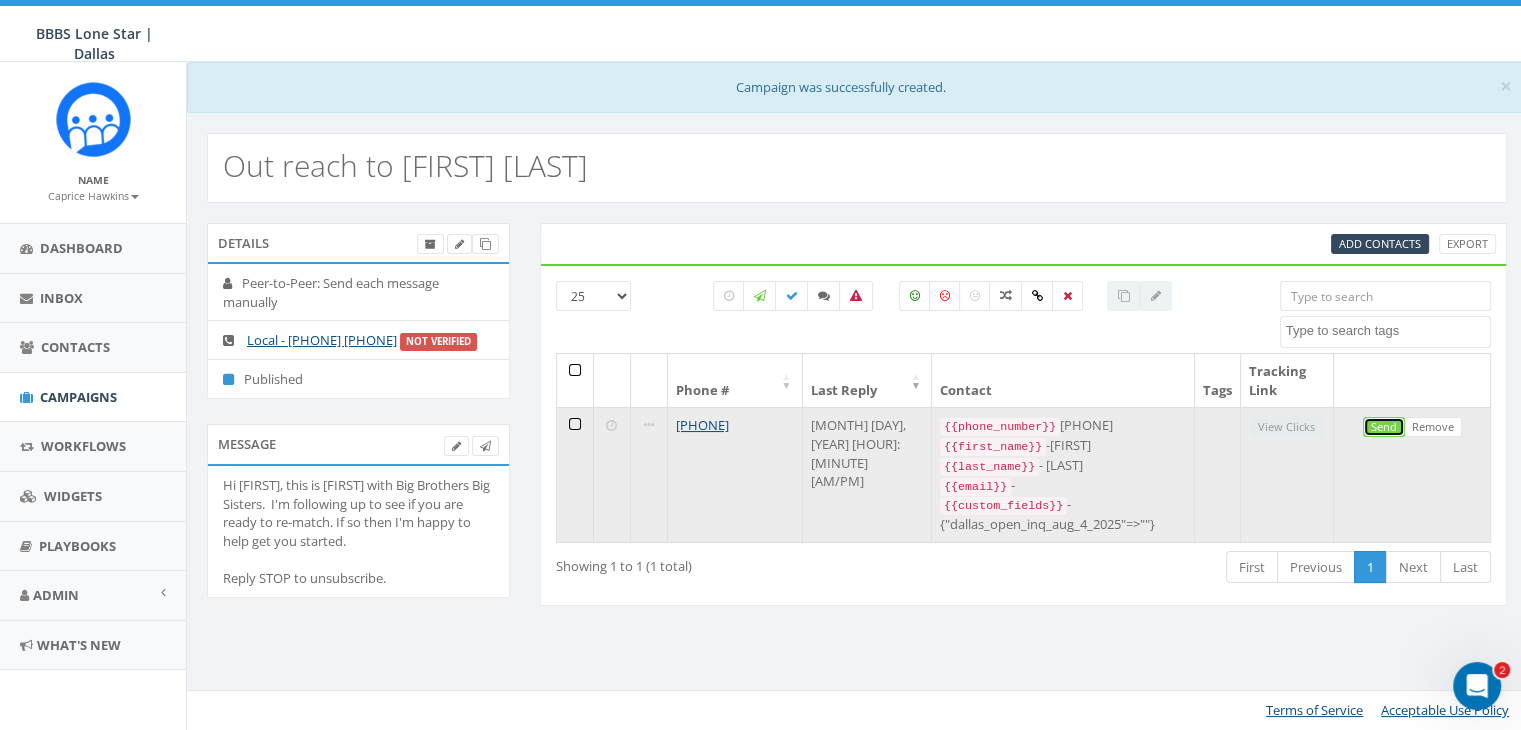 click on "Send" at bounding box center (1384, 427) 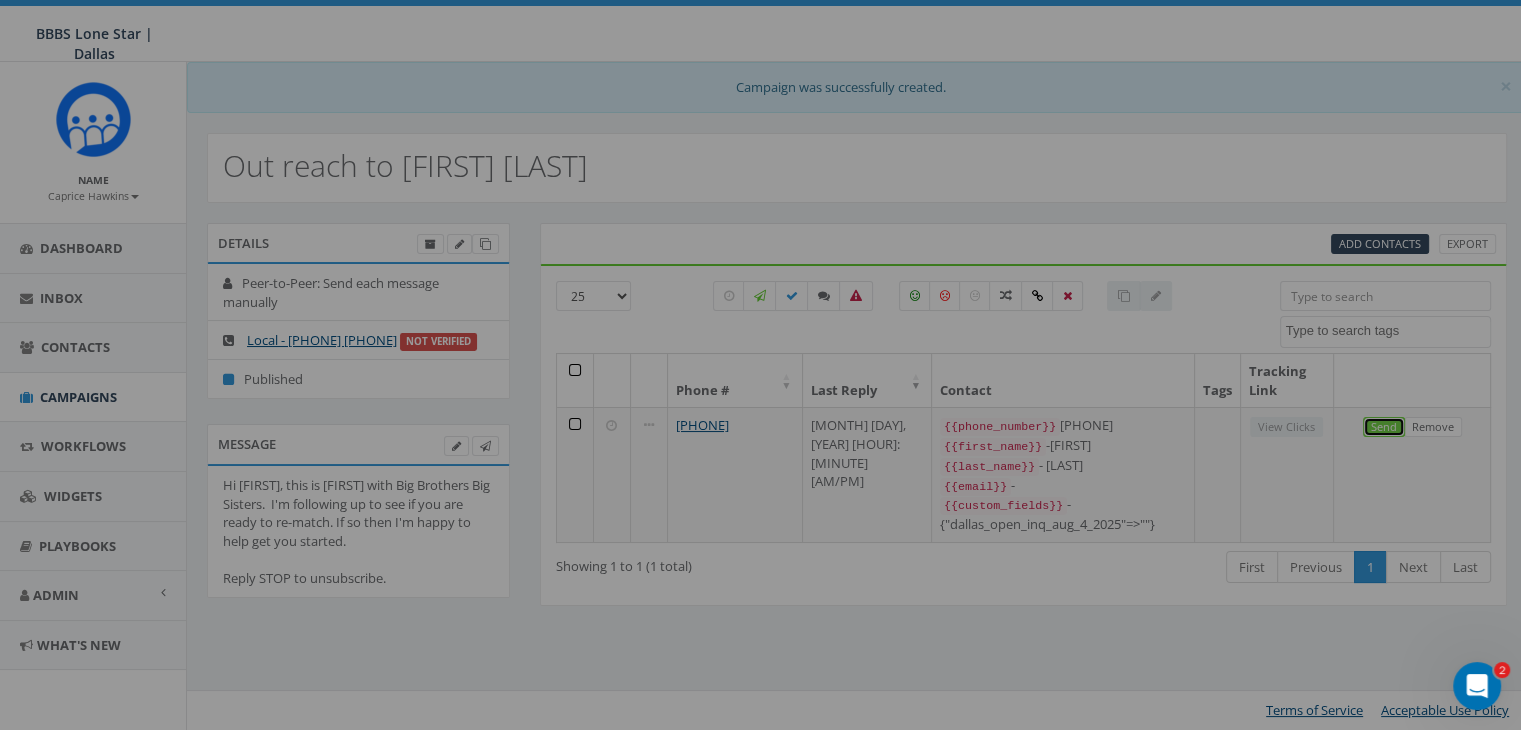 select 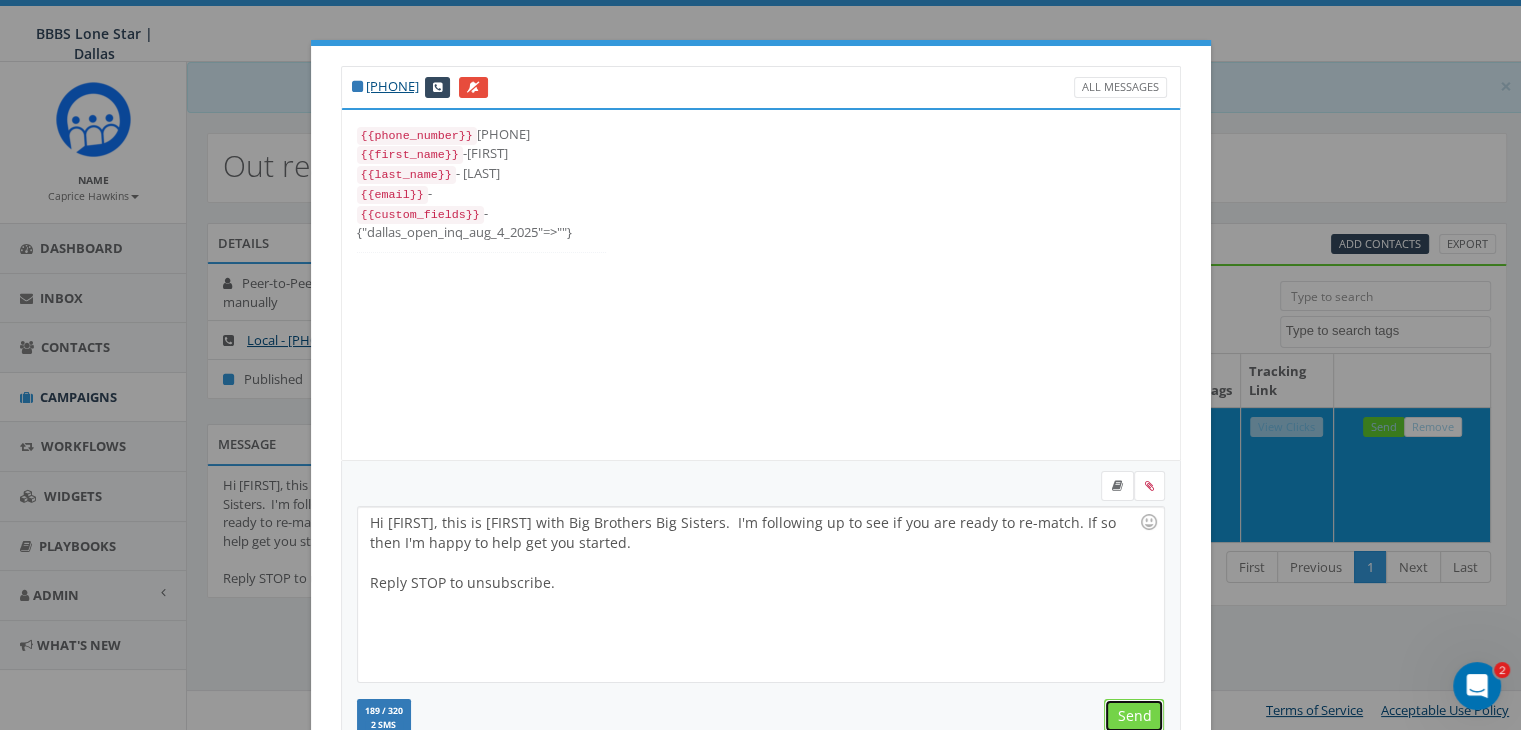 click on "Send" at bounding box center (1134, 716) 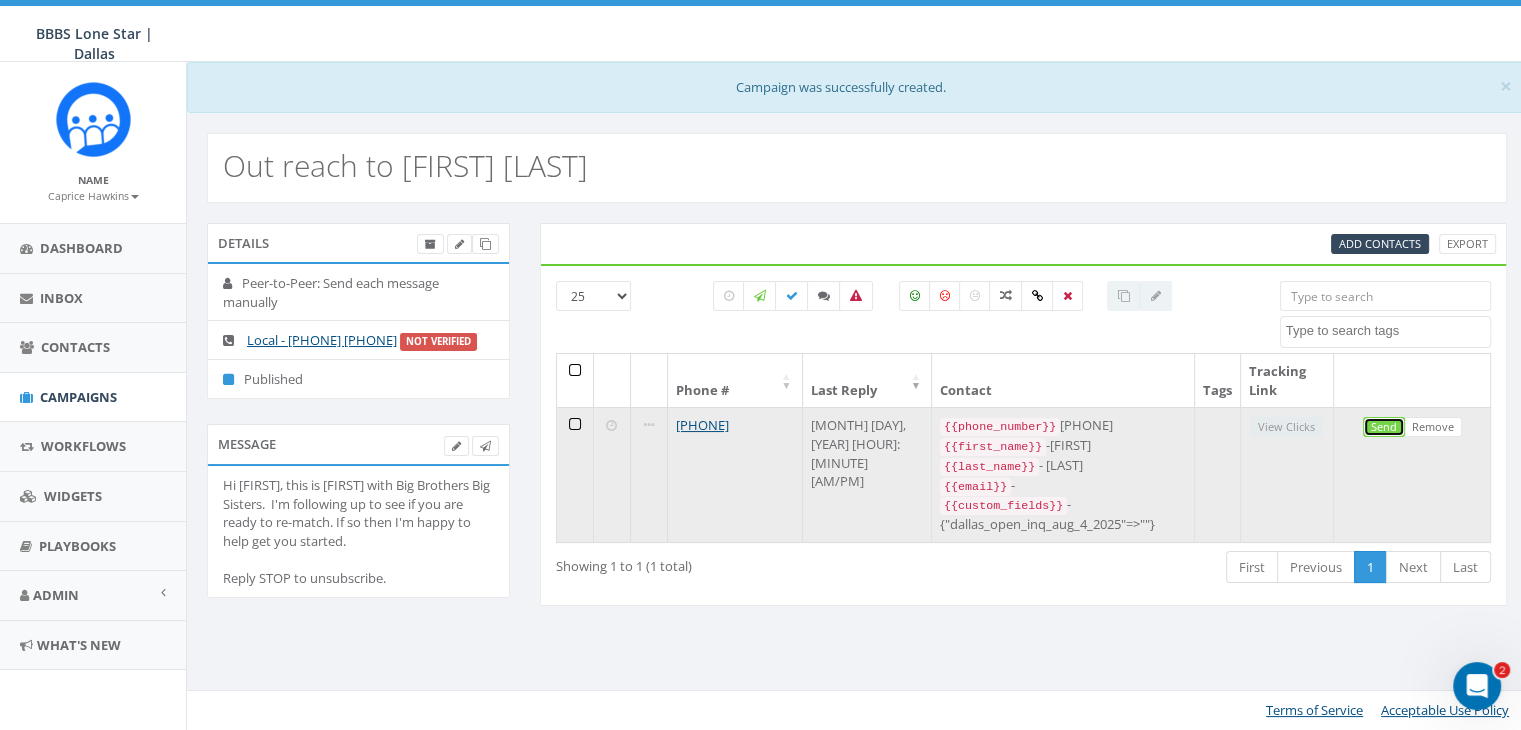click on "Send" at bounding box center [1384, 427] 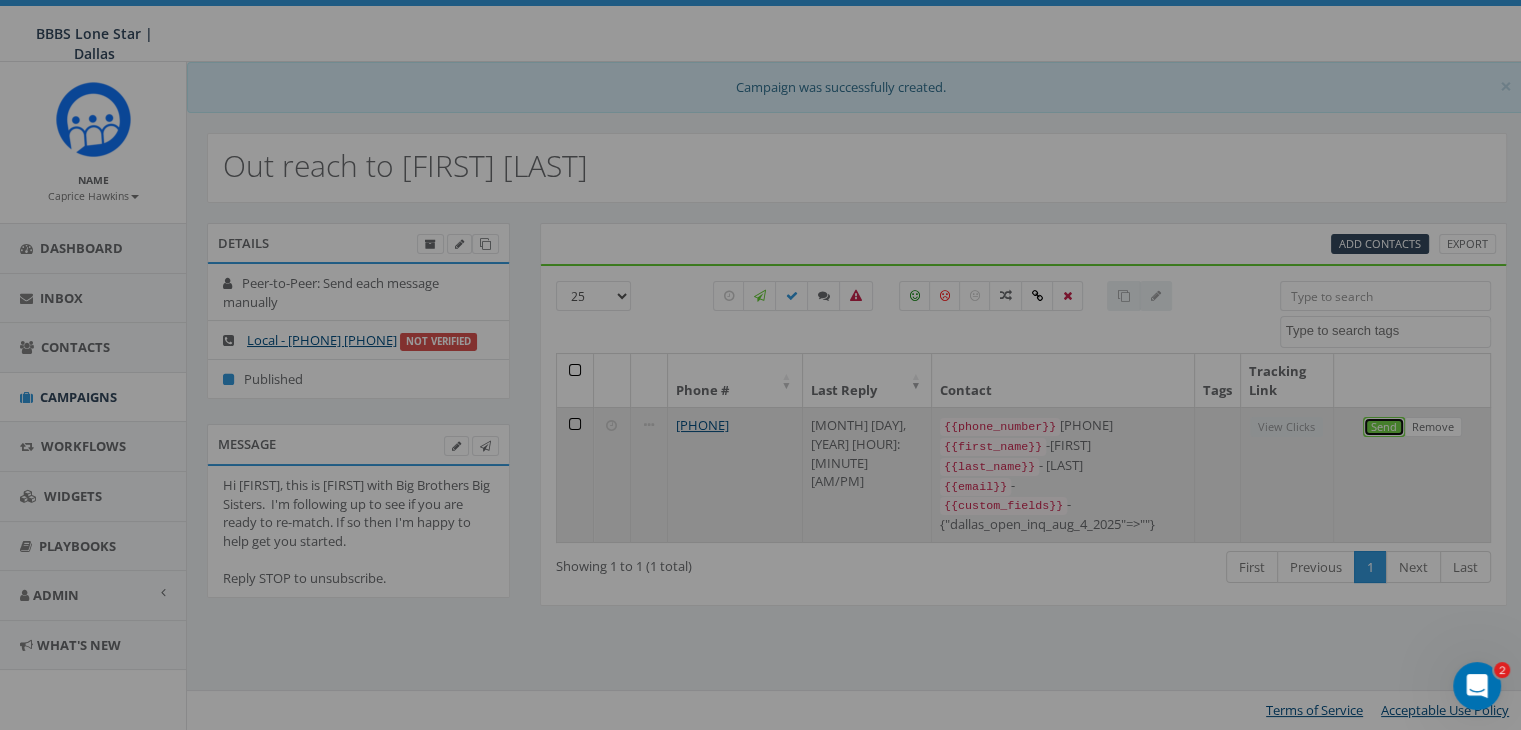 select 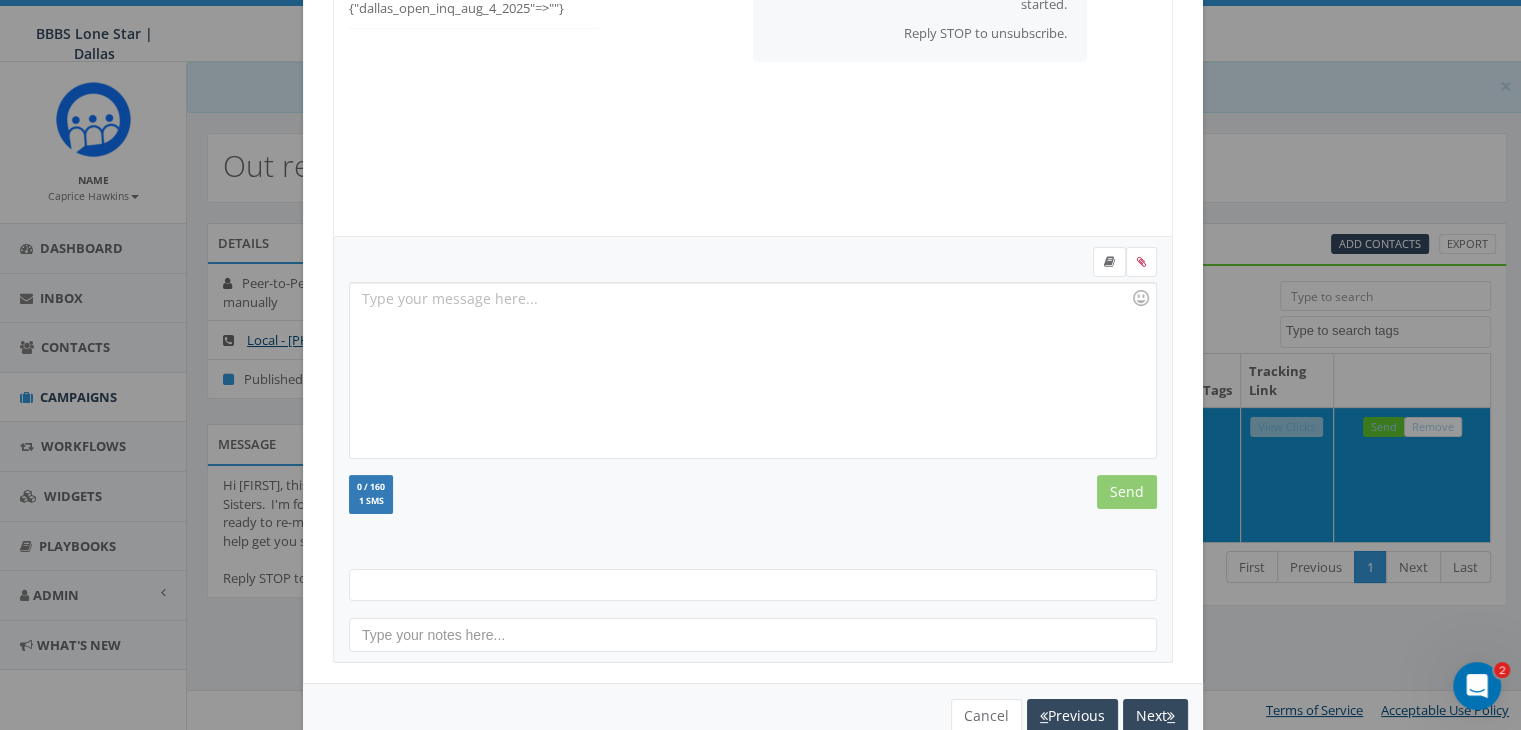 scroll, scrollTop: 268, scrollLeft: 0, axis: vertical 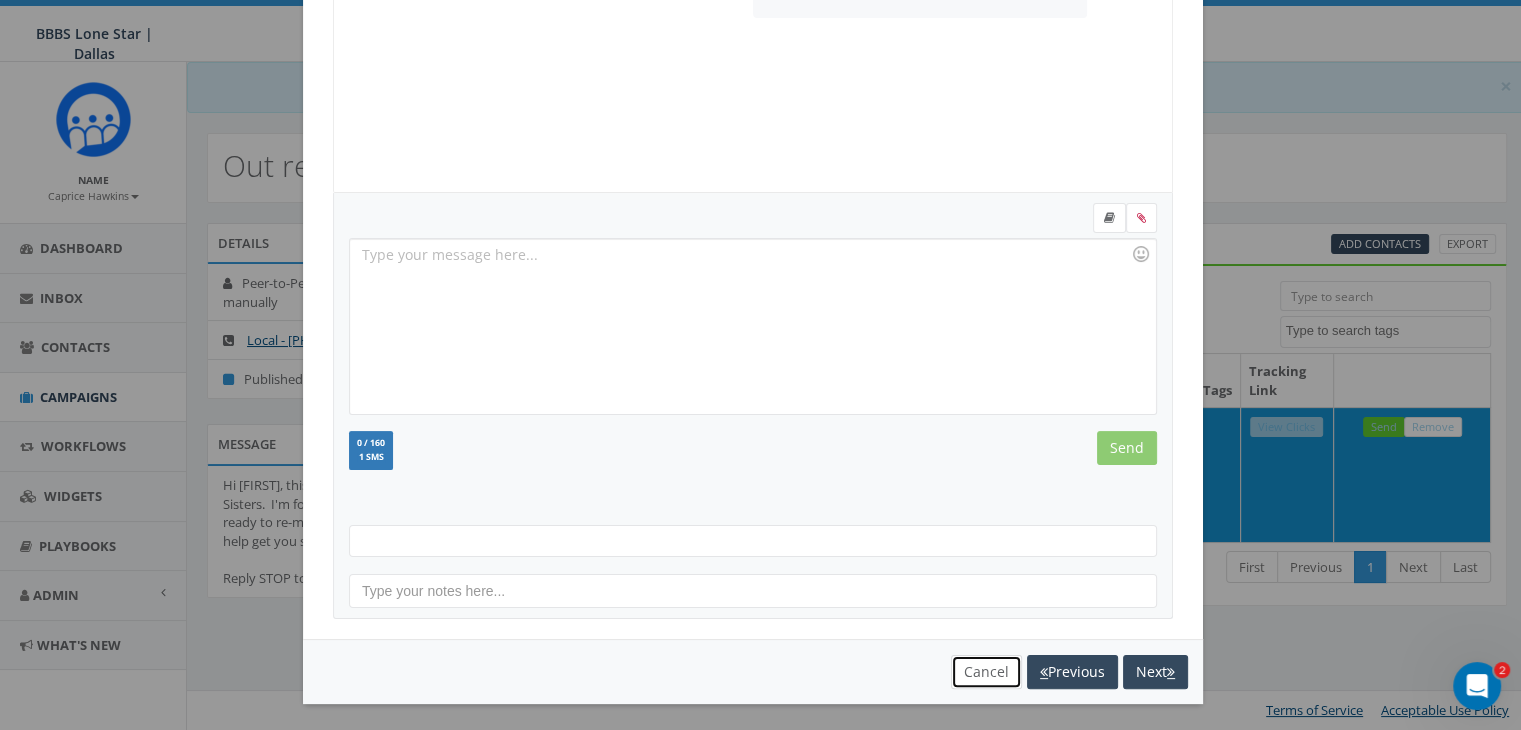 click on "Cancel" at bounding box center (986, 672) 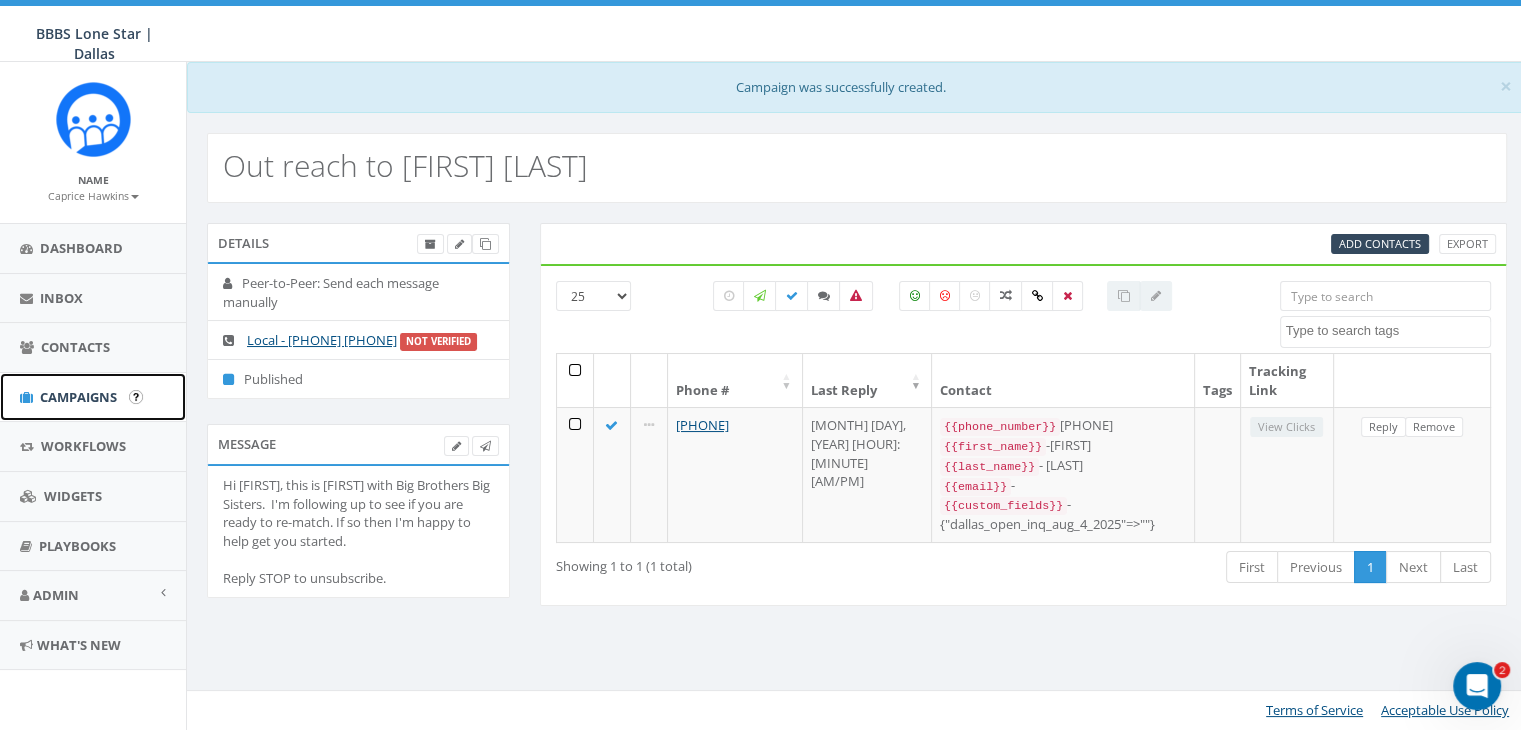click on "Campaigns" at bounding box center [78, 397] 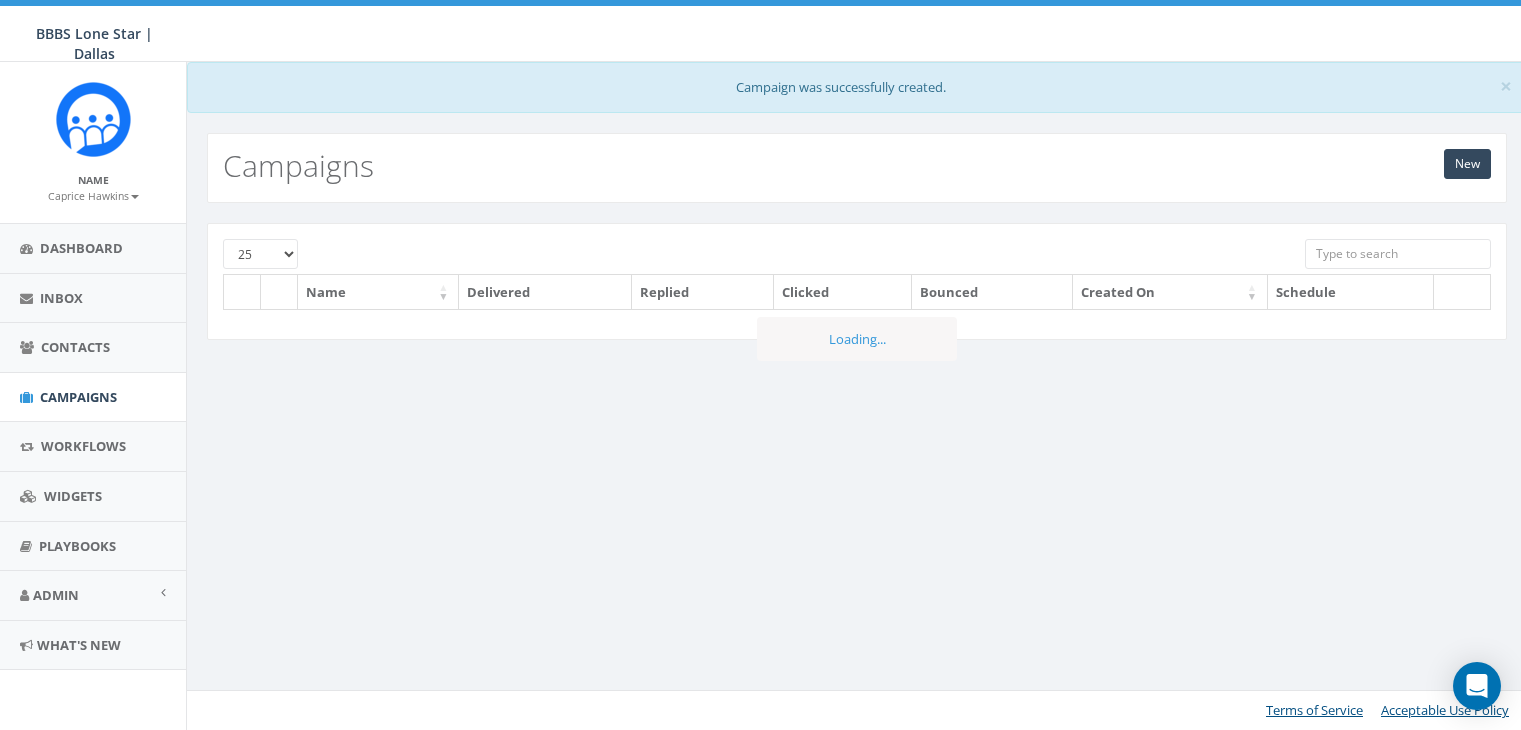 scroll, scrollTop: 0, scrollLeft: 0, axis: both 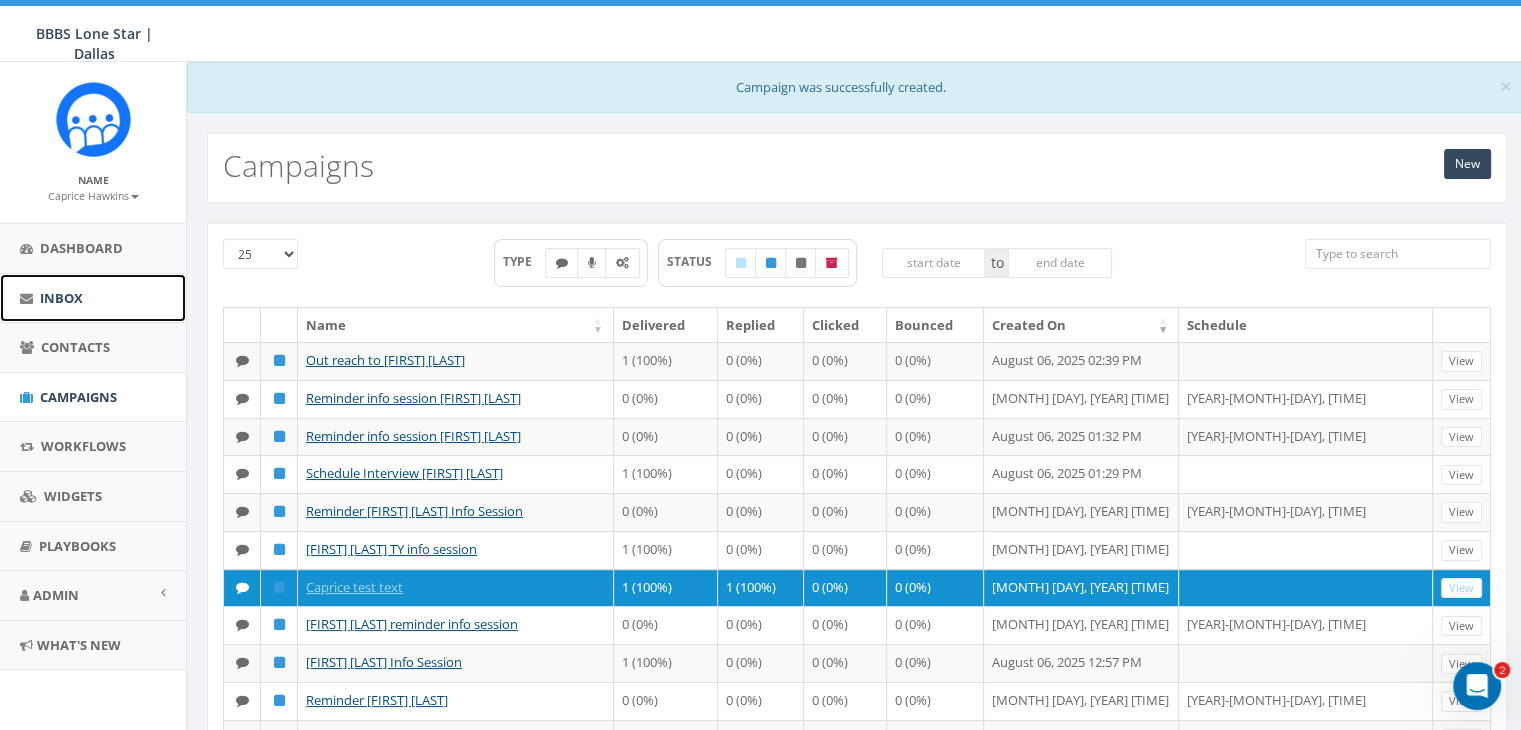click on "Inbox" at bounding box center [61, 298] 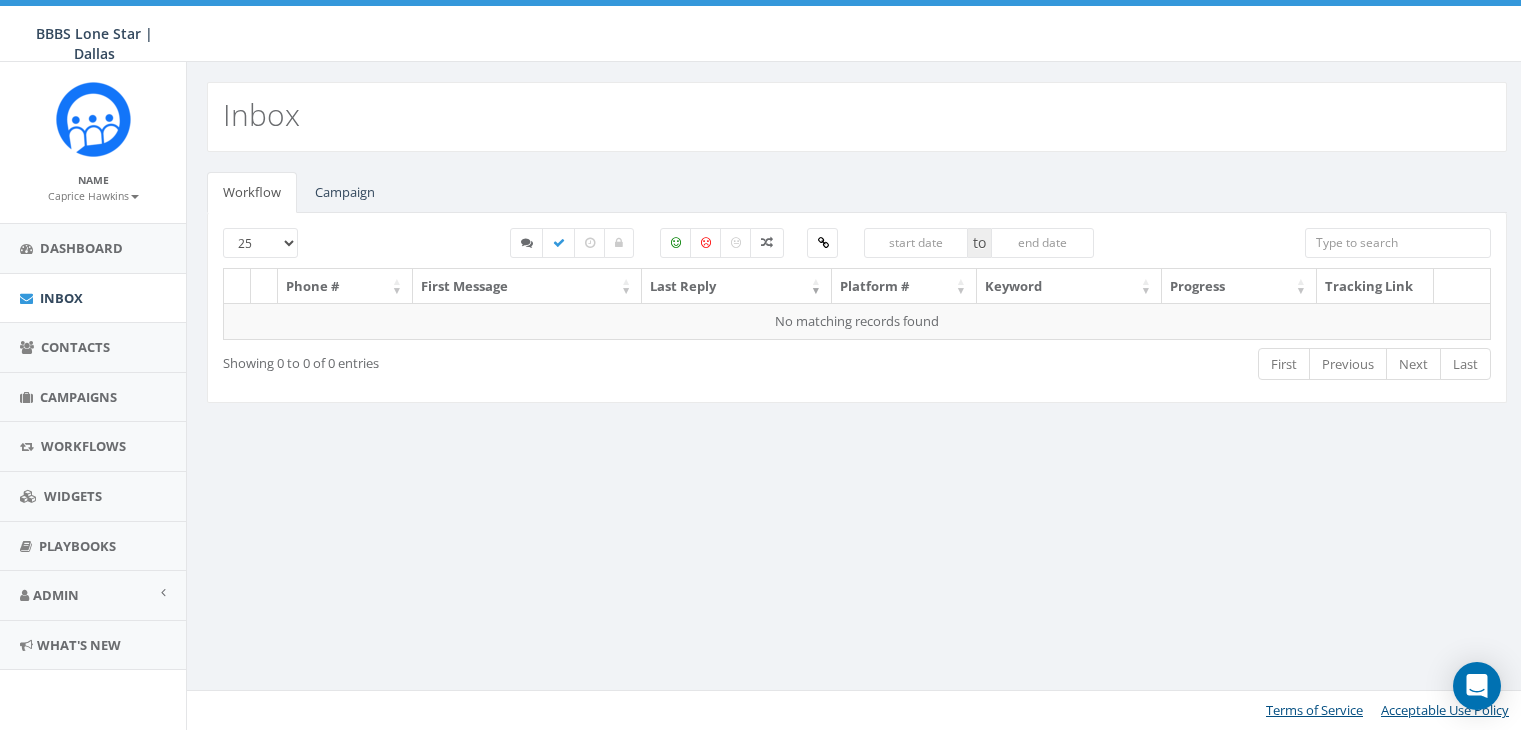 select 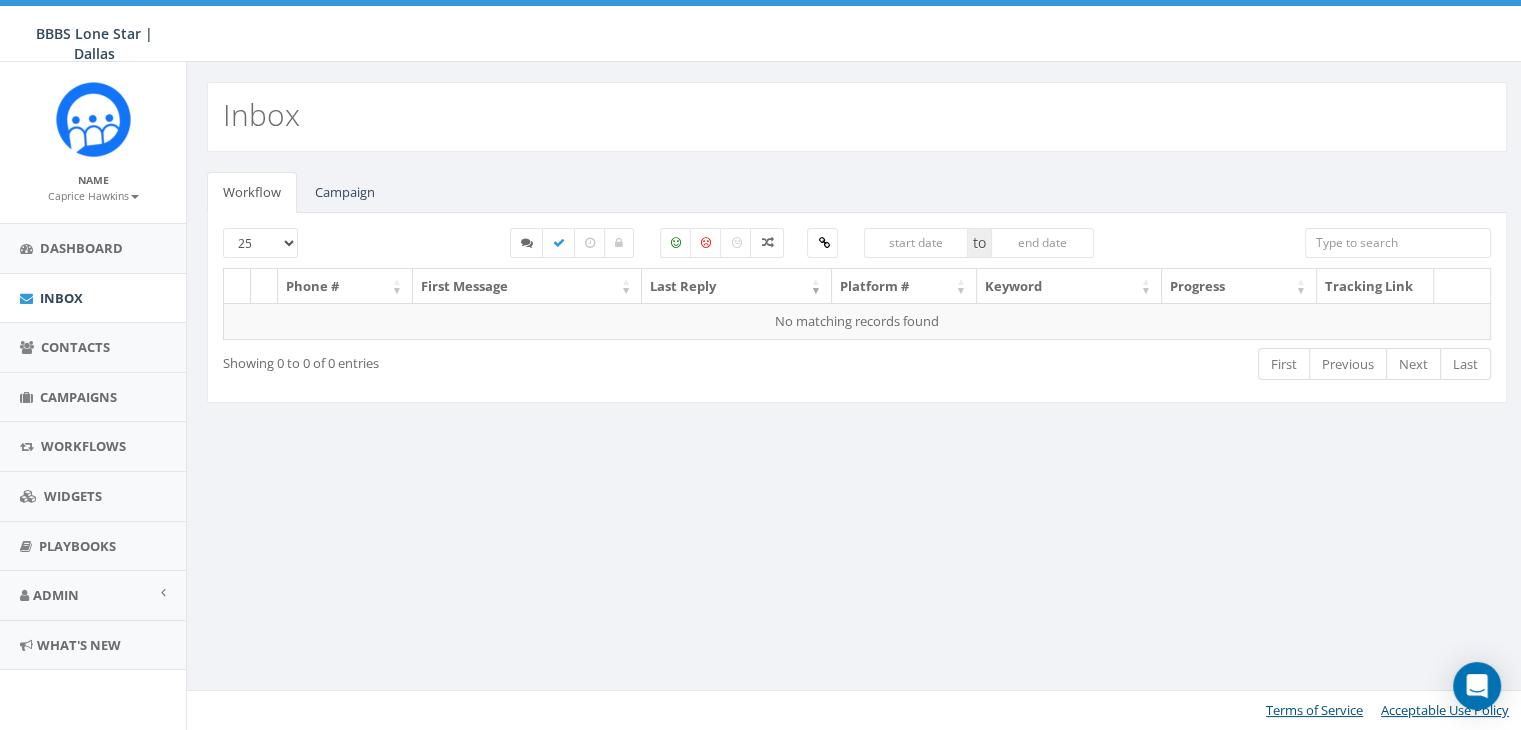 scroll, scrollTop: 0, scrollLeft: 0, axis: both 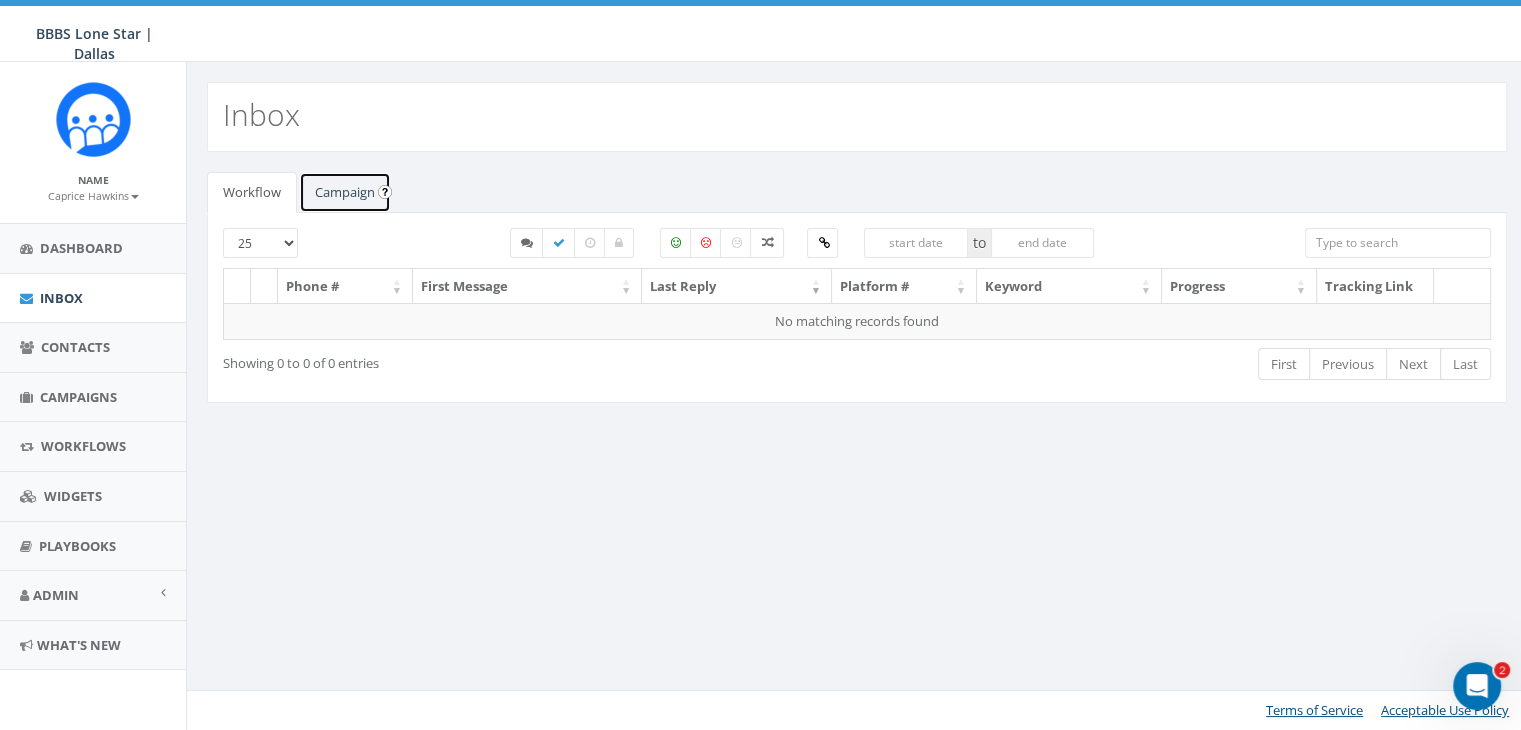 click on "Campaign" at bounding box center [345, 192] 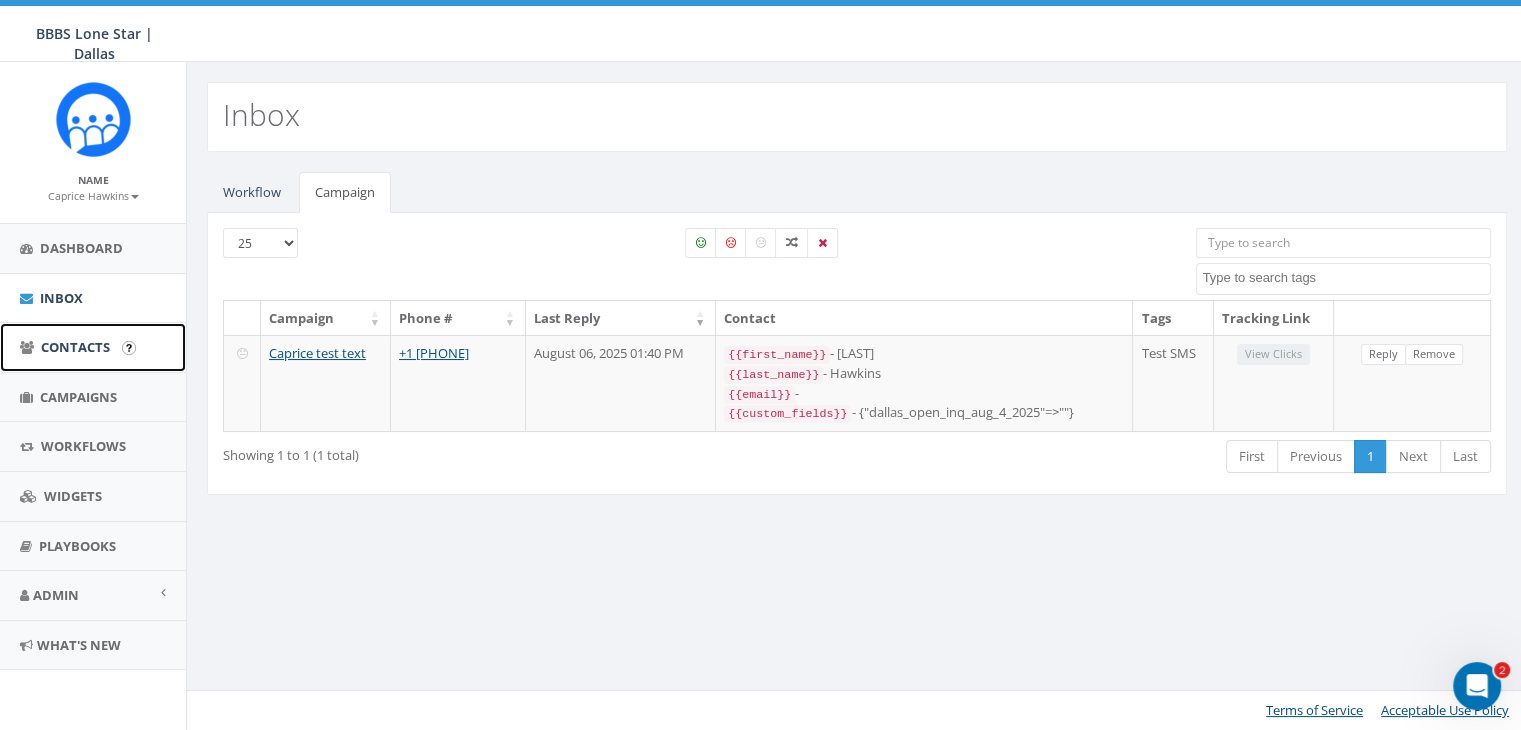 click on "Contacts" at bounding box center [75, 347] 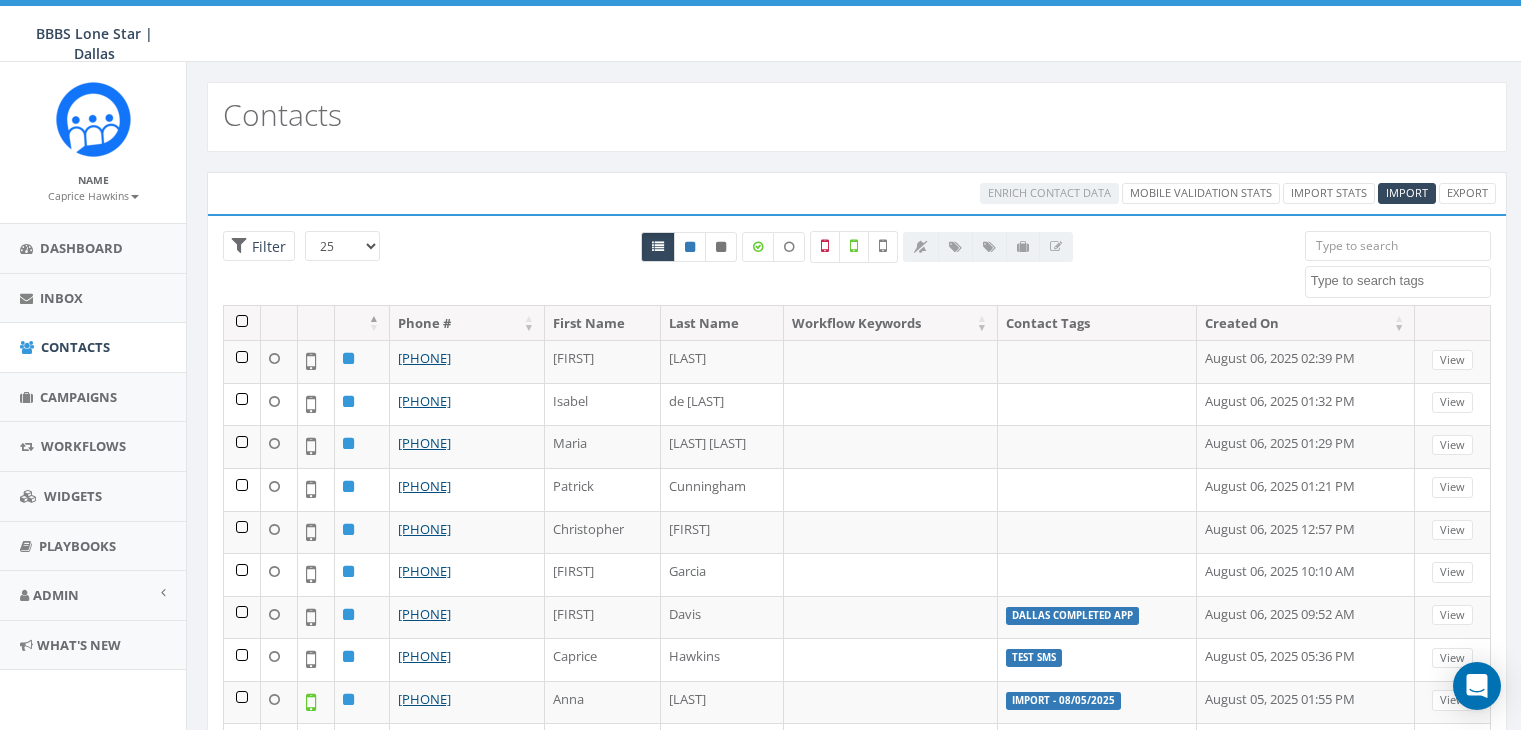 select 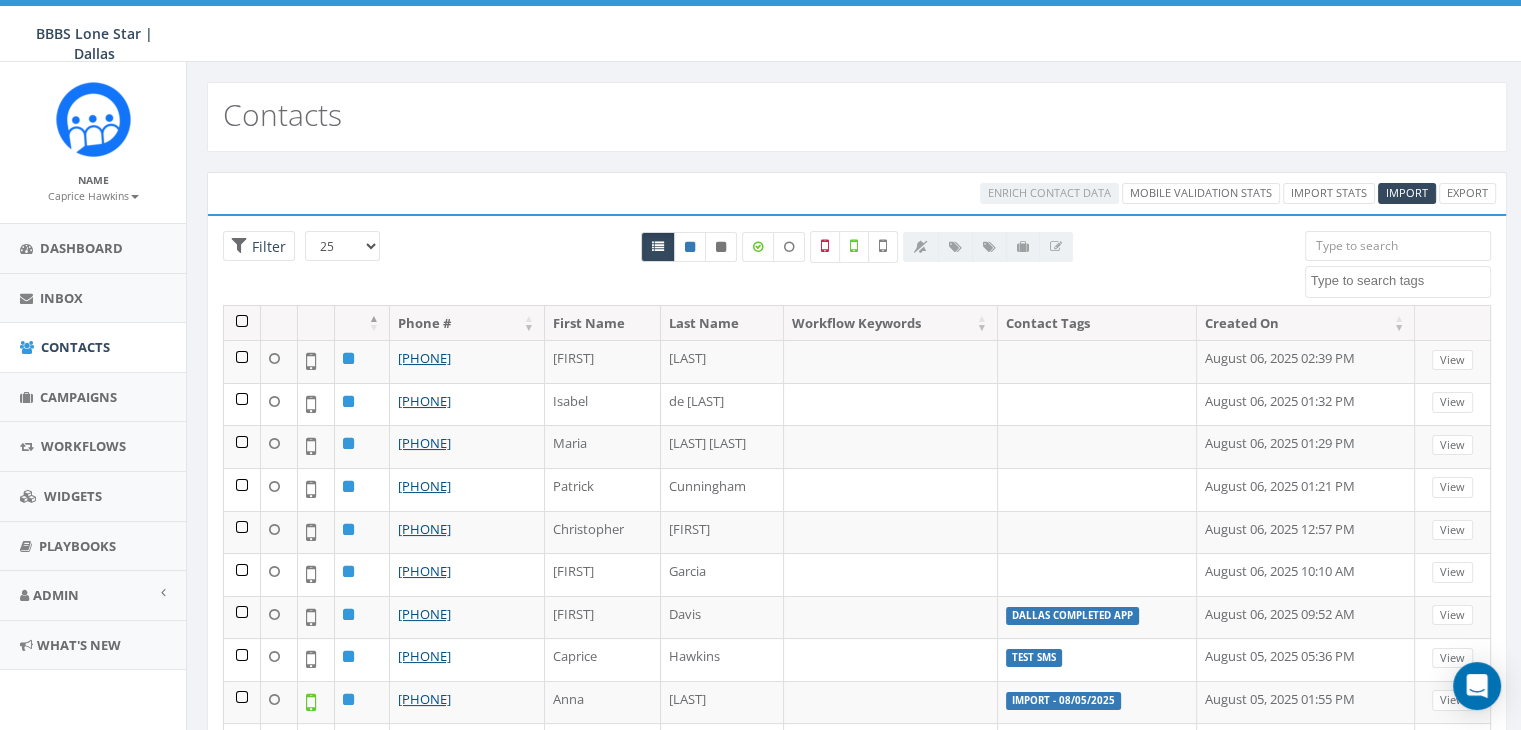 scroll, scrollTop: 0, scrollLeft: 0, axis: both 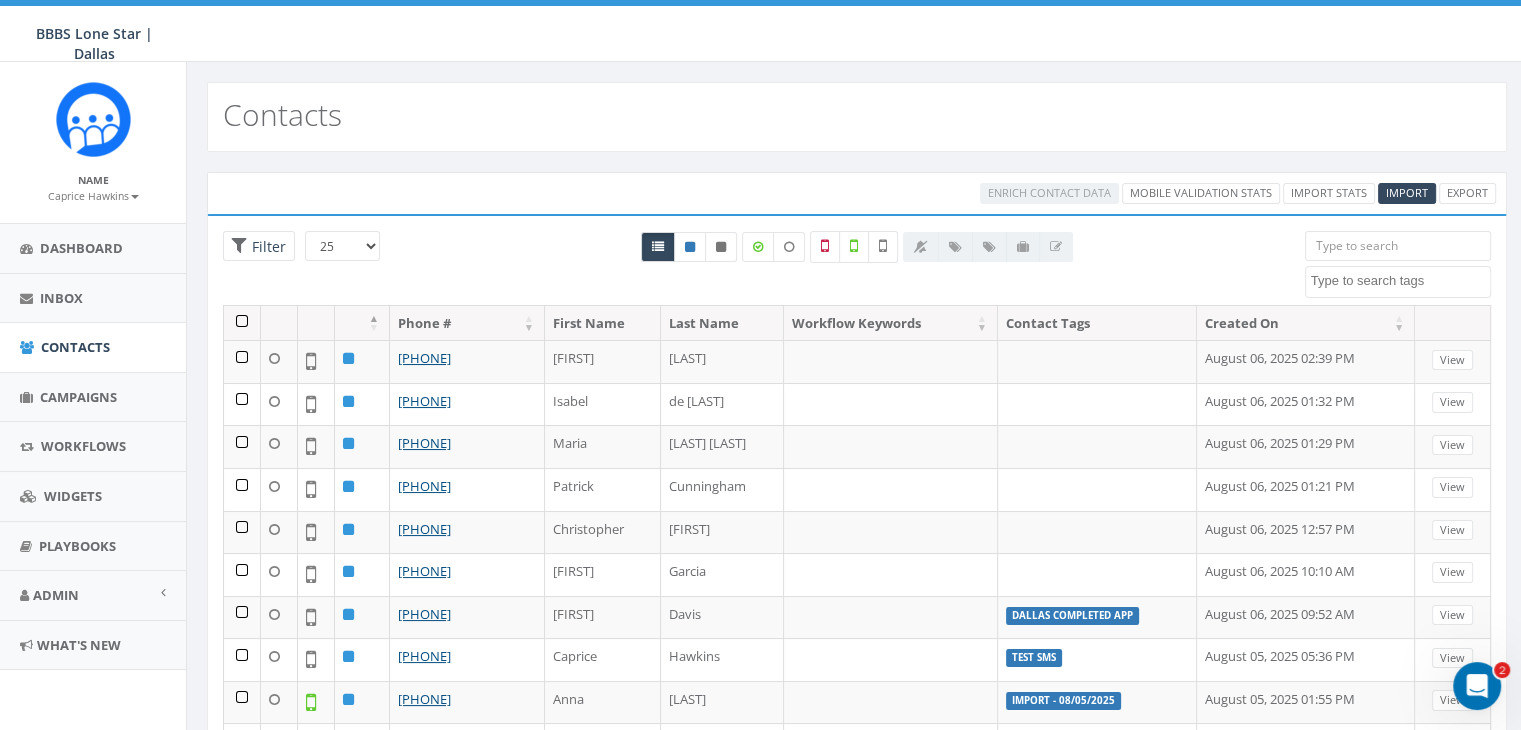 click at bounding box center (1398, 246) 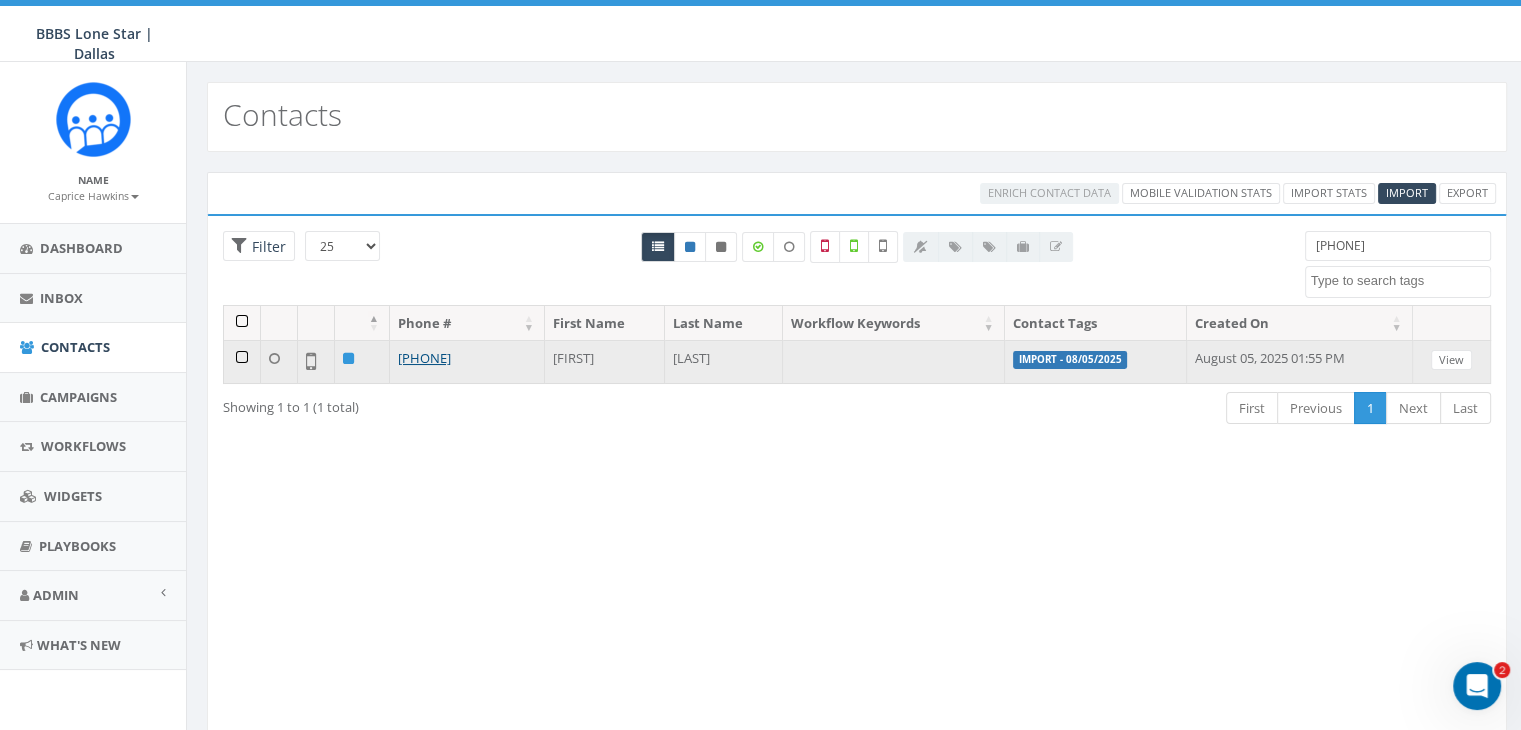 type on "(817) 471-9875" 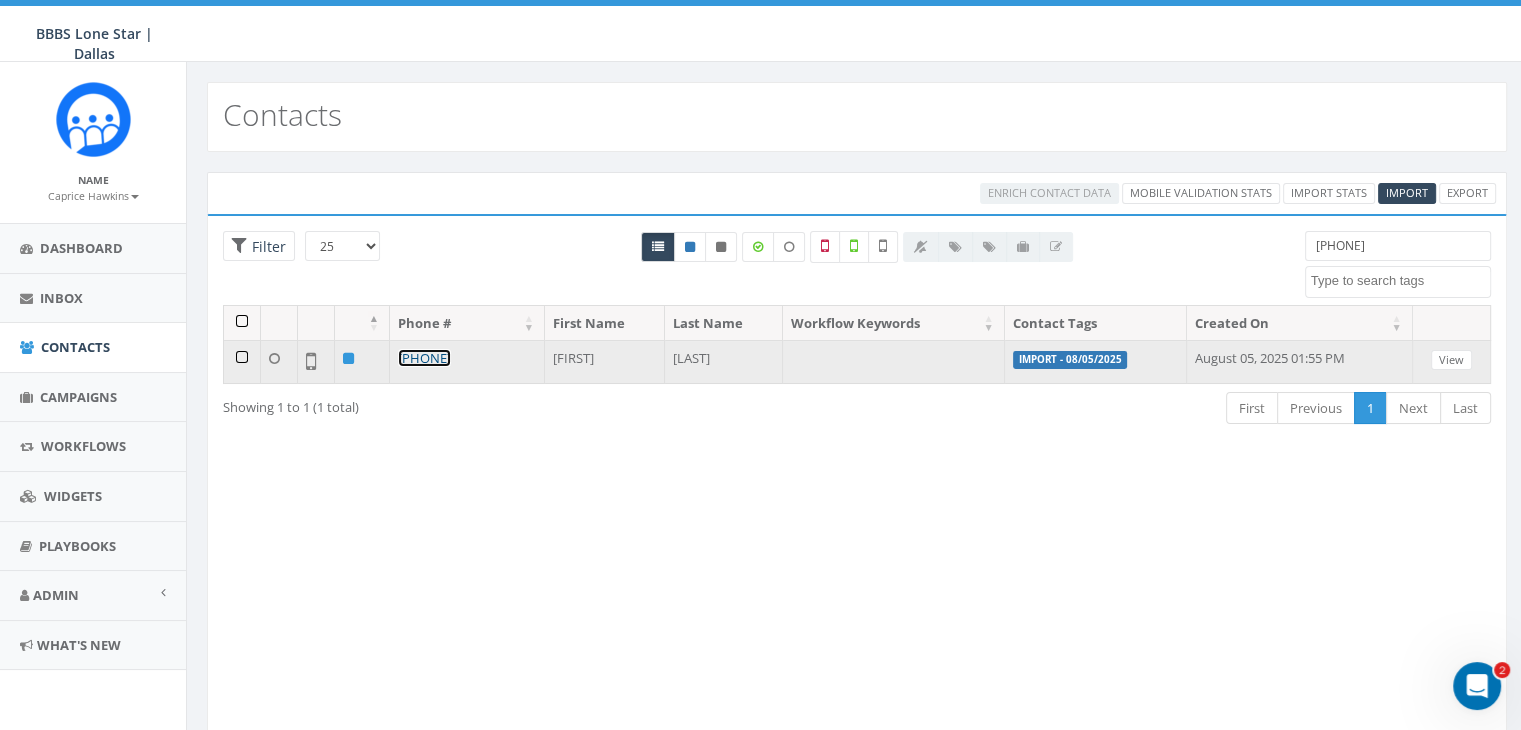 click on "+1 817-471-9875" at bounding box center (424, 358) 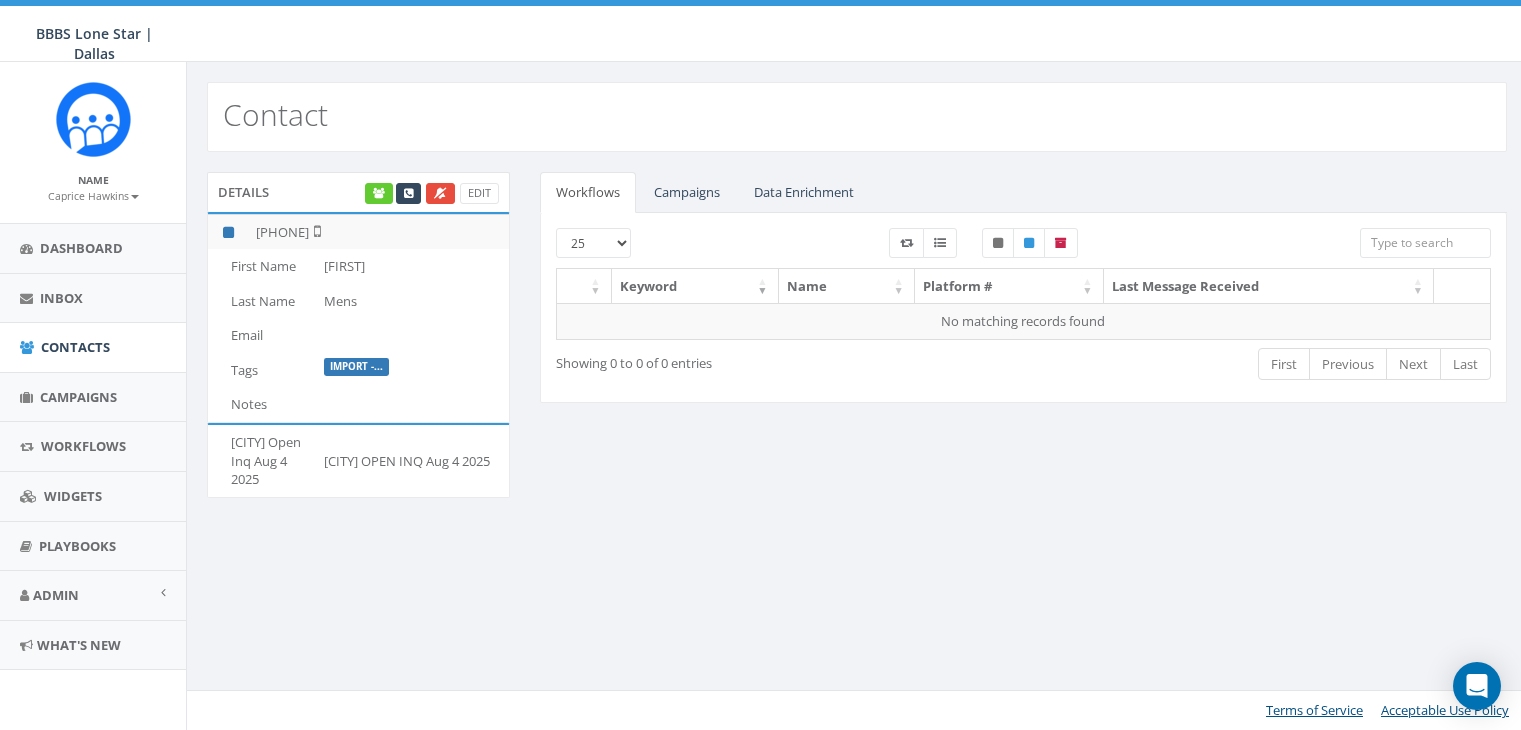 scroll, scrollTop: 0, scrollLeft: 0, axis: both 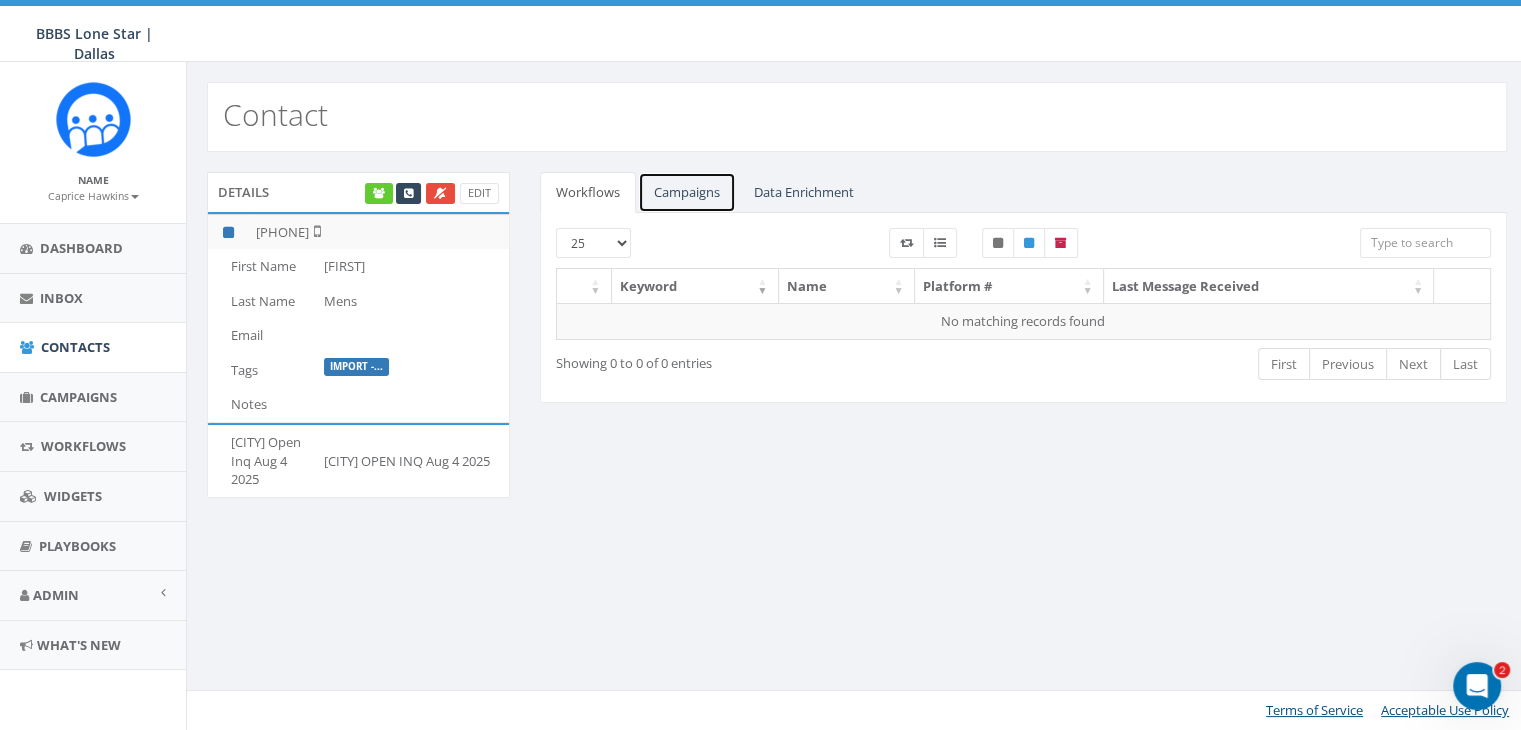 click on "Campaigns" at bounding box center [687, 192] 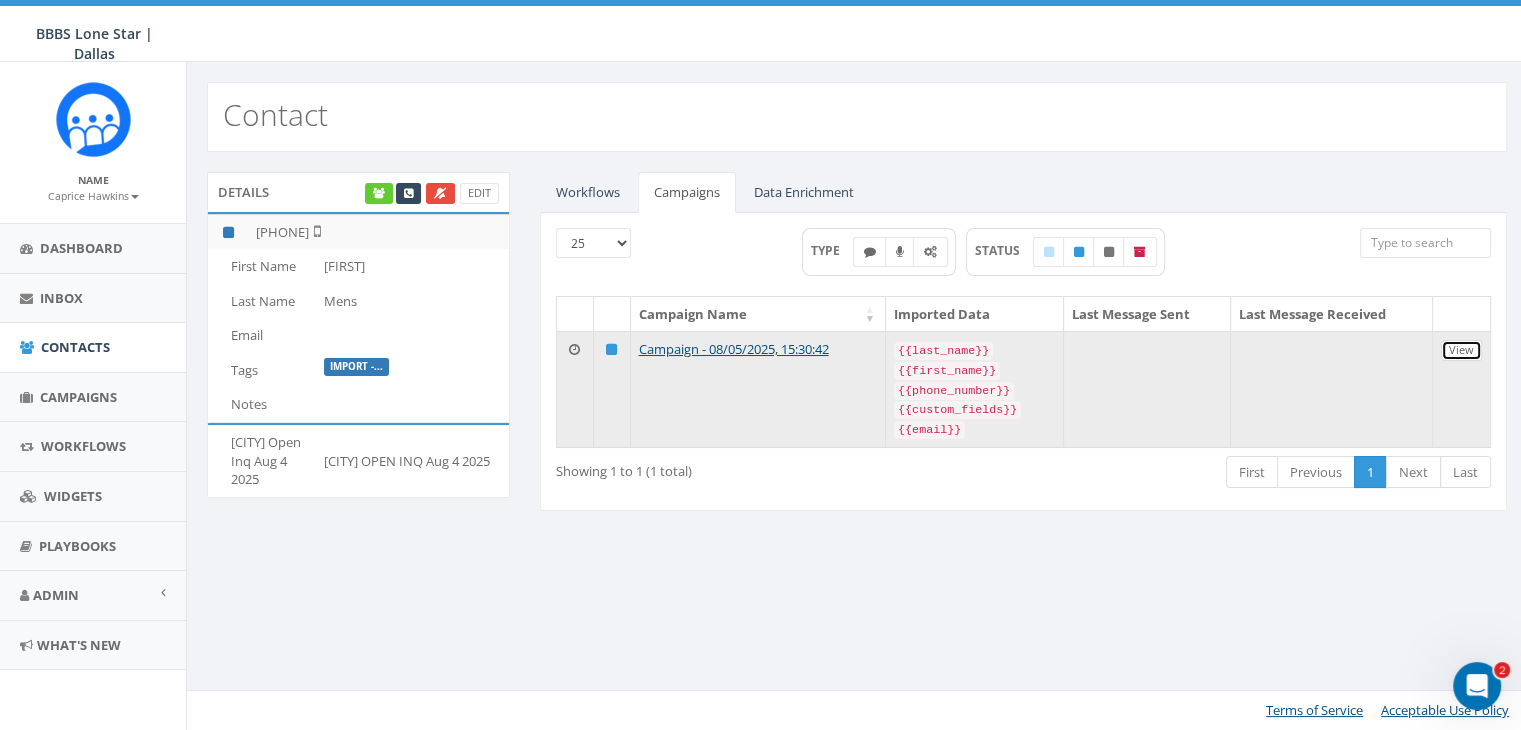 click on "View" at bounding box center [1461, 350] 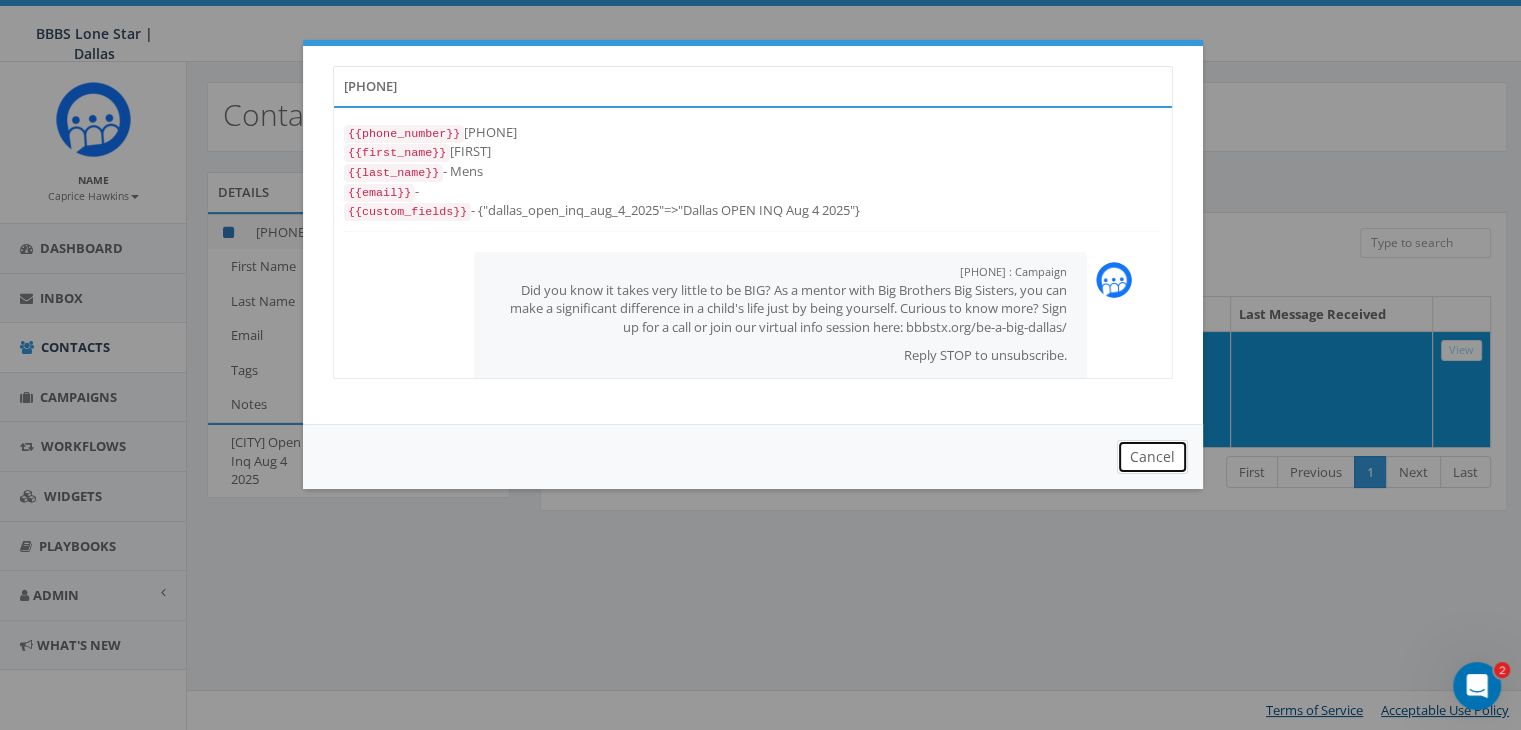 click on "Cancel" at bounding box center [1152, 457] 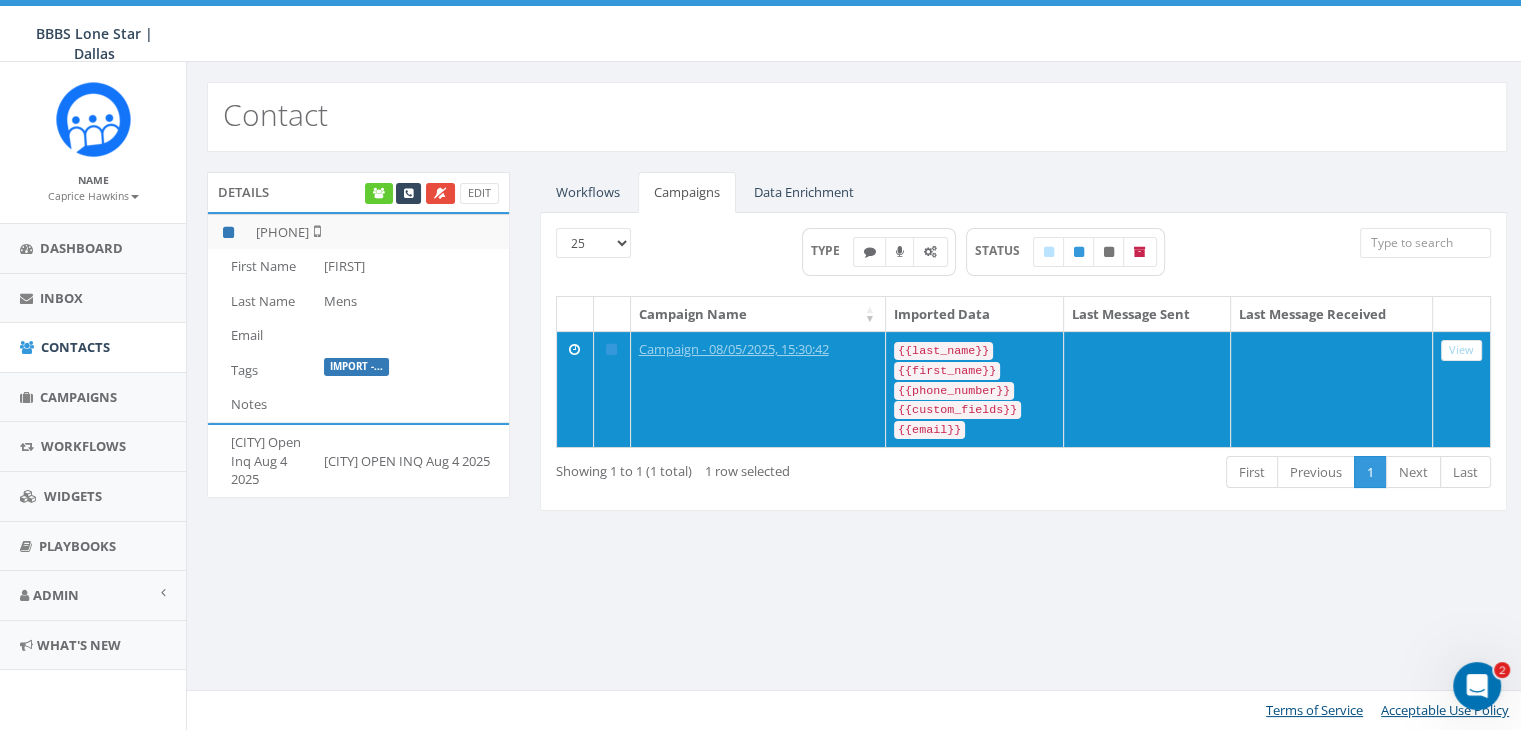 click on "Details Edit   +1 817-471-9875  First Name Micah Last Name Mens Email Tags Import -... Notes Dallas Open Inq Aug 4 2025 Dallas OPEN INQ Aug 4 2025 Workflows Campaigns Data Enrichment 25 50 100 Keyword Name Platform # Last Message Received No matching records found Showing 0 to 0 of 0 entries  First Previous Next Last 25 50 100 TYPE STATUS     Campaign Name Imported Data Last Message Sent Last Message Received Campaign - 08/05/2025, 15:30:42 {{last_name}} {{first_name}} {{phone_number}} {{custom_fields}} {{email}} View Loading... Showing 1 to 1 (1 total)  1 row selected First Previous 1 Next Last Field Data No matching records found" at bounding box center [857, 354] 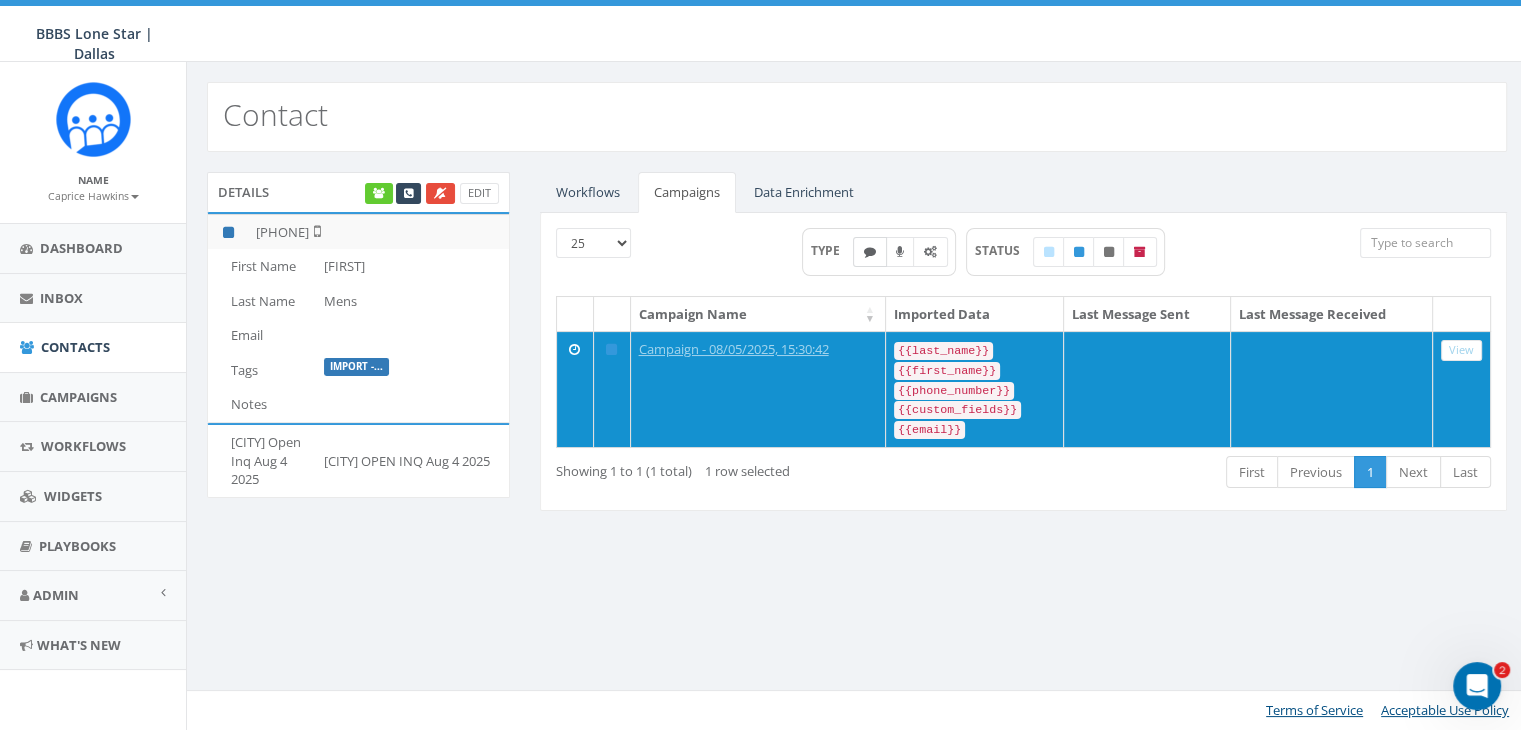 click at bounding box center (870, 252) 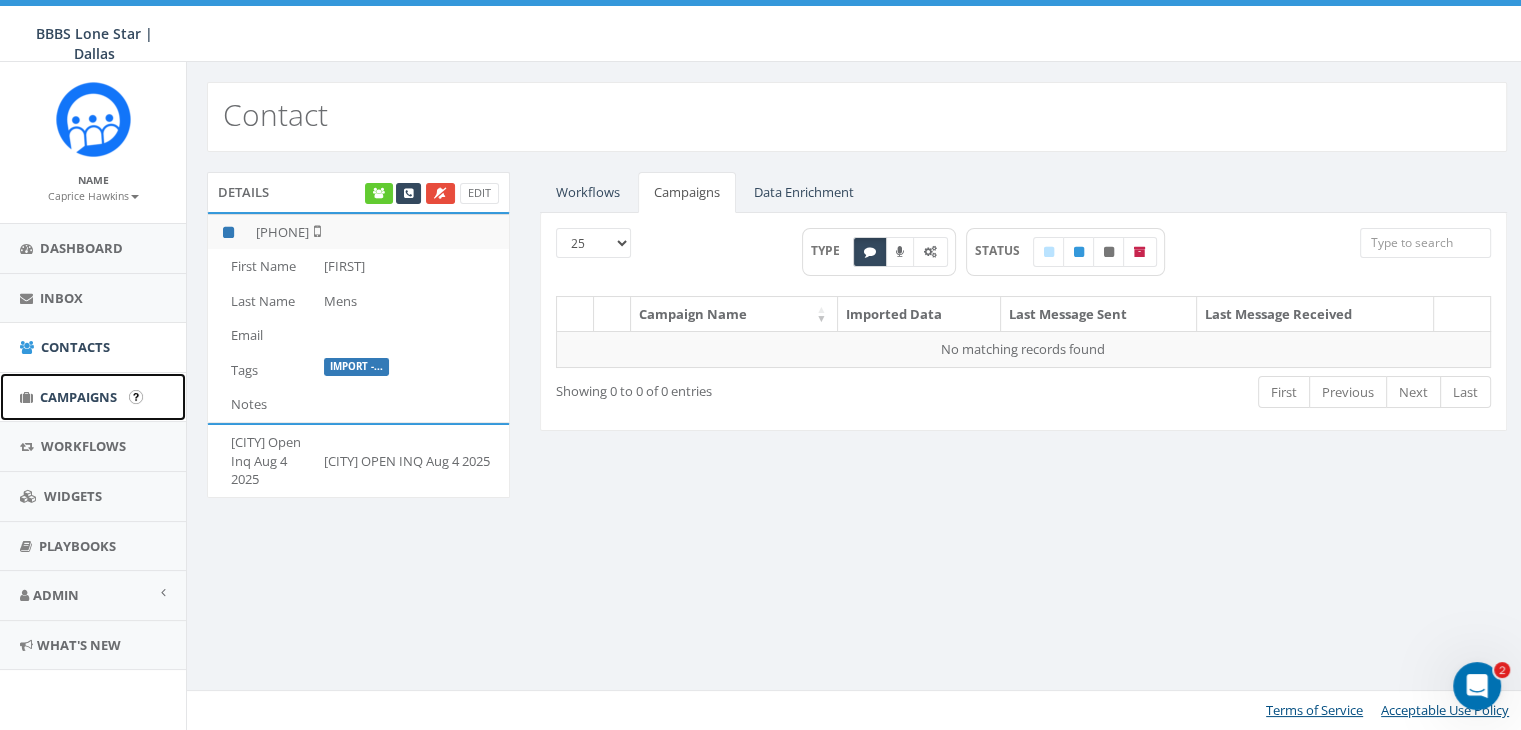 click on "Campaigns" at bounding box center [93, 397] 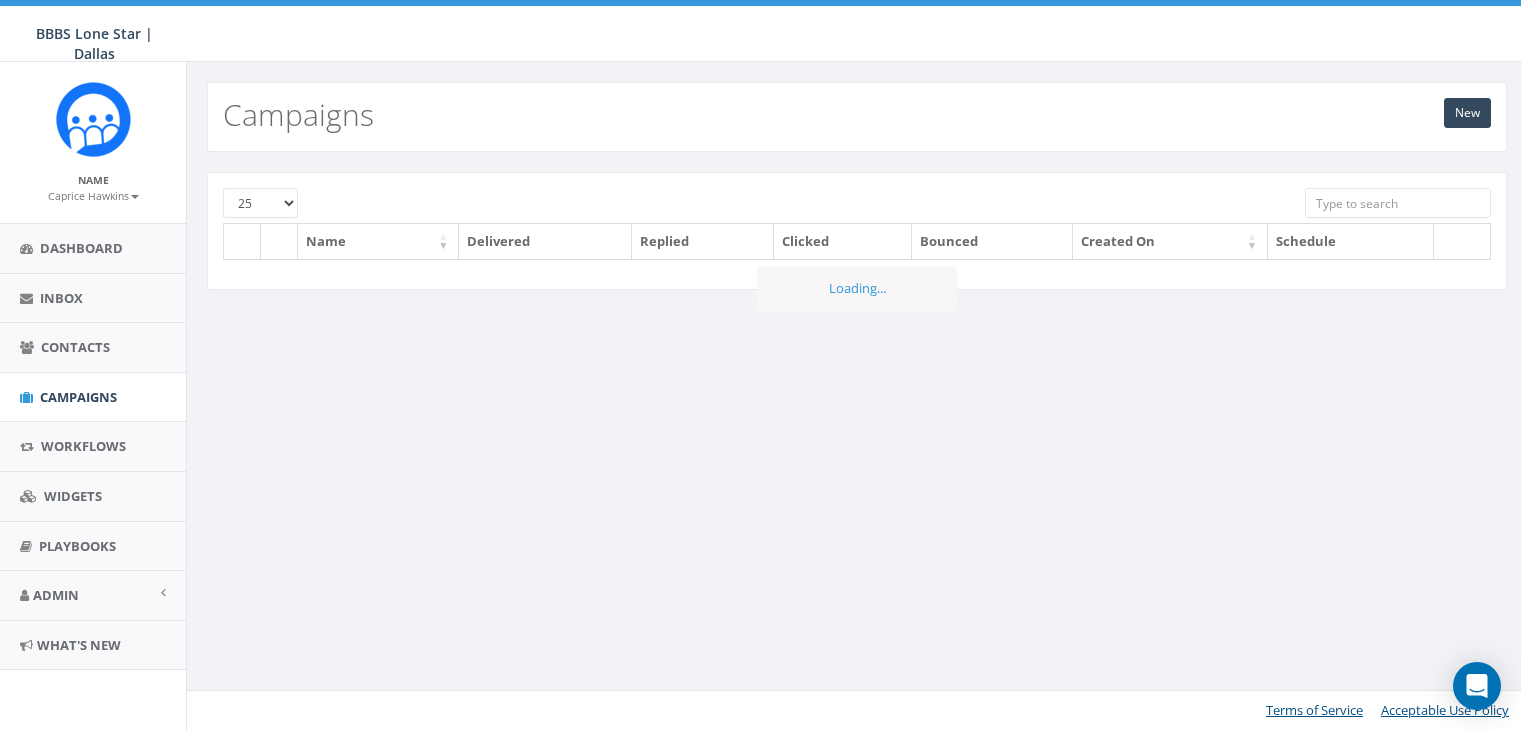 scroll, scrollTop: 0, scrollLeft: 0, axis: both 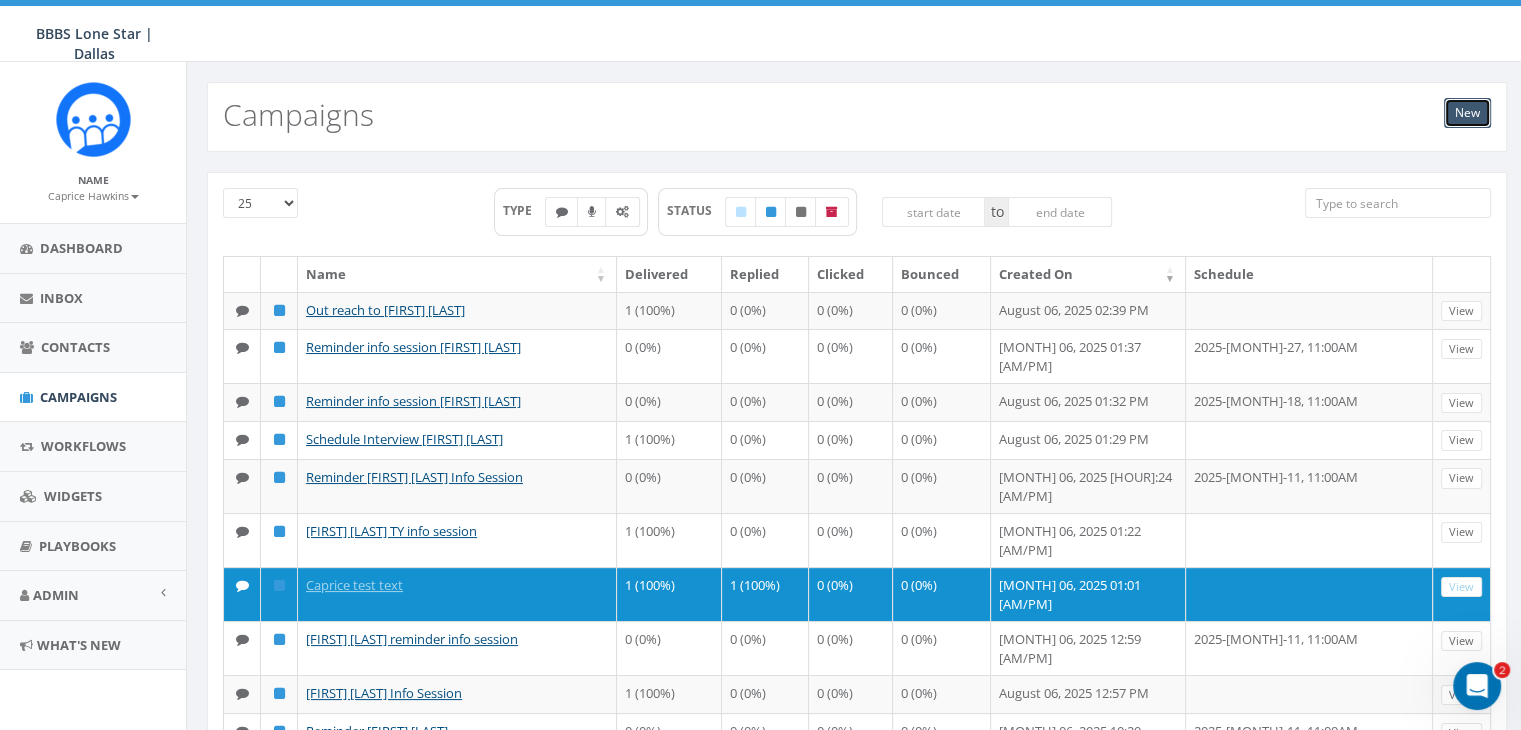 click on "New" at bounding box center (1467, 113) 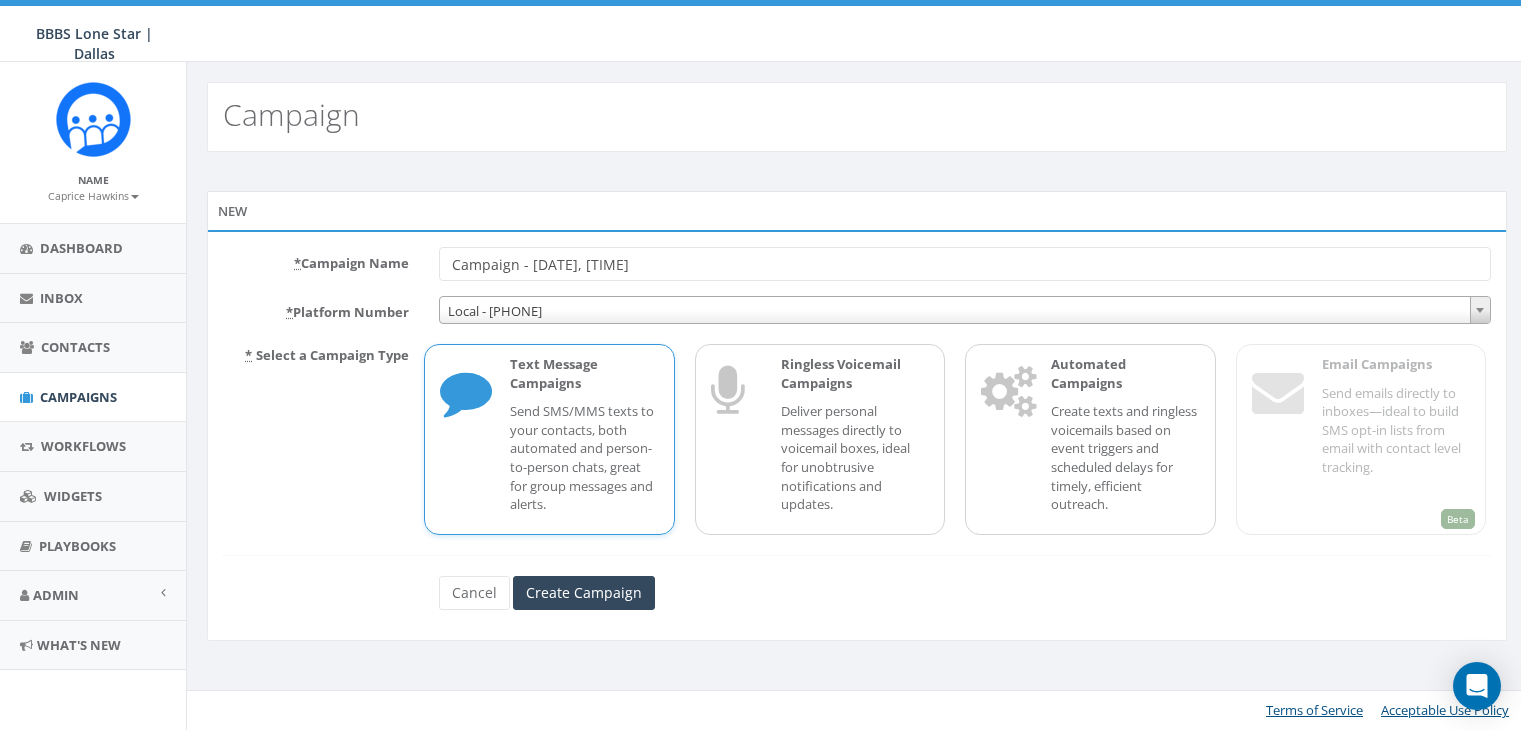 scroll, scrollTop: 0, scrollLeft: 0, axis: both 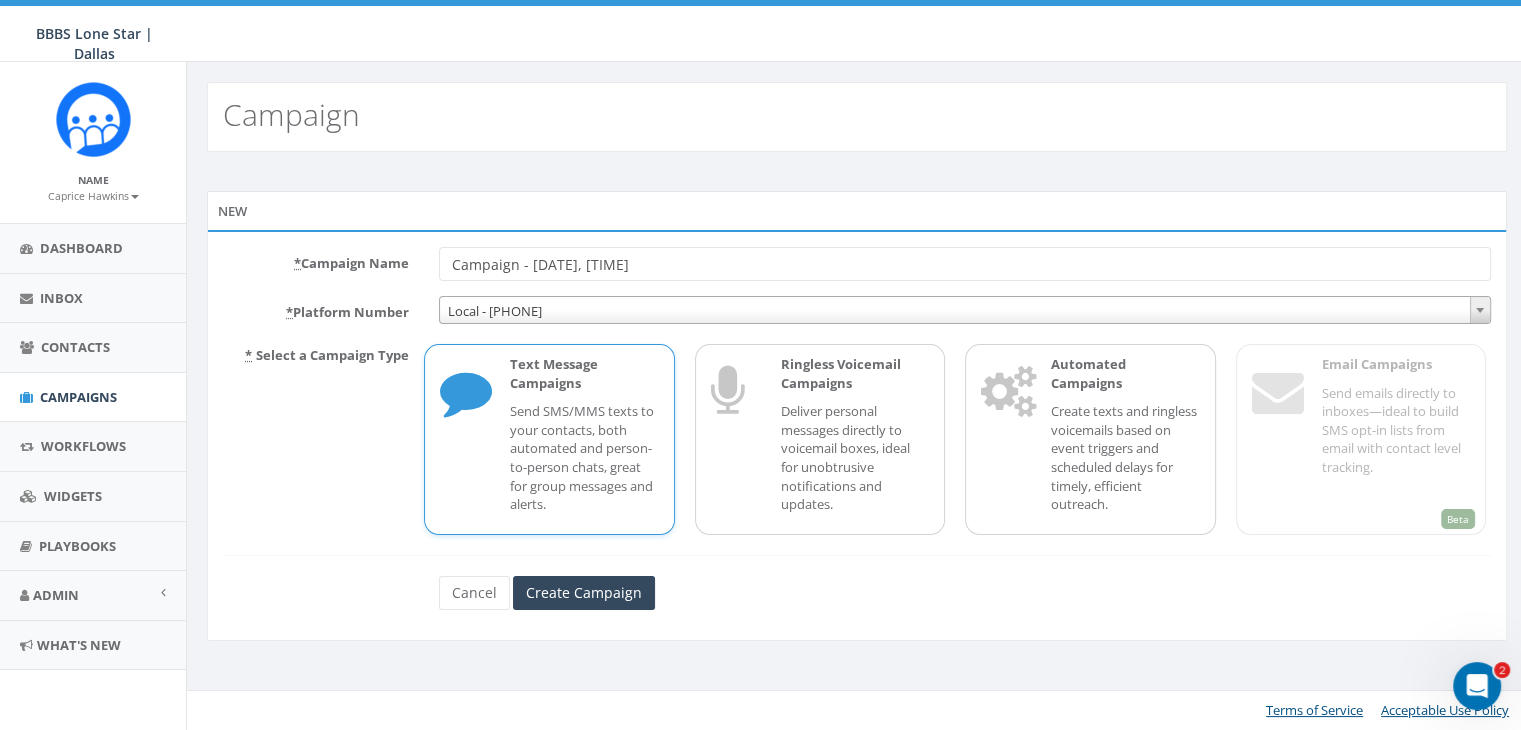 click on "Send SMS/MMS texts to your contacts, both automated and person-to-person chats, great for group messages and alerts." at bounding box center [584, 457] 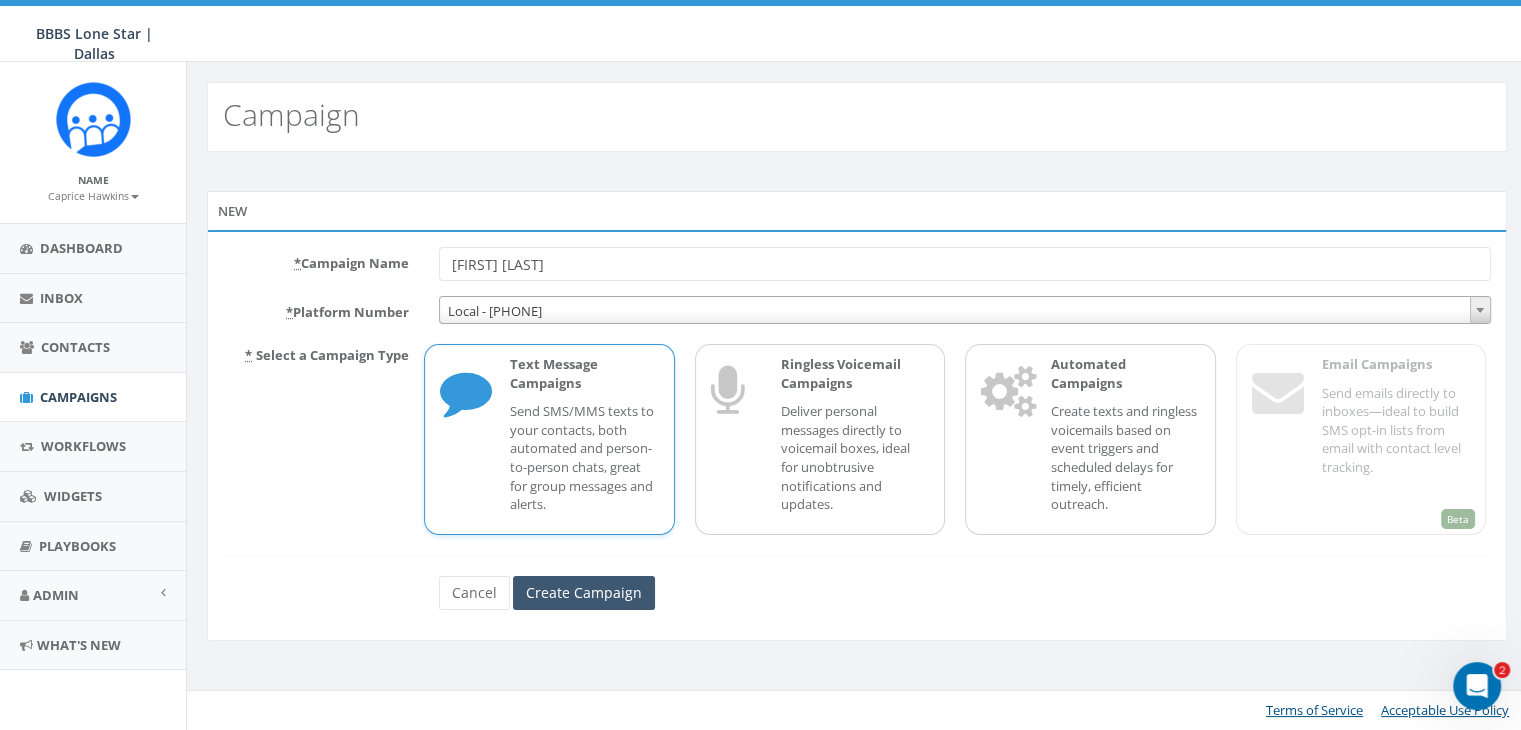 type on "[FIRST]" 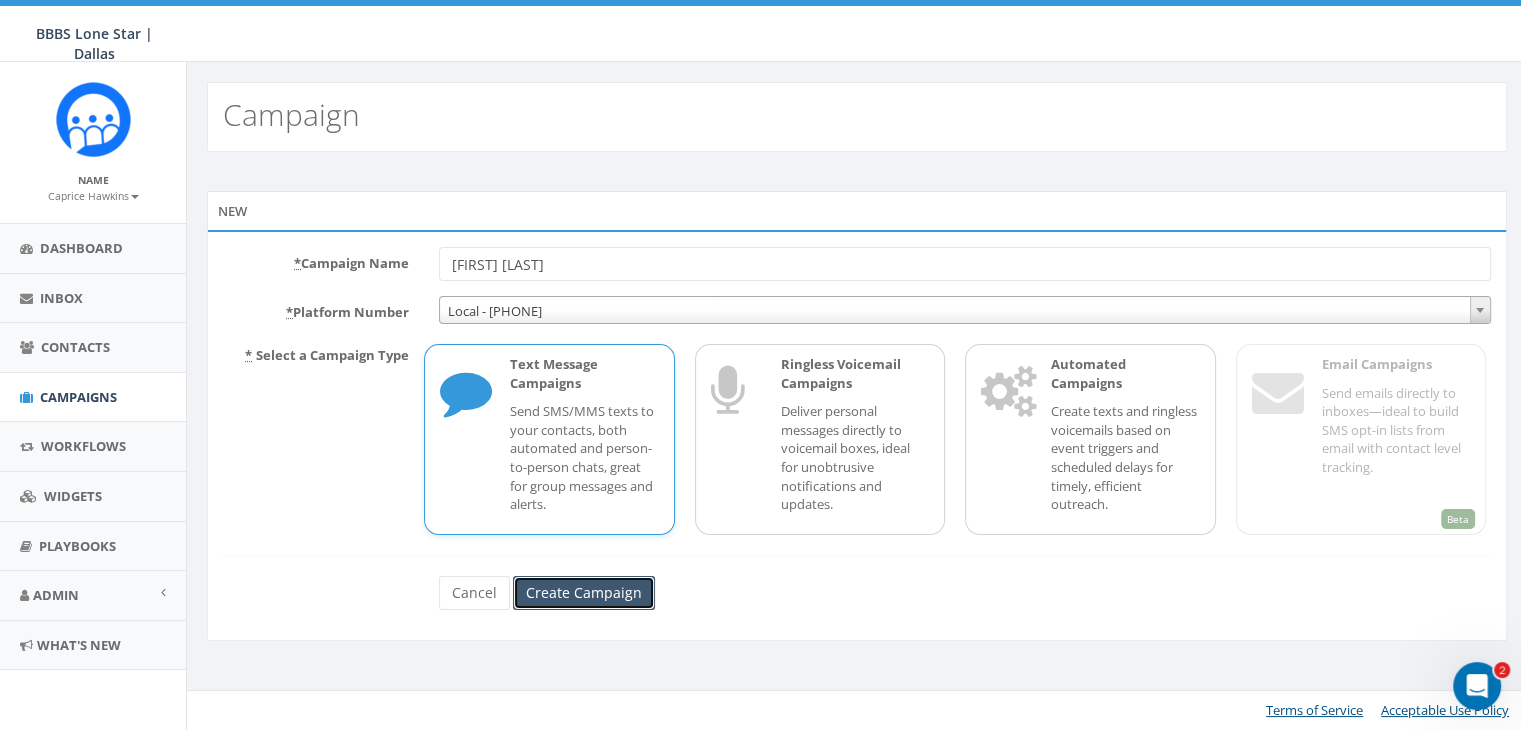 click on "Create Campaign" at bounding box center (584, 593) 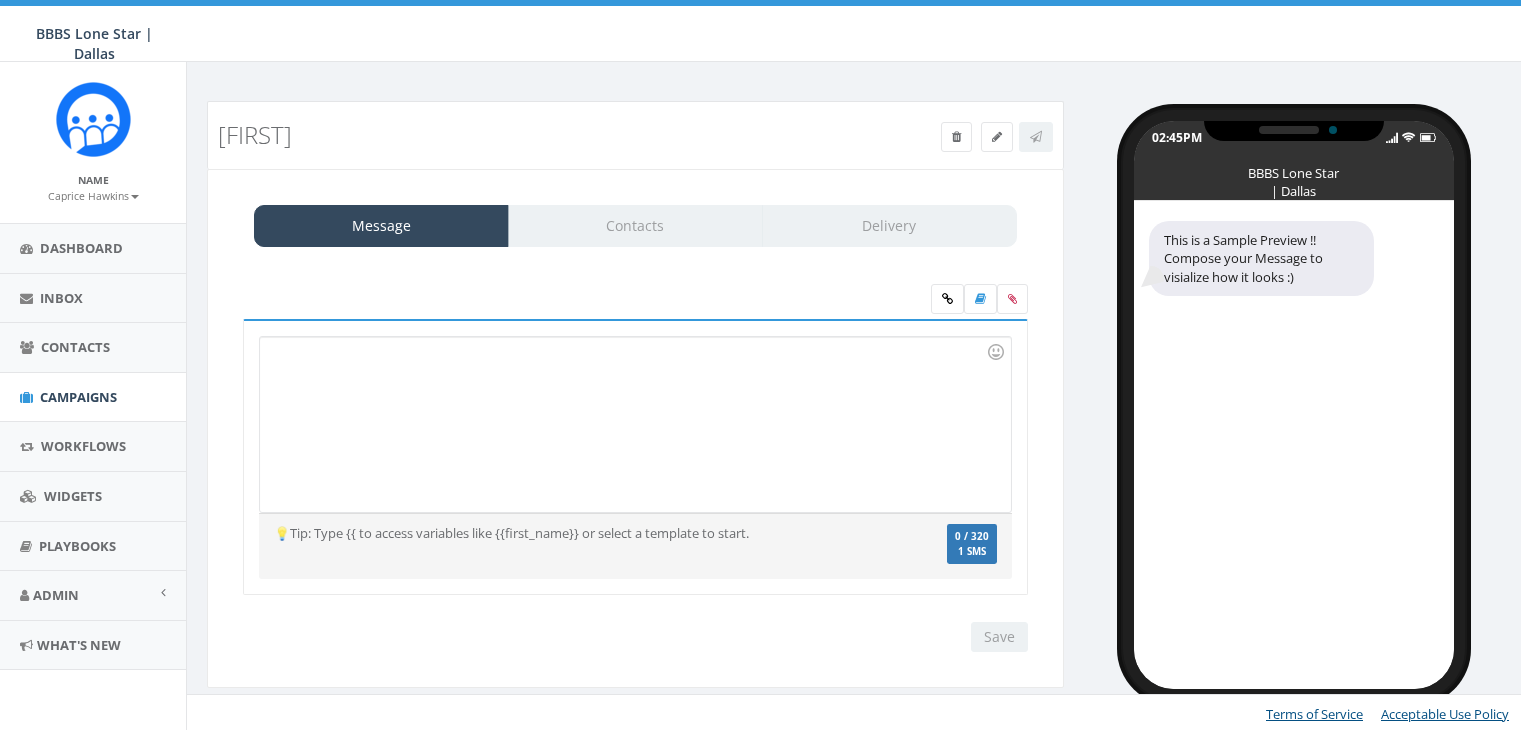 scroll, scrollTop: 0, scrollLeft: 0, axis: both 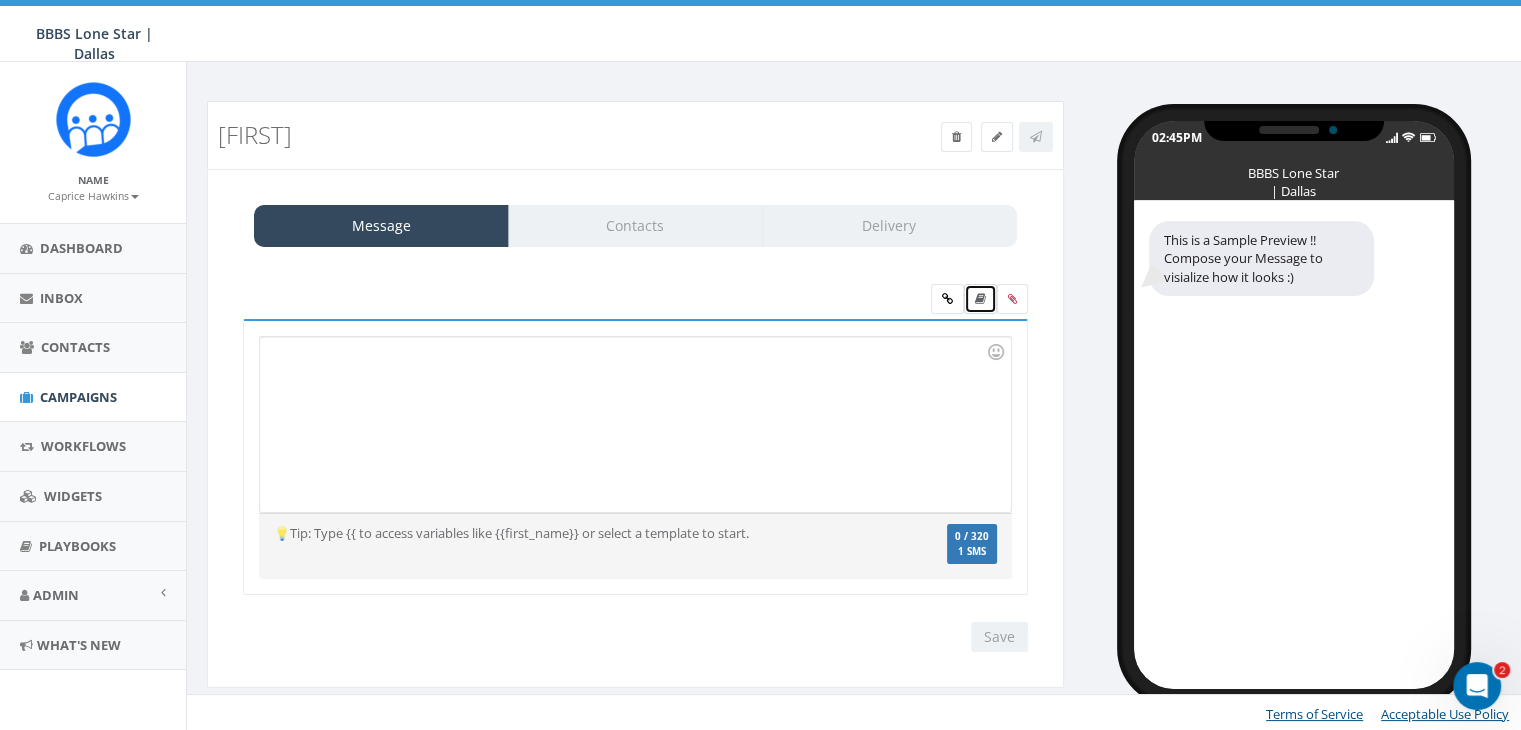 click at bounding box center [980, 299] 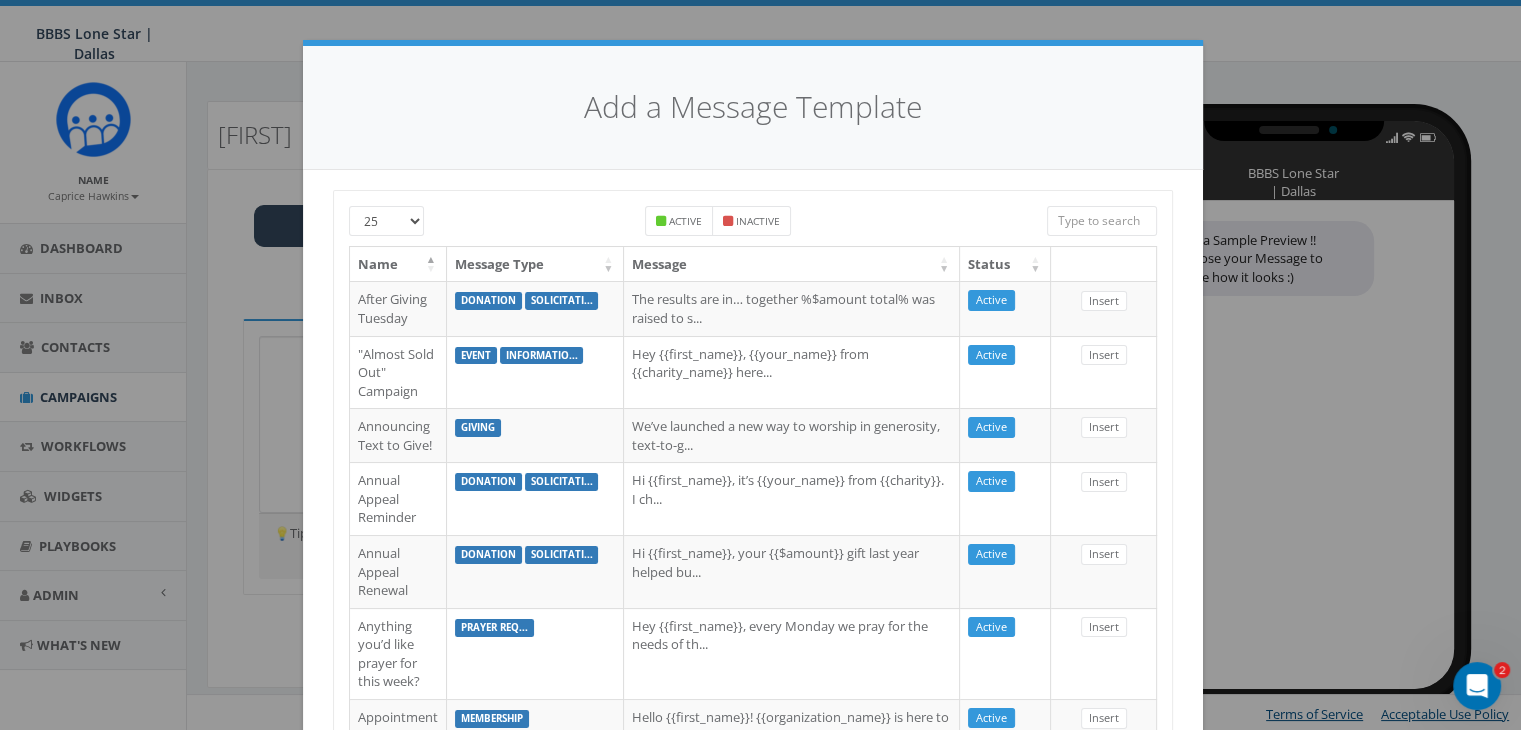 click at bounding box center [1102, 221] 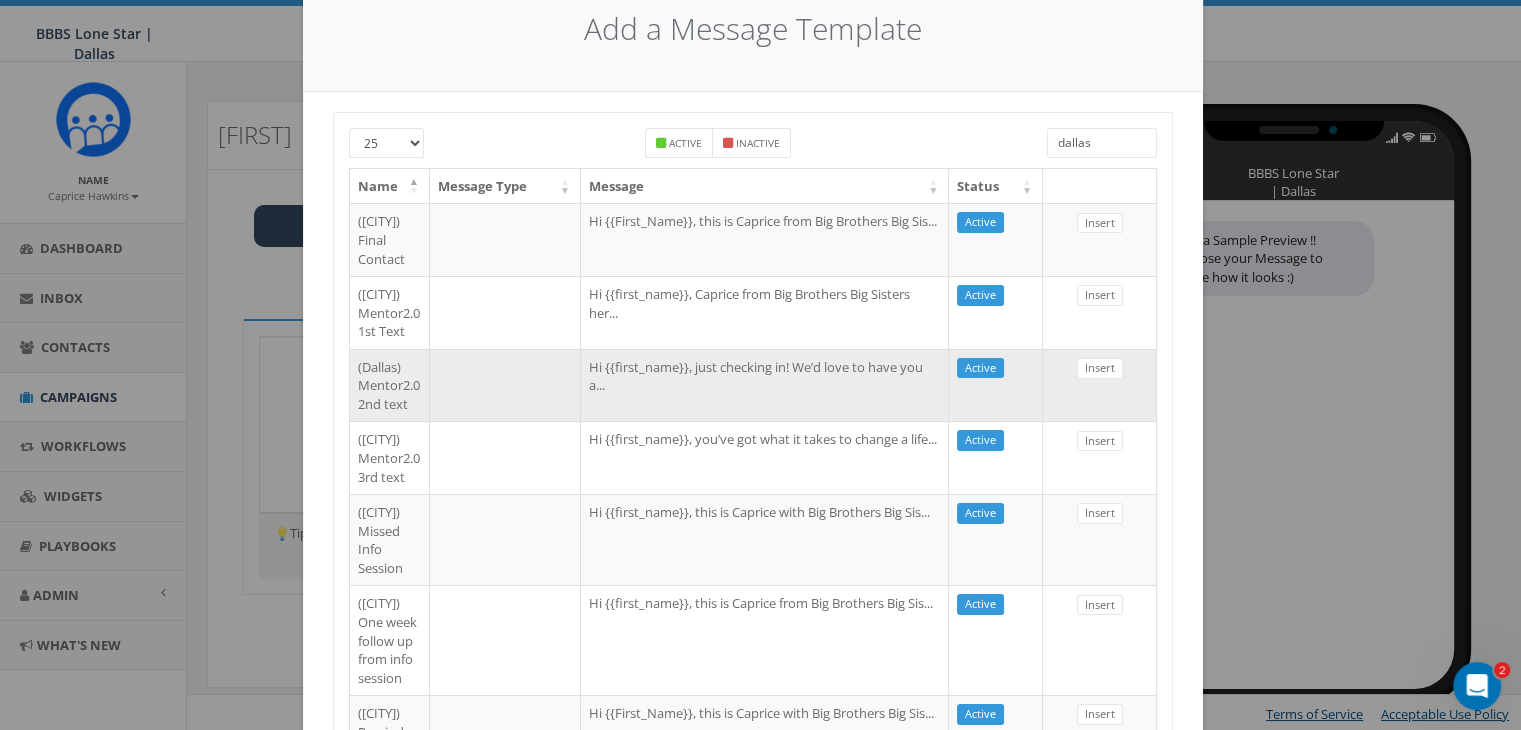 scroll, scrollTop: 100, scrollLeft: 0, axis: vertical 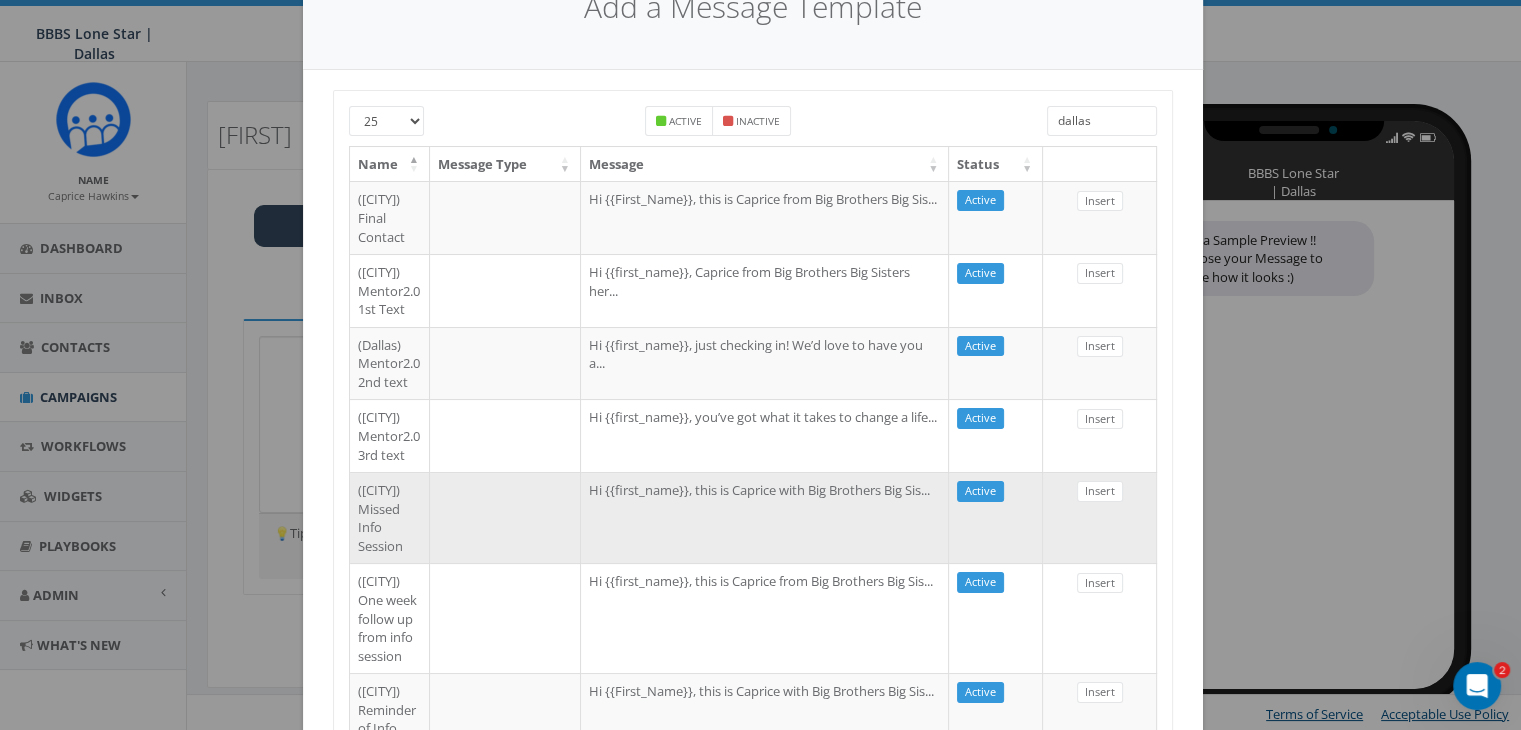 type on "dallas" 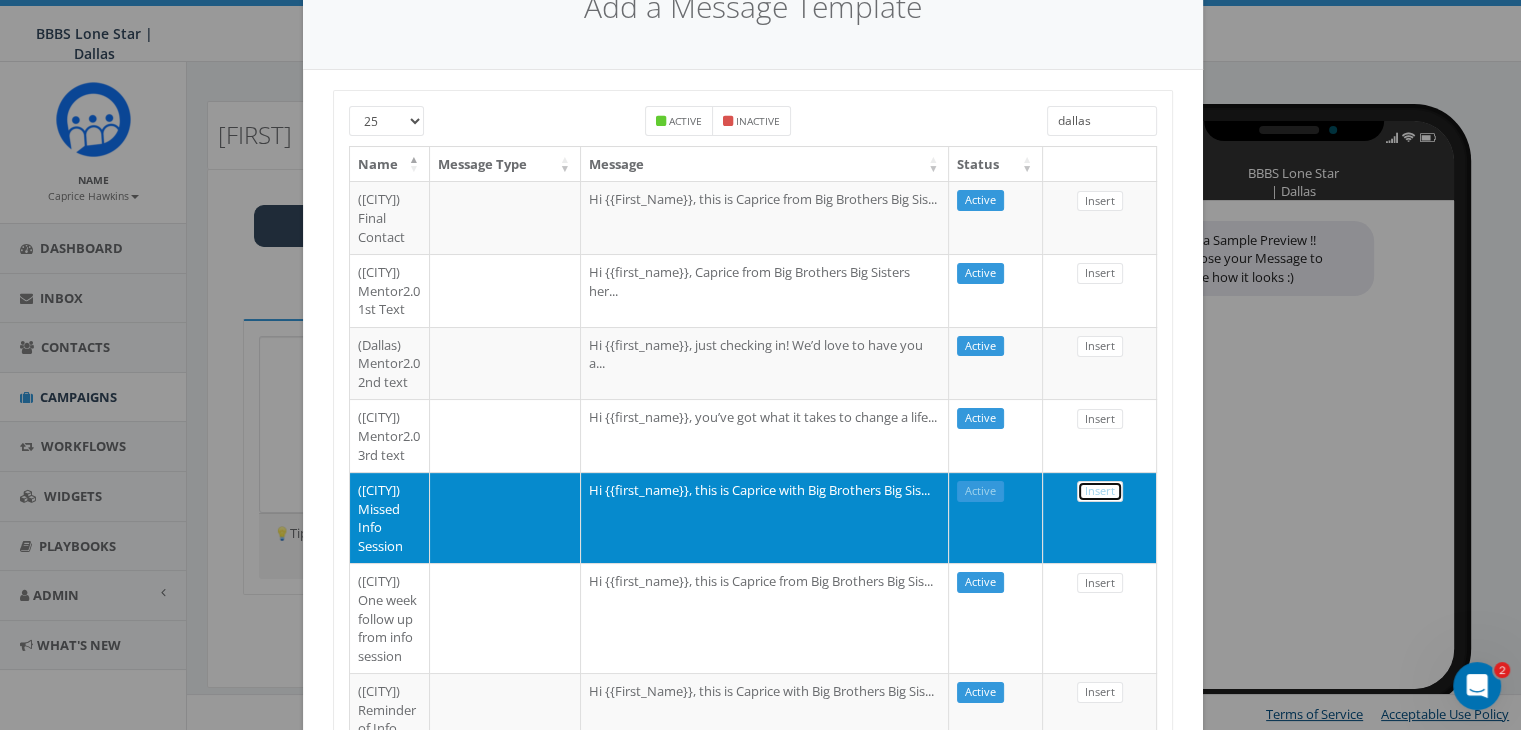 click on "Insert" at bounding box center [1100, 491] 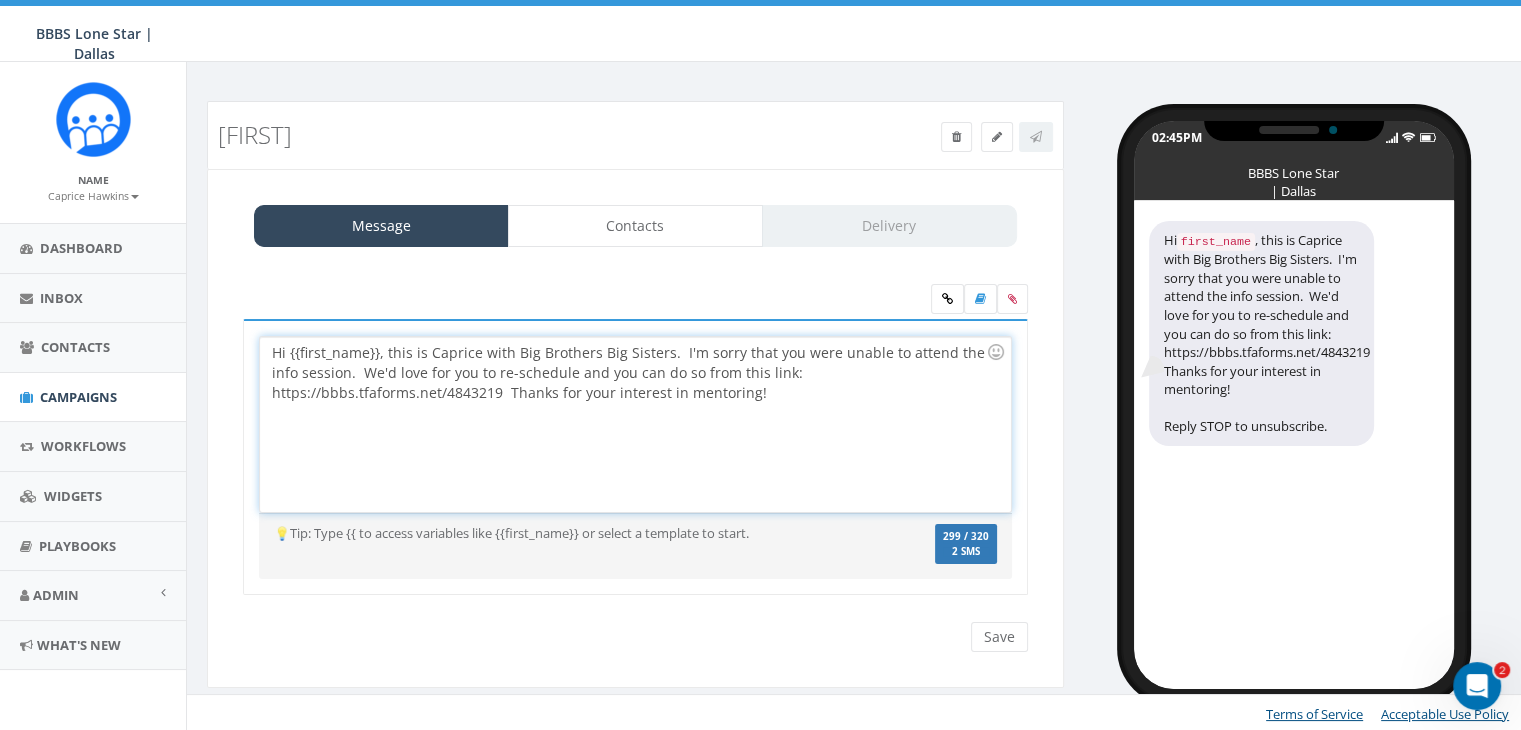 click on "Hi {{first_name}}, this is Caprice with Big Brothers Big Sisters.  I'm sorry that you were unable to attend the info session.  We'd love for you to re-schedule and you can do so from this link: https://bbbs.tfaforms.net/4843219  Thanks for your interest in mentoring!" at bounding box center [635, 424] 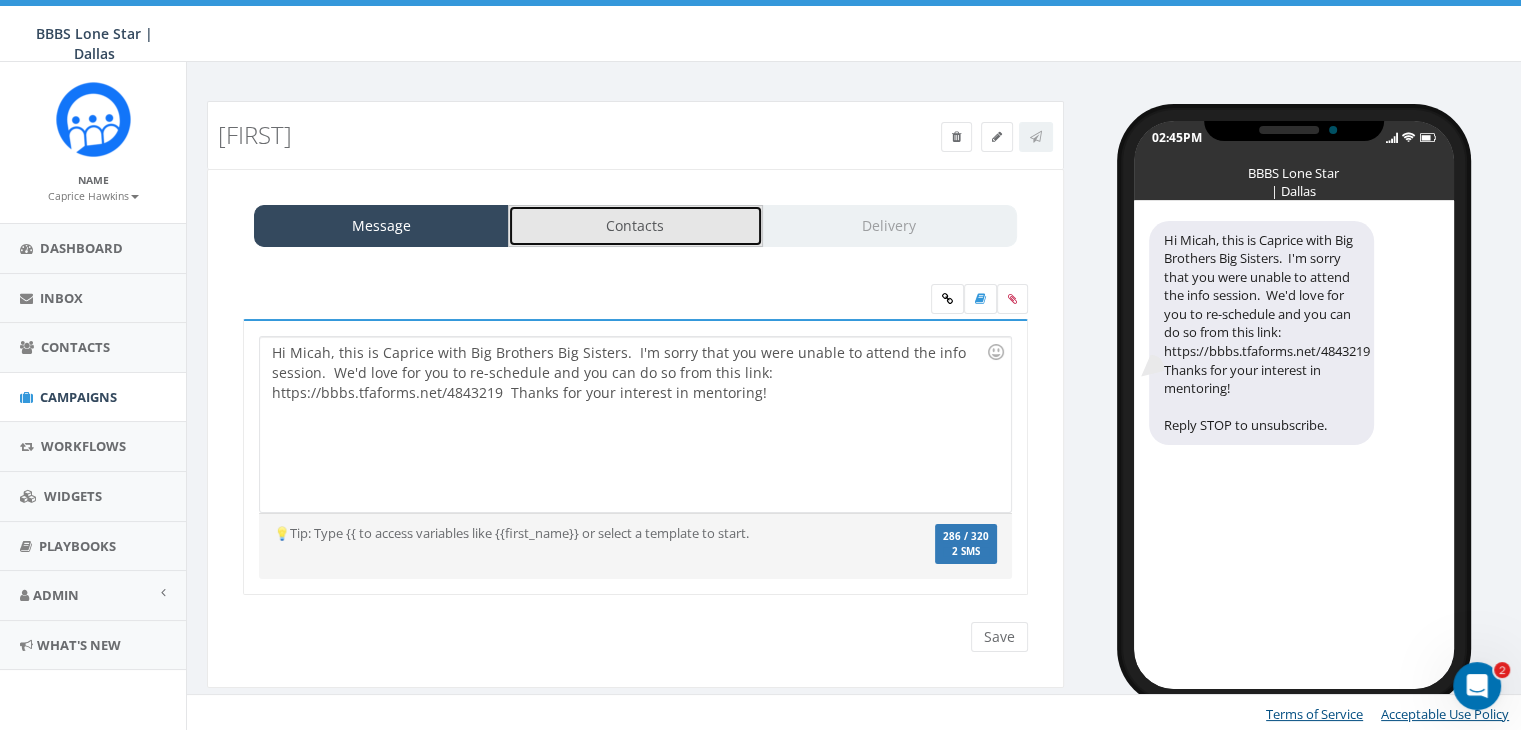 click on "Contacts" at bounding box center (635, 226) 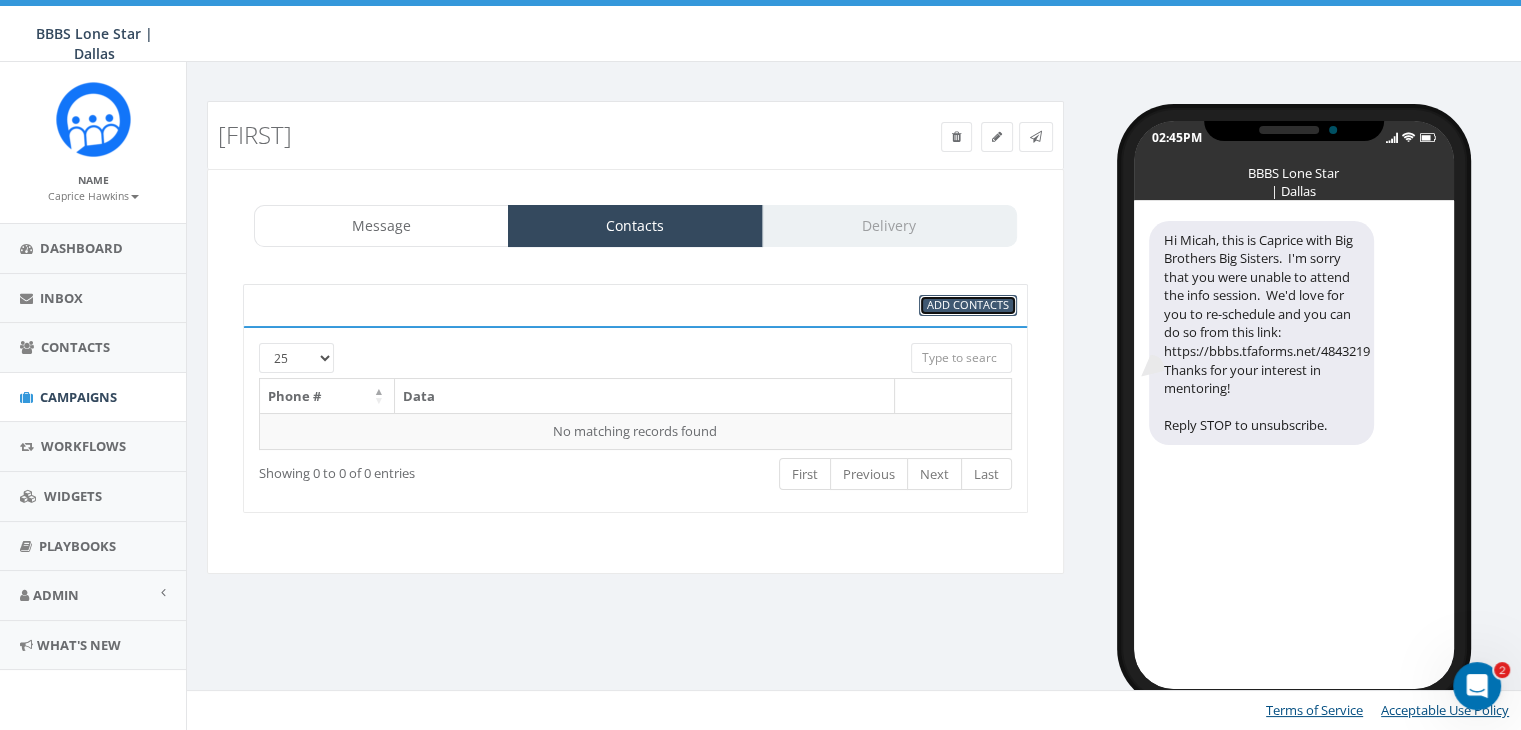 click on "Add Contacts" at bounding box center [968, 304] 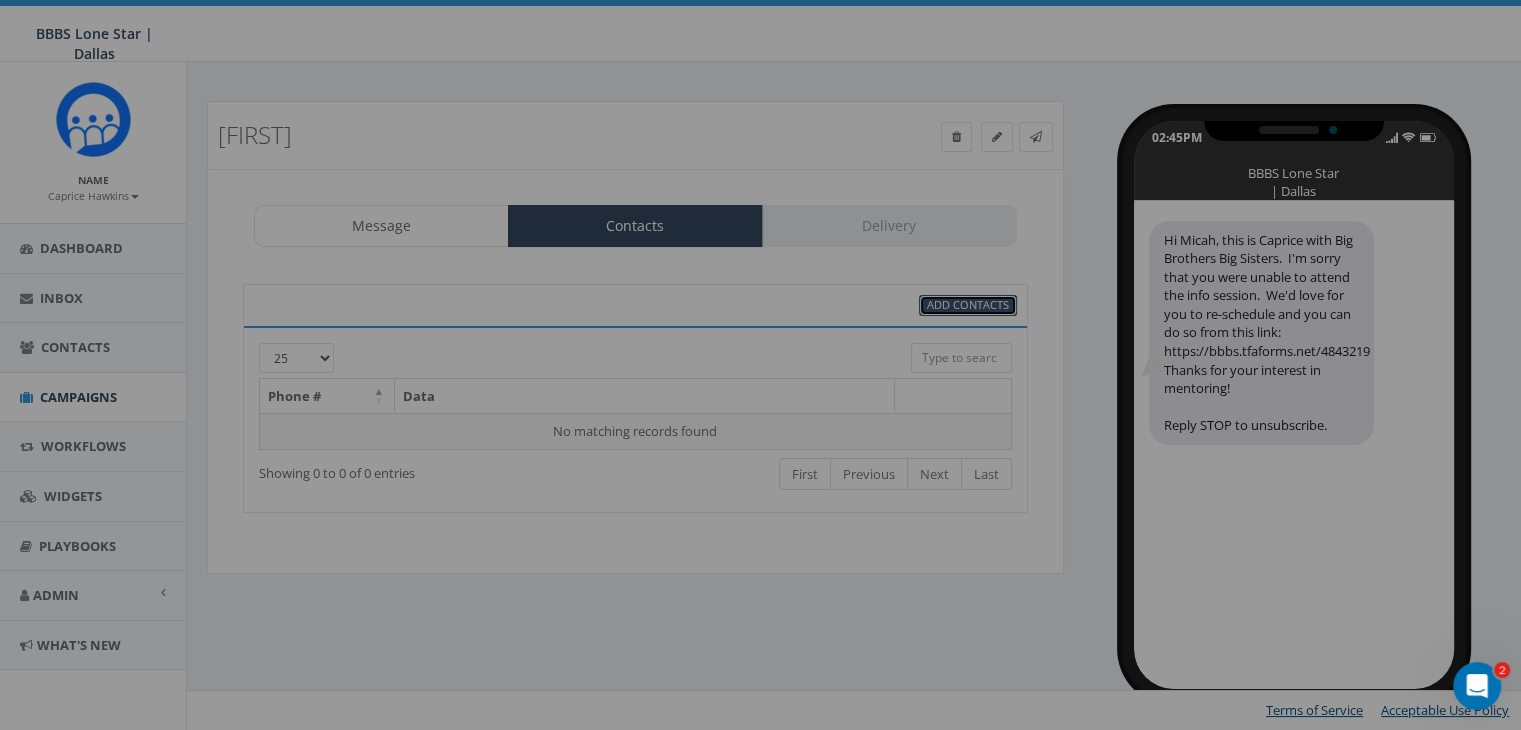 scroll, scrollTop: 0, scrollLeft: 0, axis: both 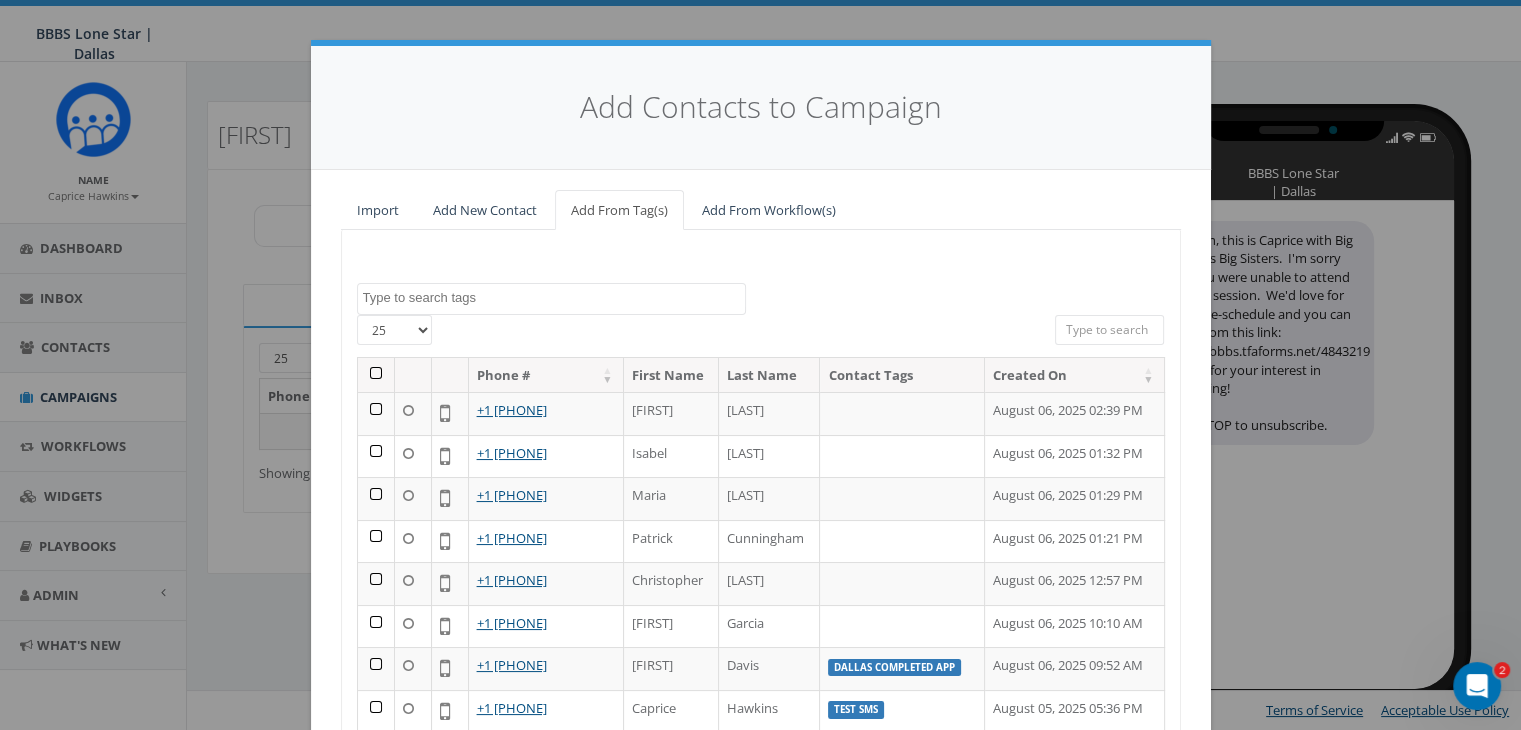 click at bounding box center [1110, 330] 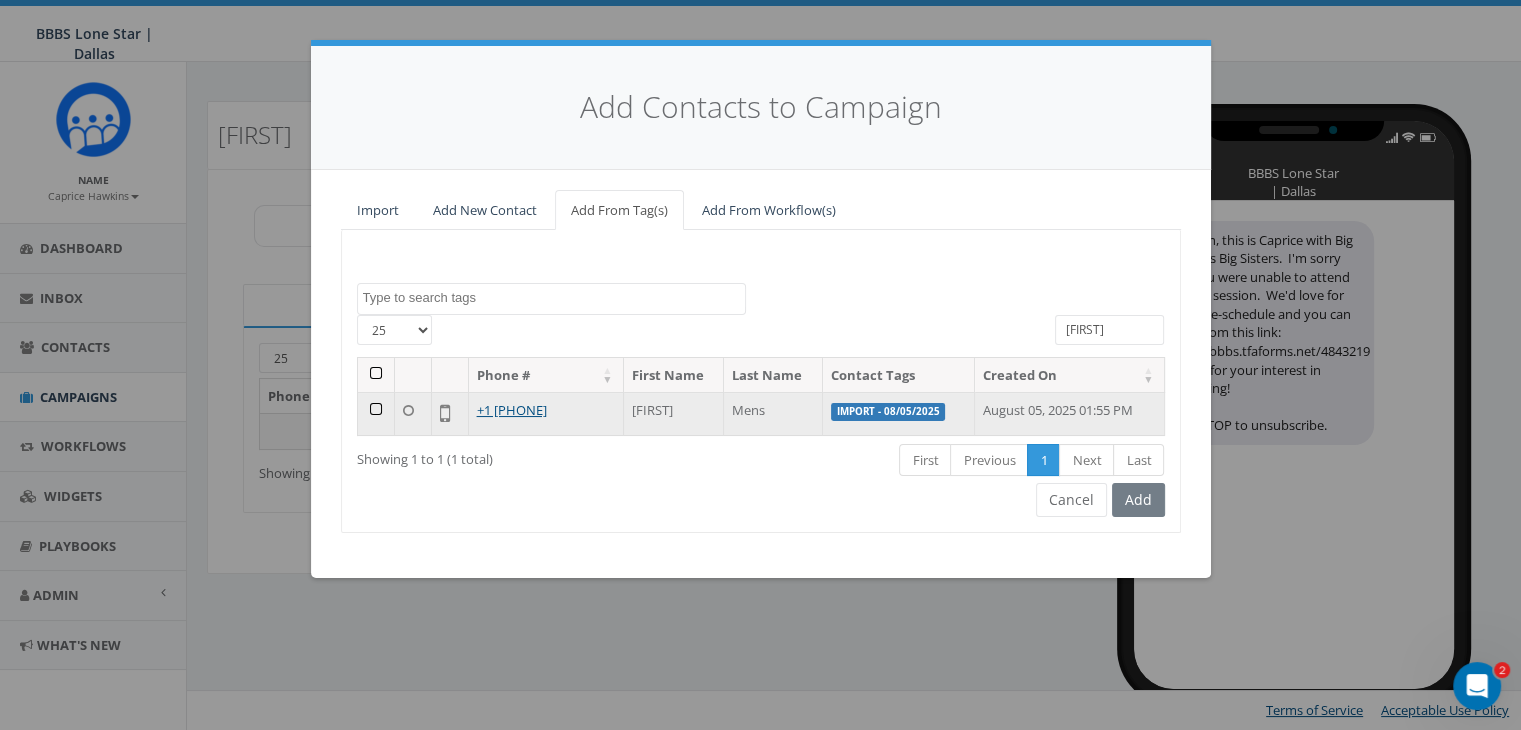 type on "mica" 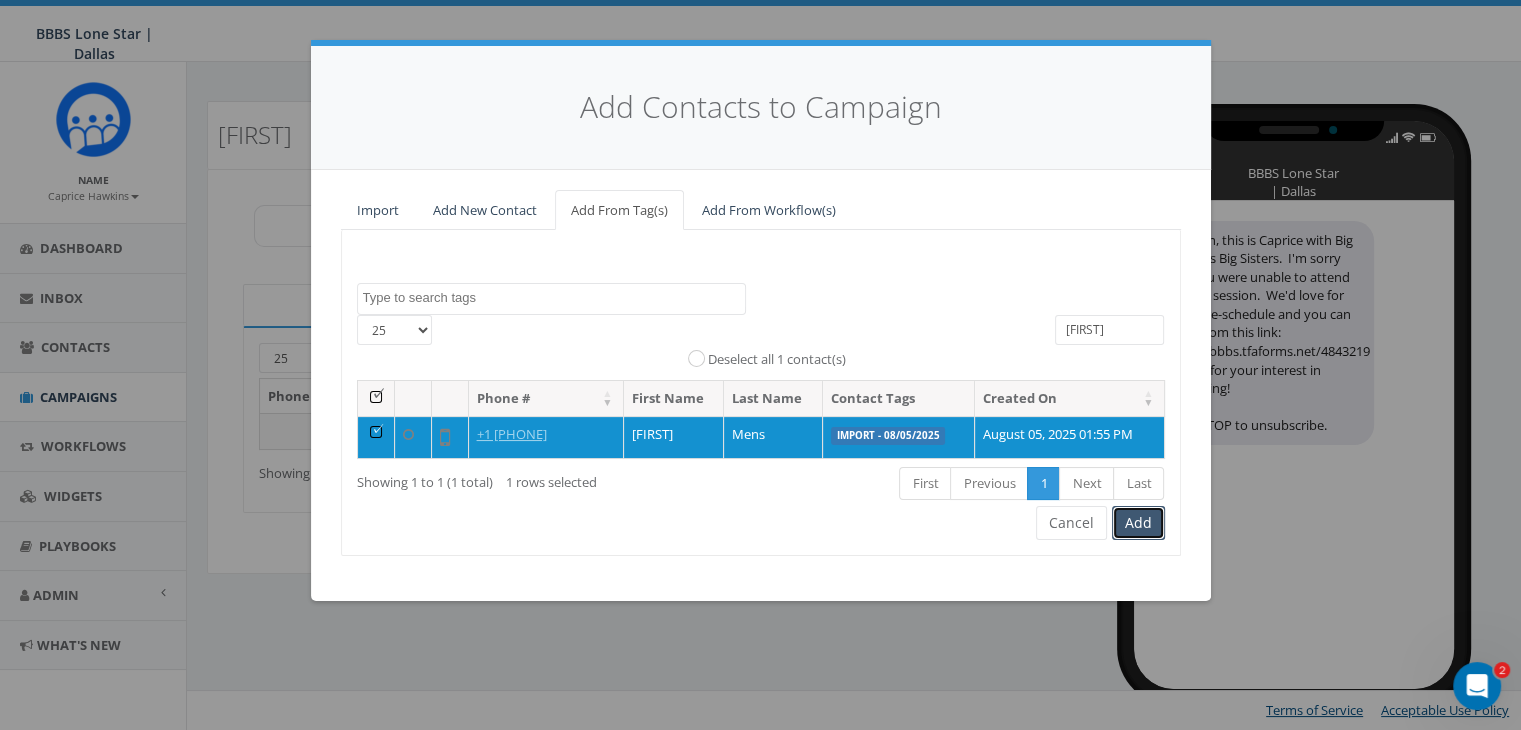 click on "Add" at bounding box center (1138, 523) 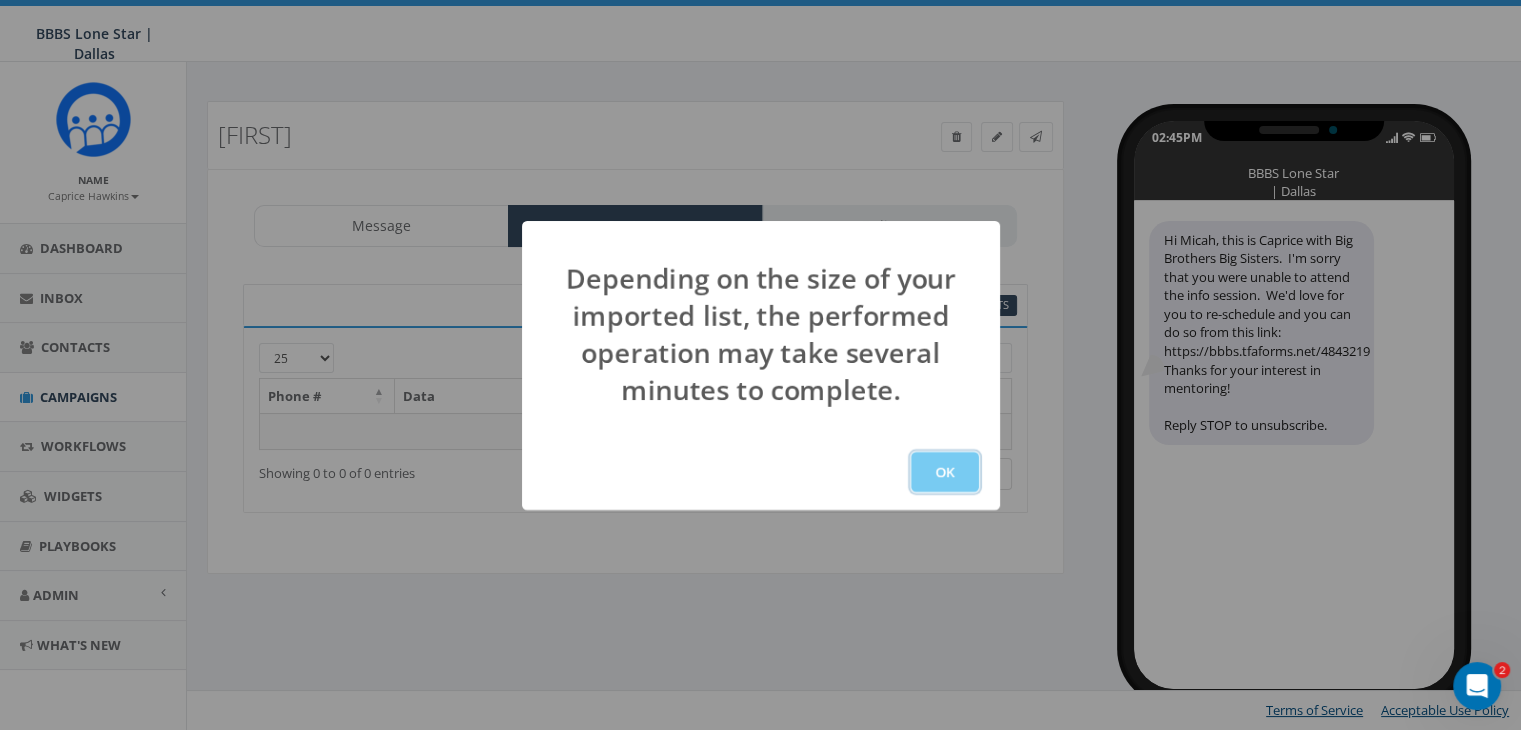 click on "OK" at bounding box center (945, 472) 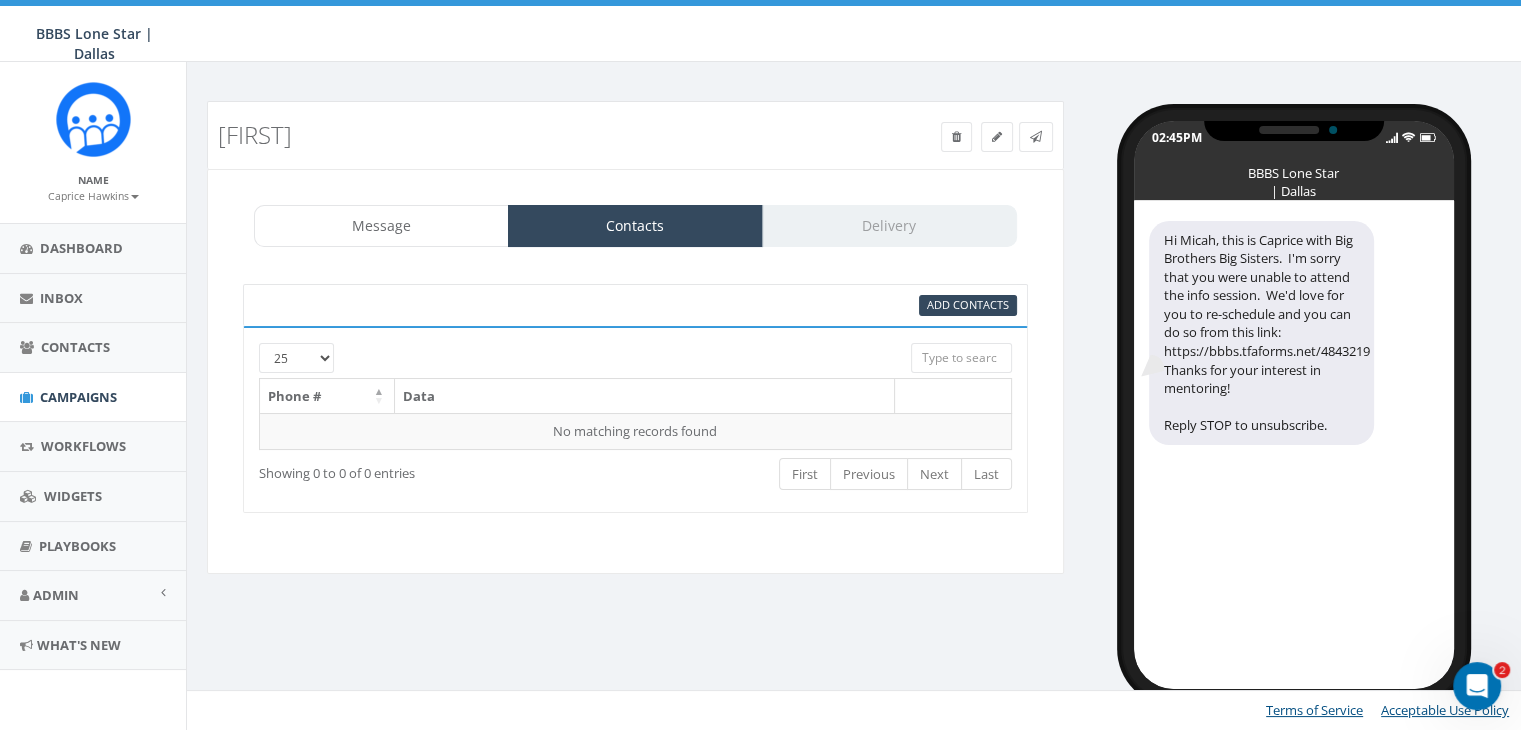 scroll, scrollTop: 0, scrollLeft: 0, axis: both 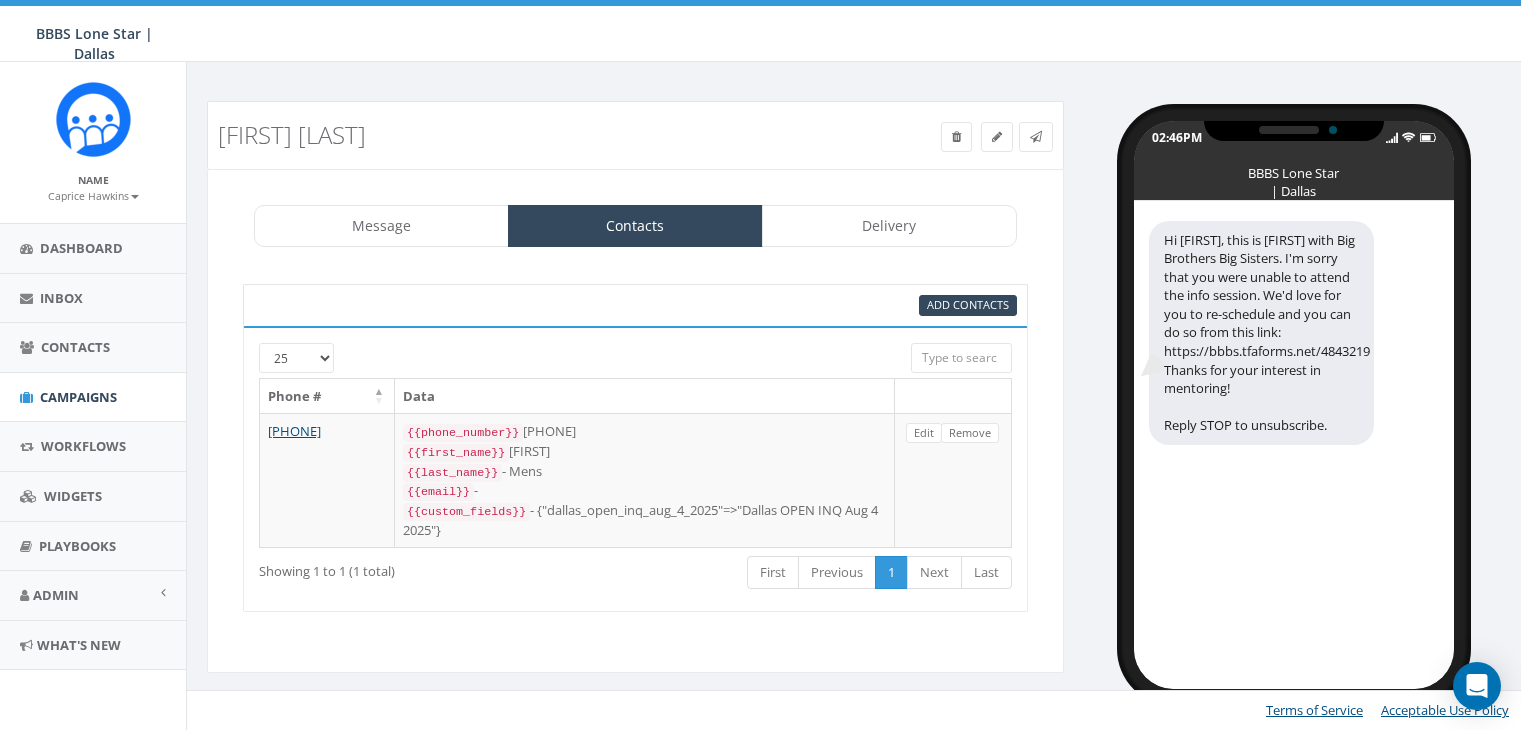 select 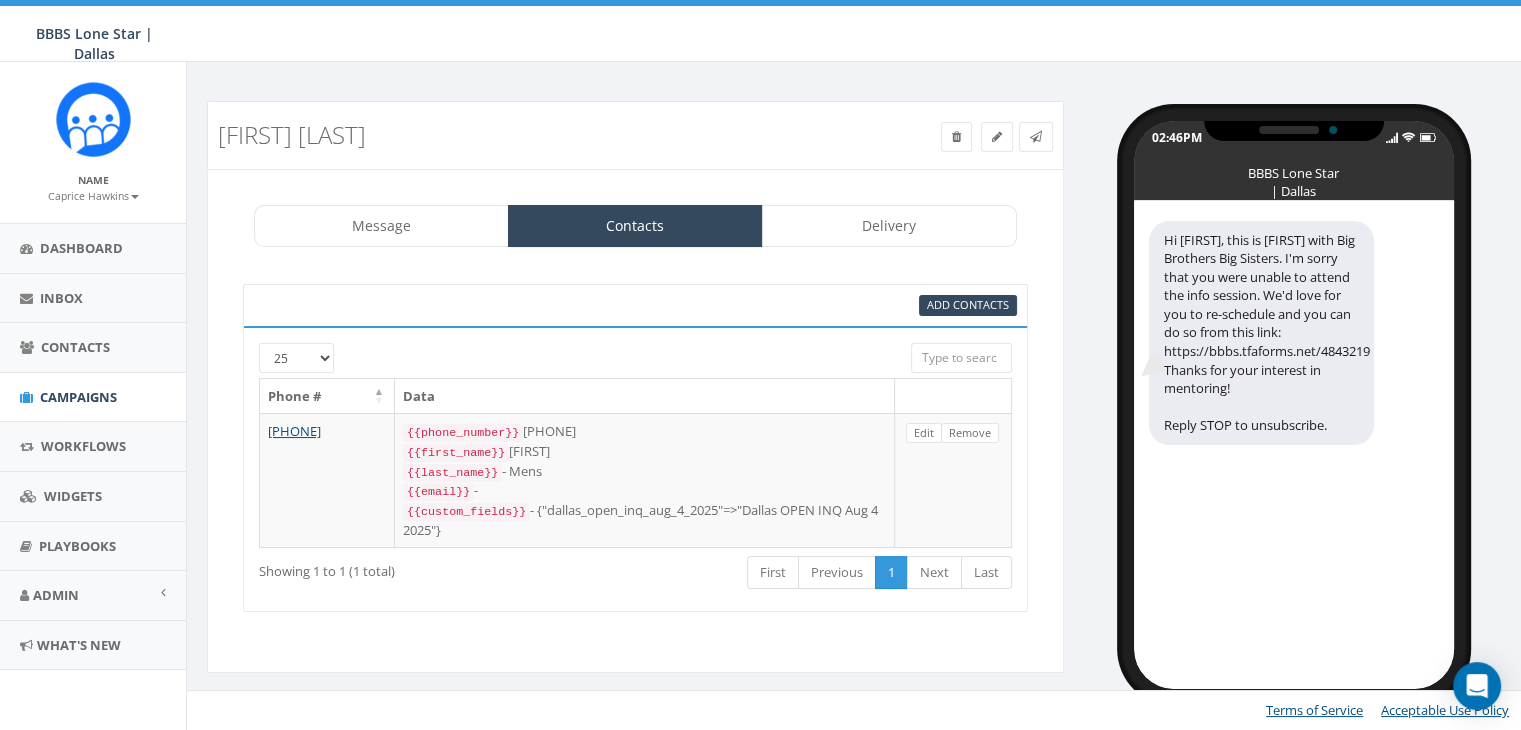 scroll, scrollTop: 0, scrollLeft: 0, axis: both 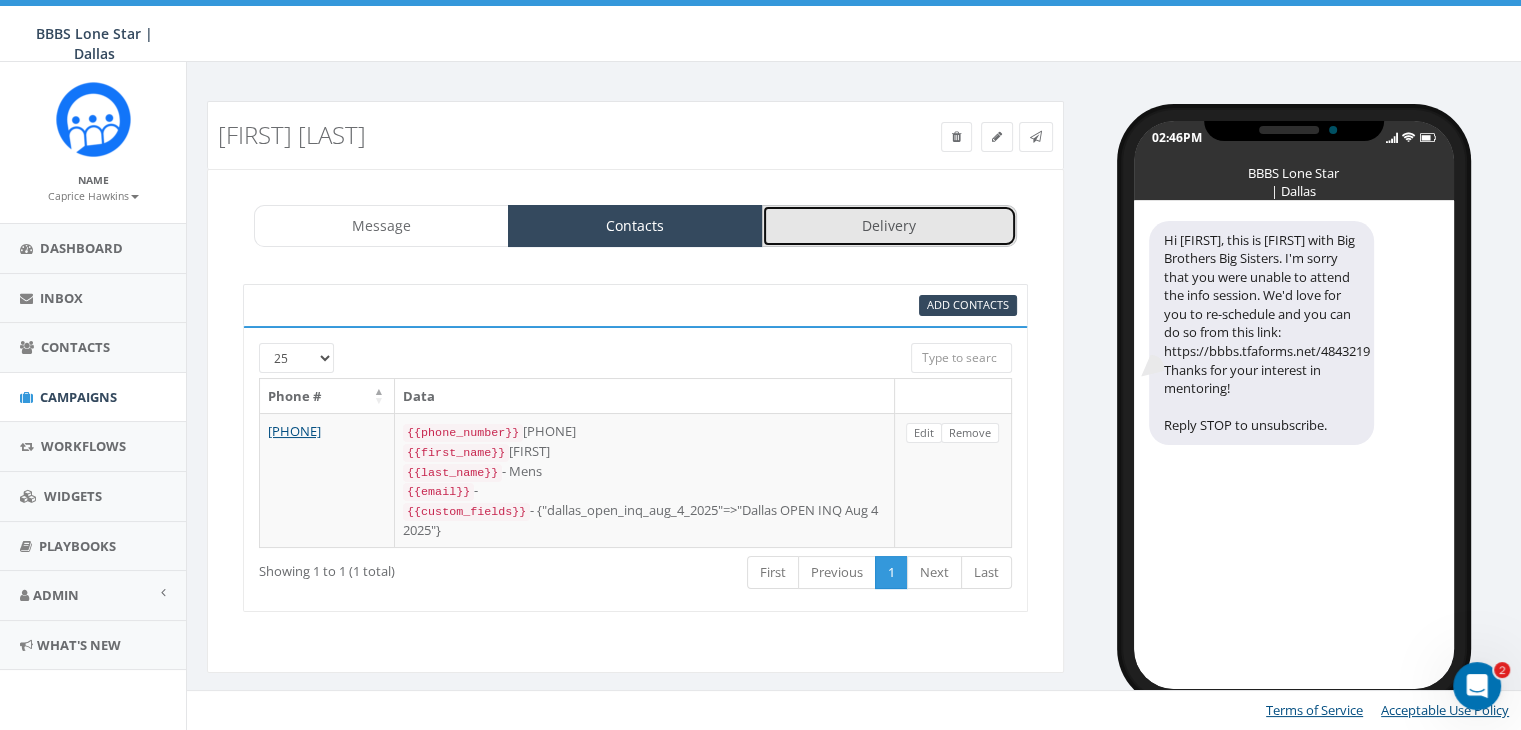 click on "Delivery" at bounding box center [889, 226] 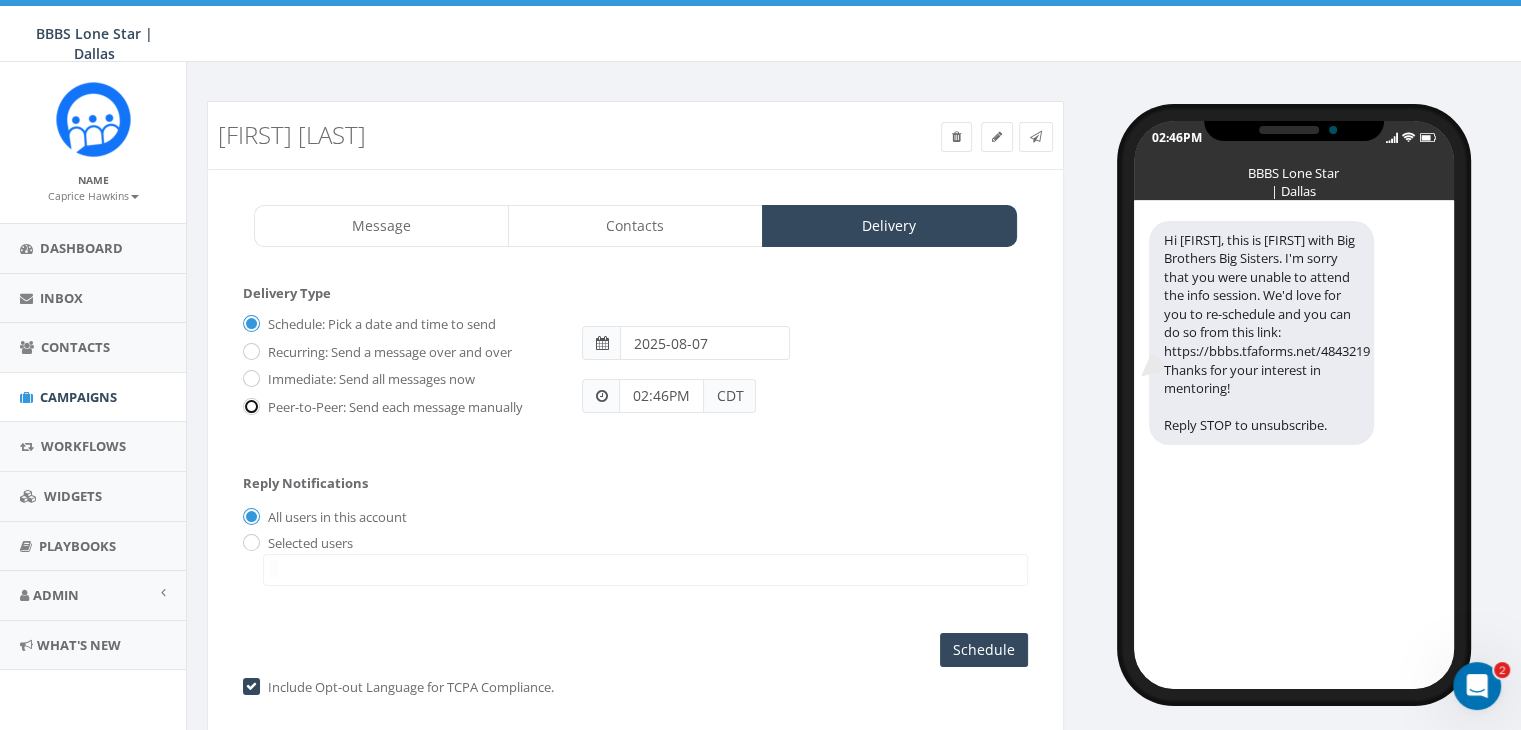 click on "Peer-to-Peer: Send each message manually" at bounding box center (249, 407) 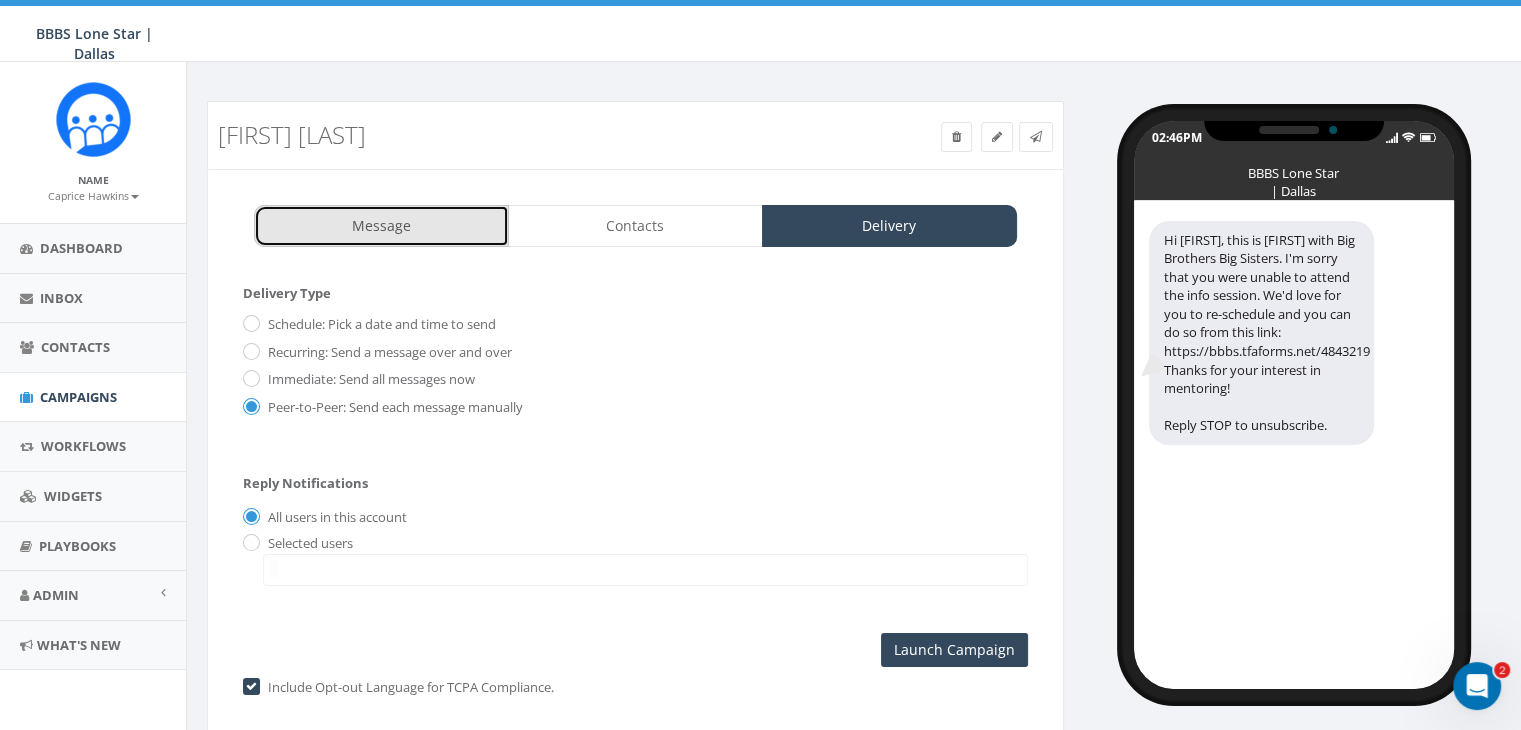 click on "Message" at bounding box center (381, 226) 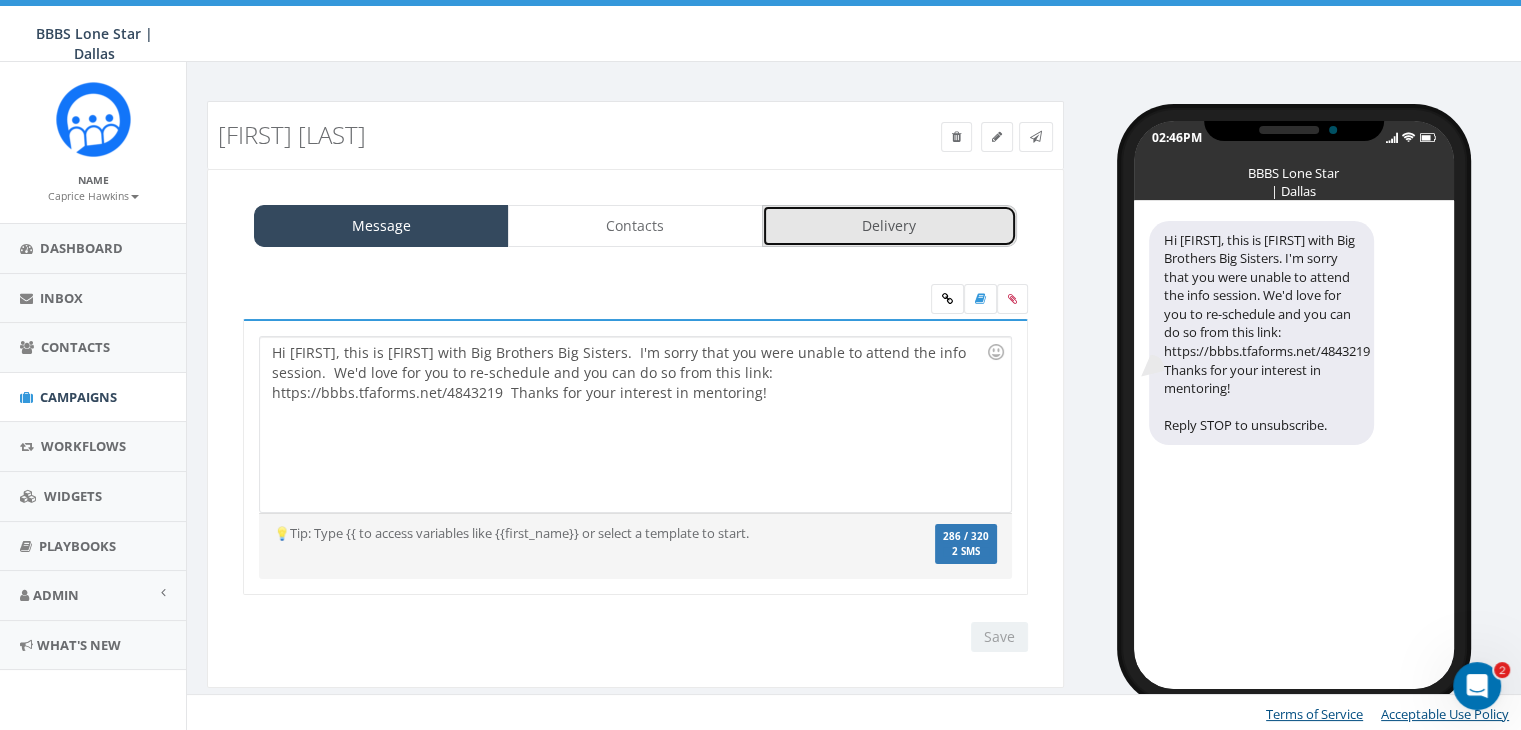 click on "Delivery" at bounding box center [889, 226] 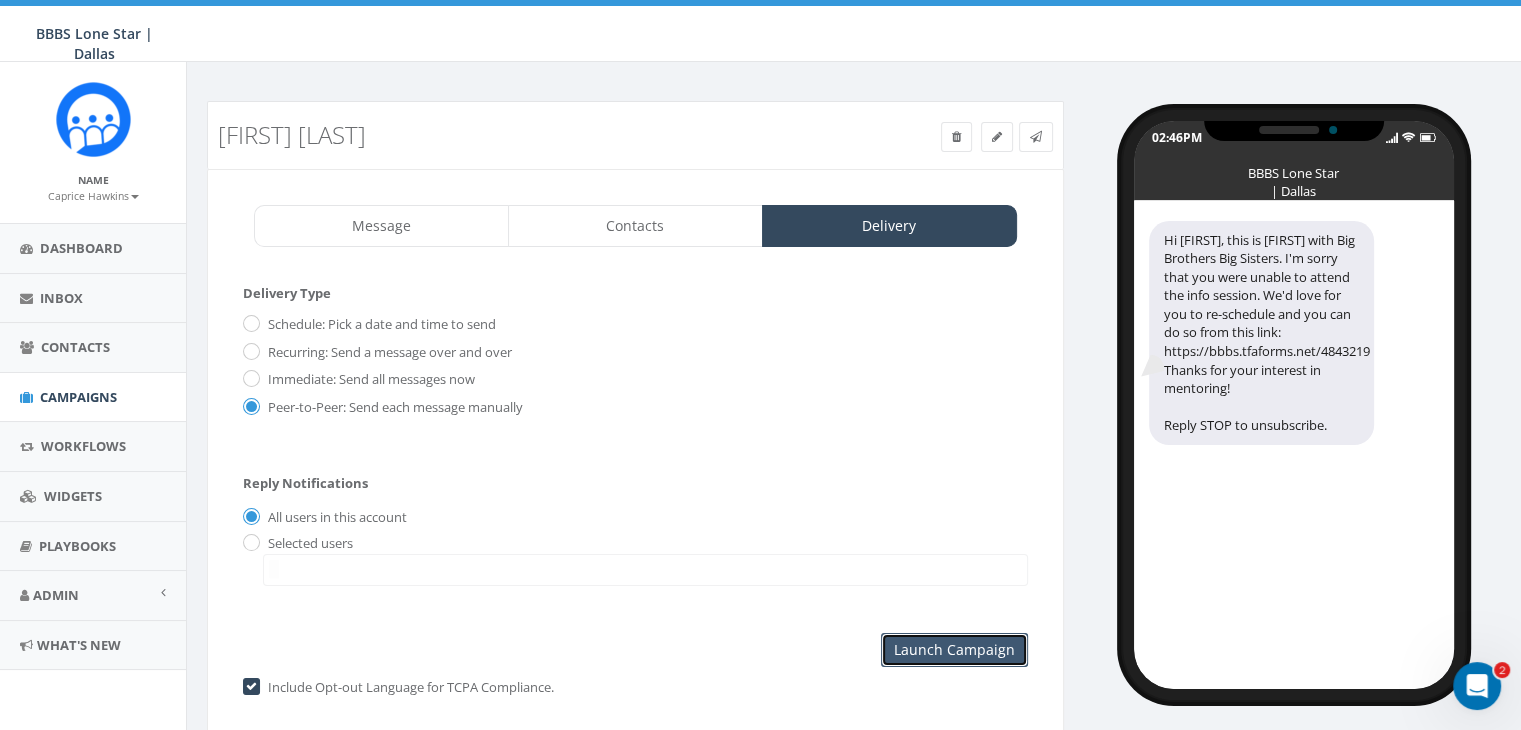 click on "Launch Campaign" at bounding box center [954, 650] 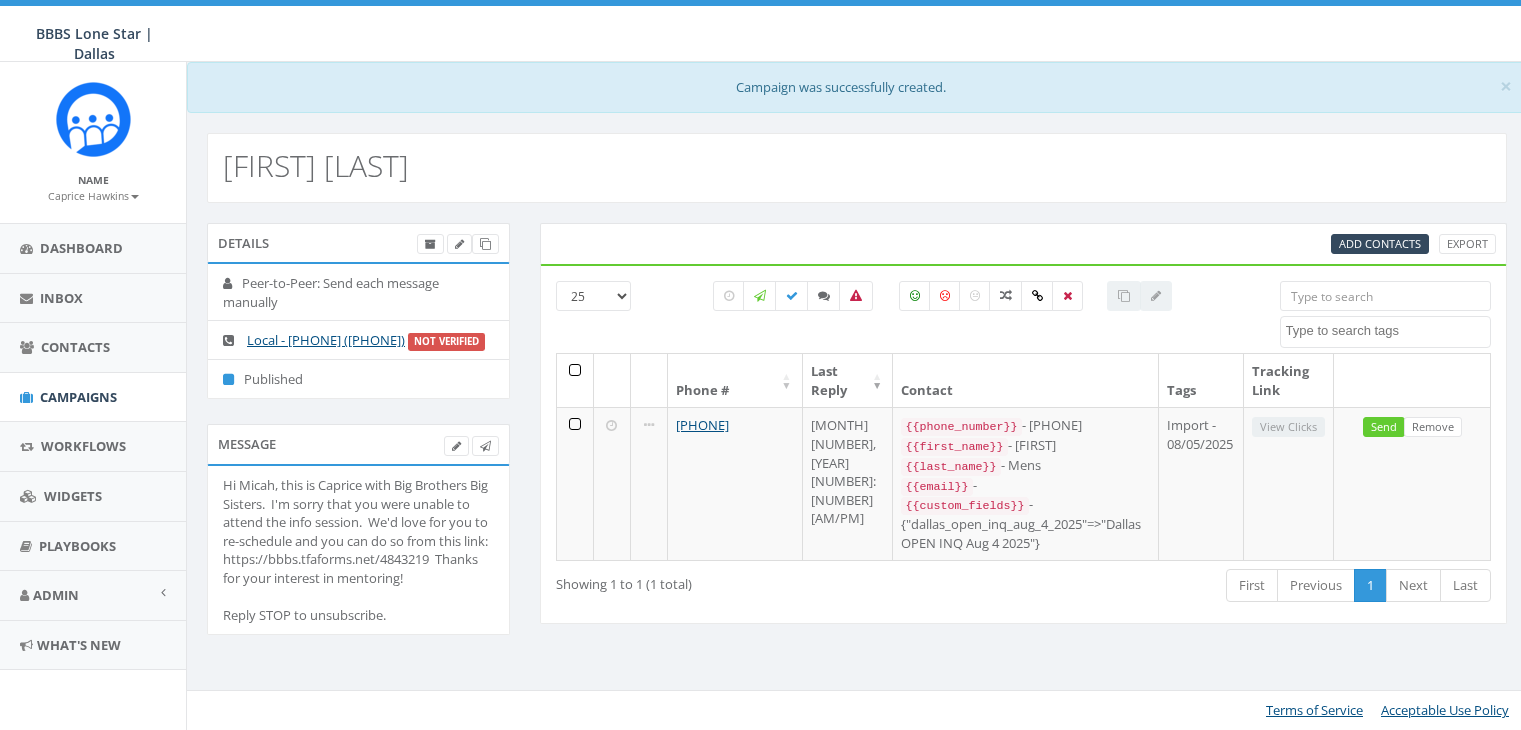 select 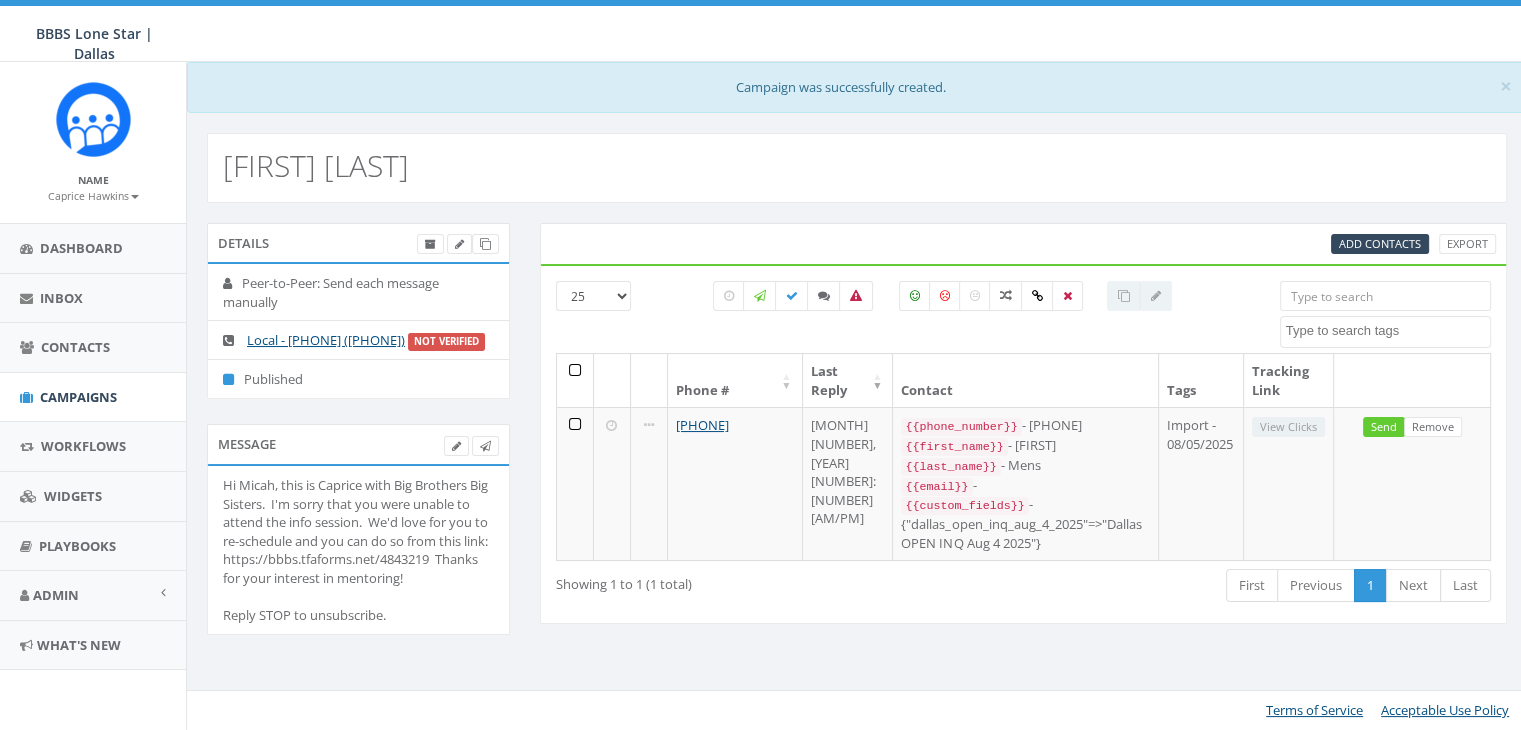 scroll, scrollTop: 0, scrollLeft: 0, axis: both 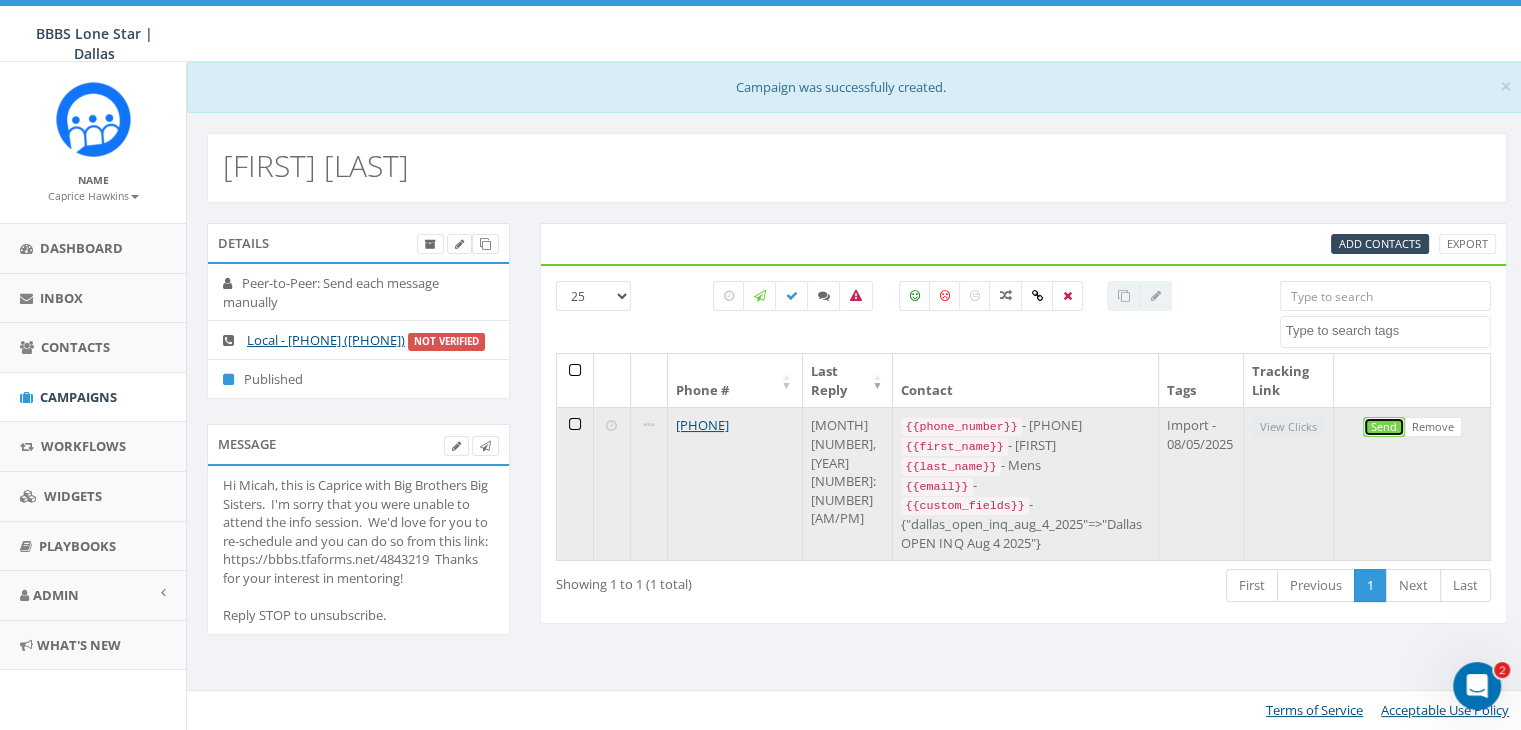 click on "Send" at bounding box center [1384, 427] 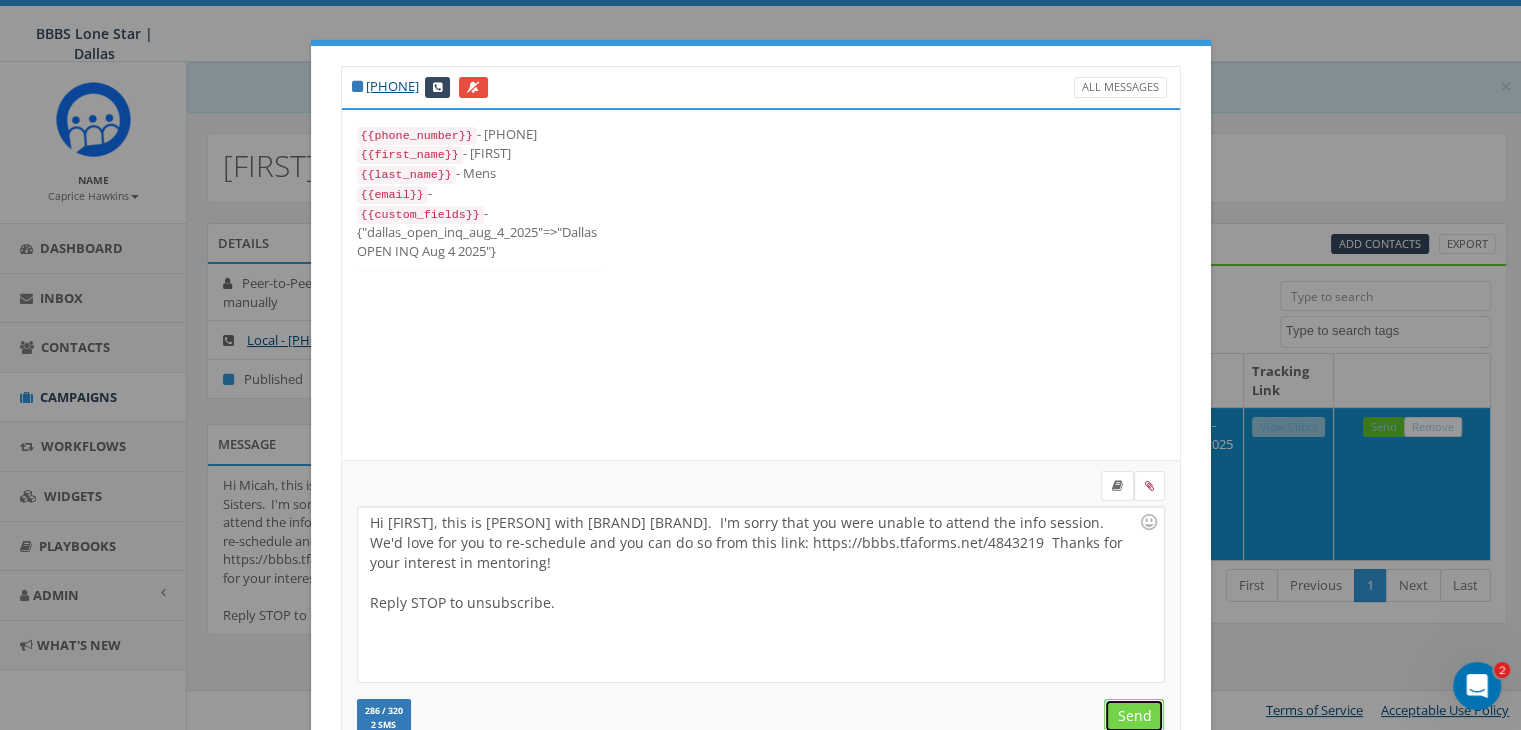 click on "Send" at bounding box center [1134, 716] 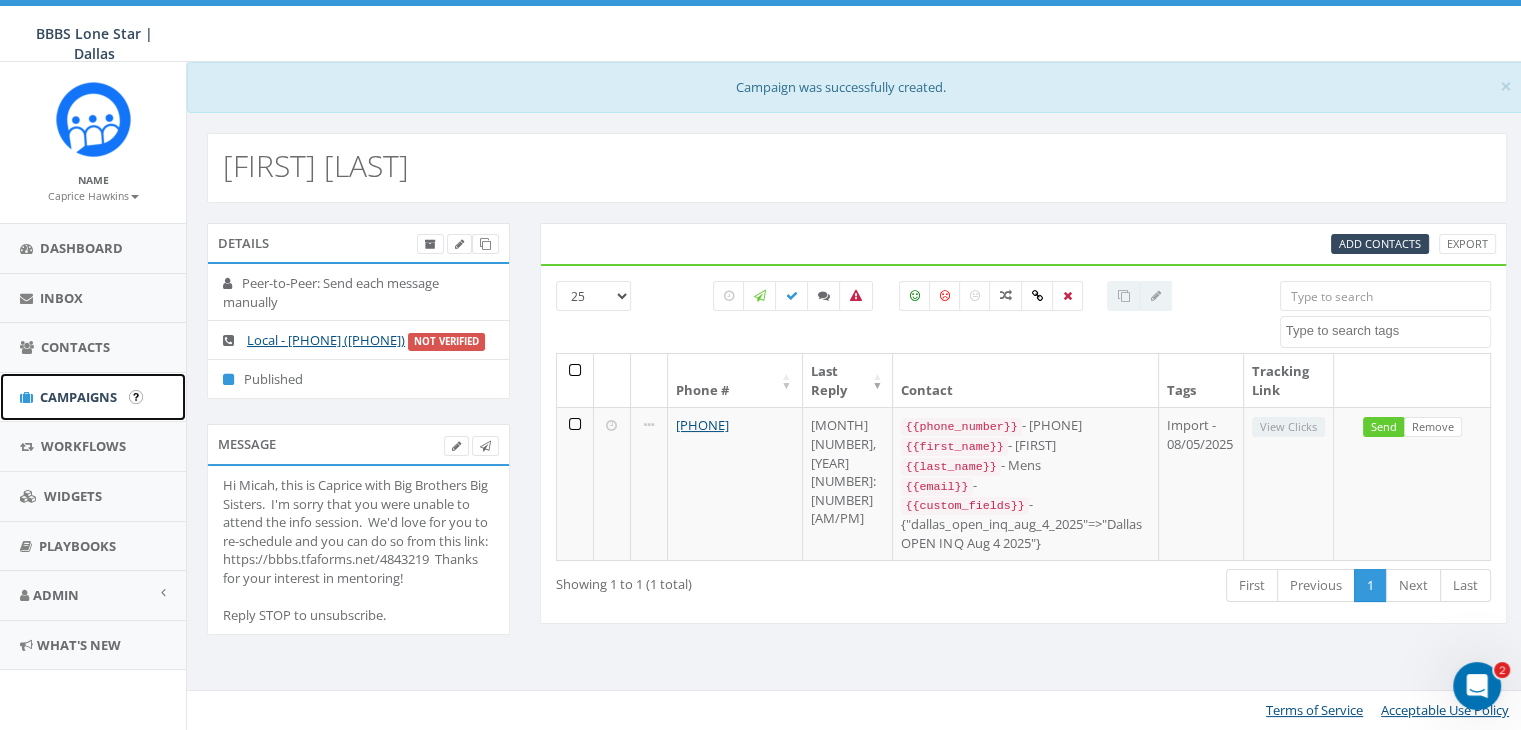 click on "Campaigns" at bounding box center [78, 397] 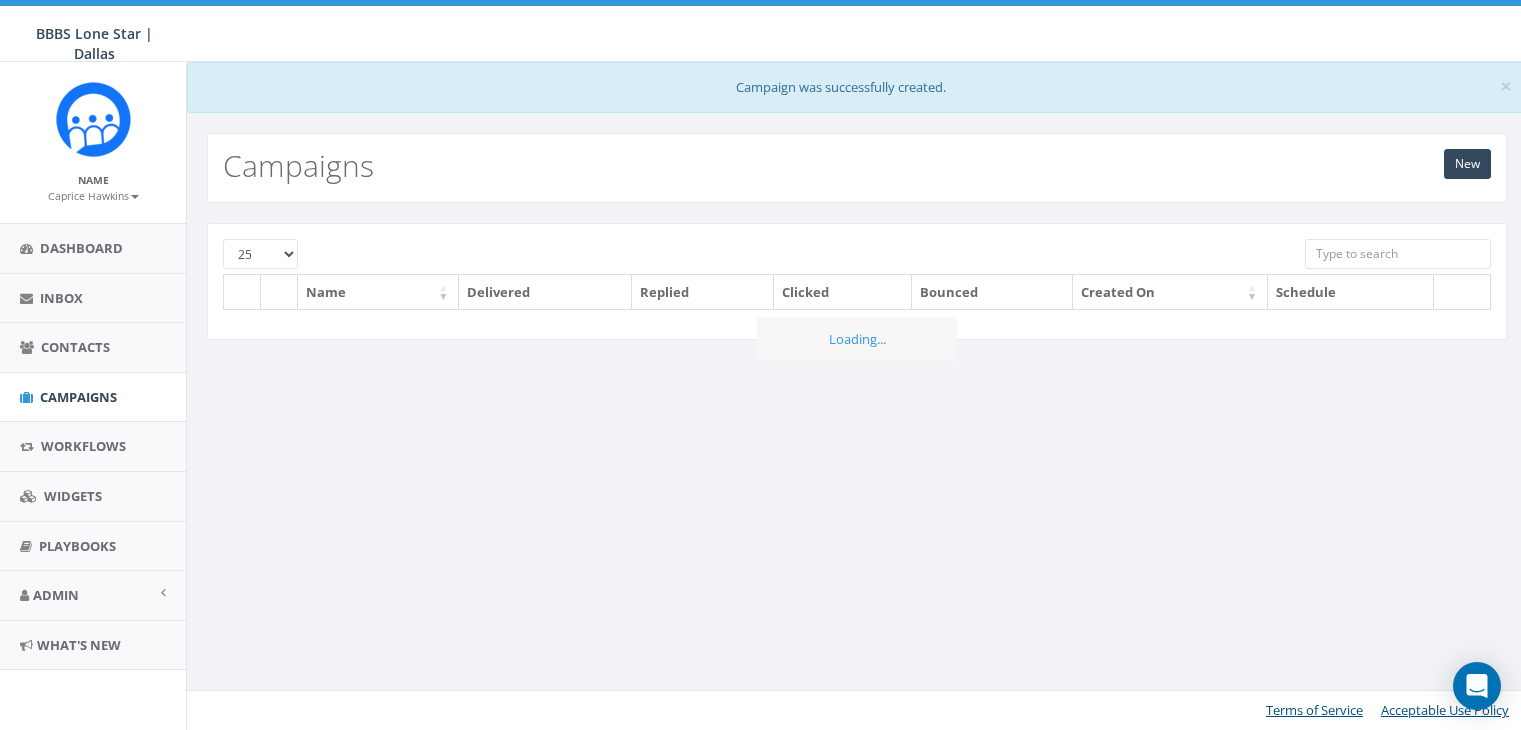 scroll, scrollTop: 0, scrollLeft: 0, axis: both 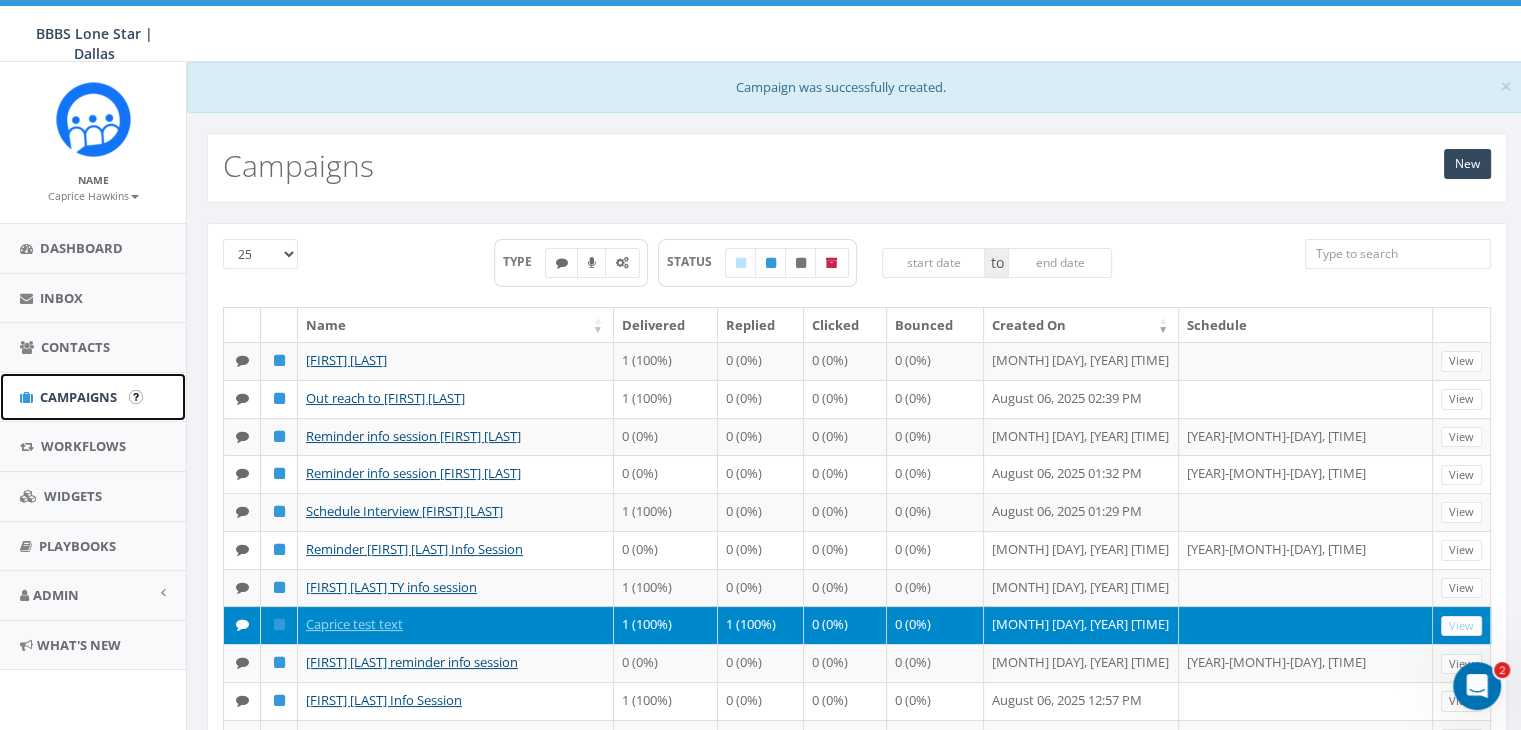 click on "Campaigns" at bounding box center (78, 397) 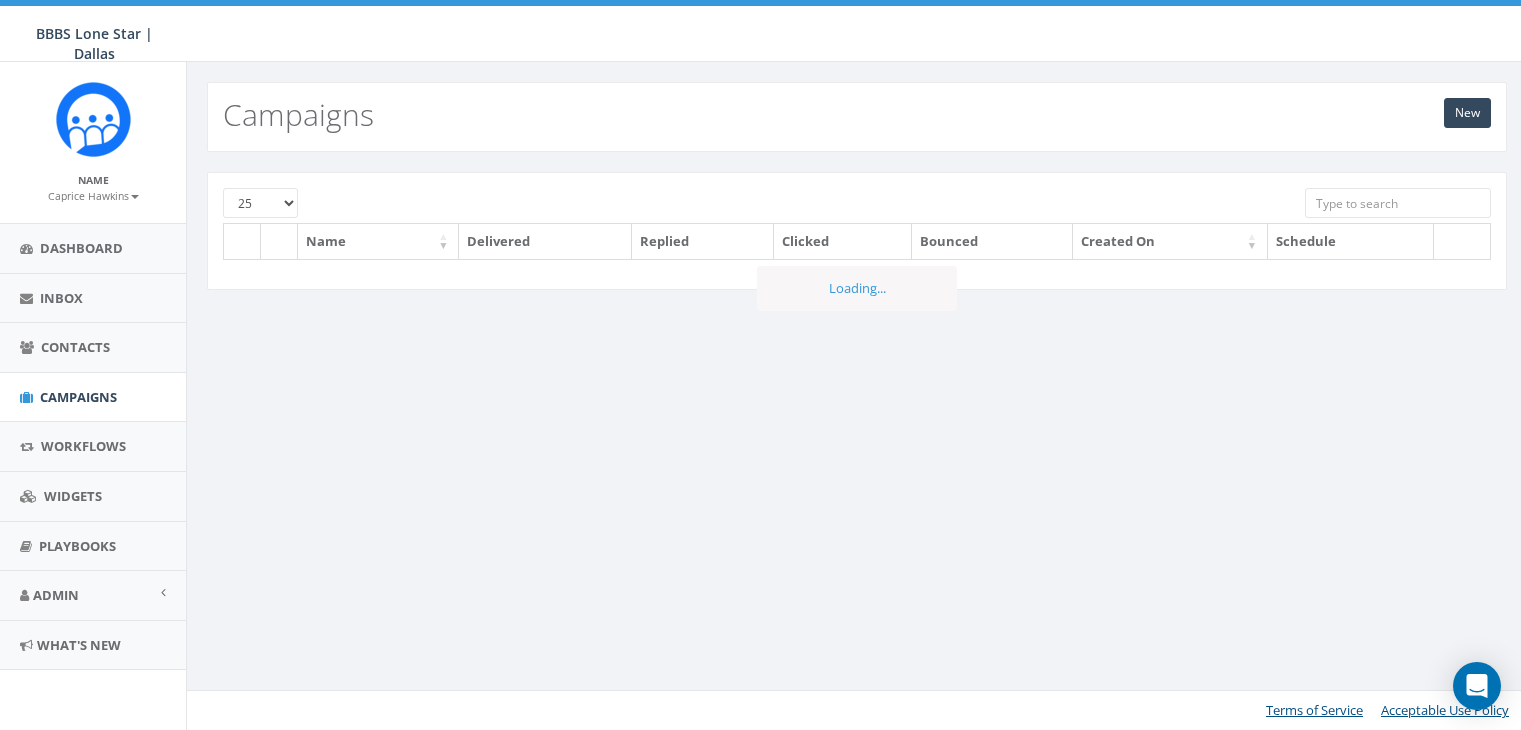 scroll, scrollTop: 0, scrollLeft: 0, axis: both 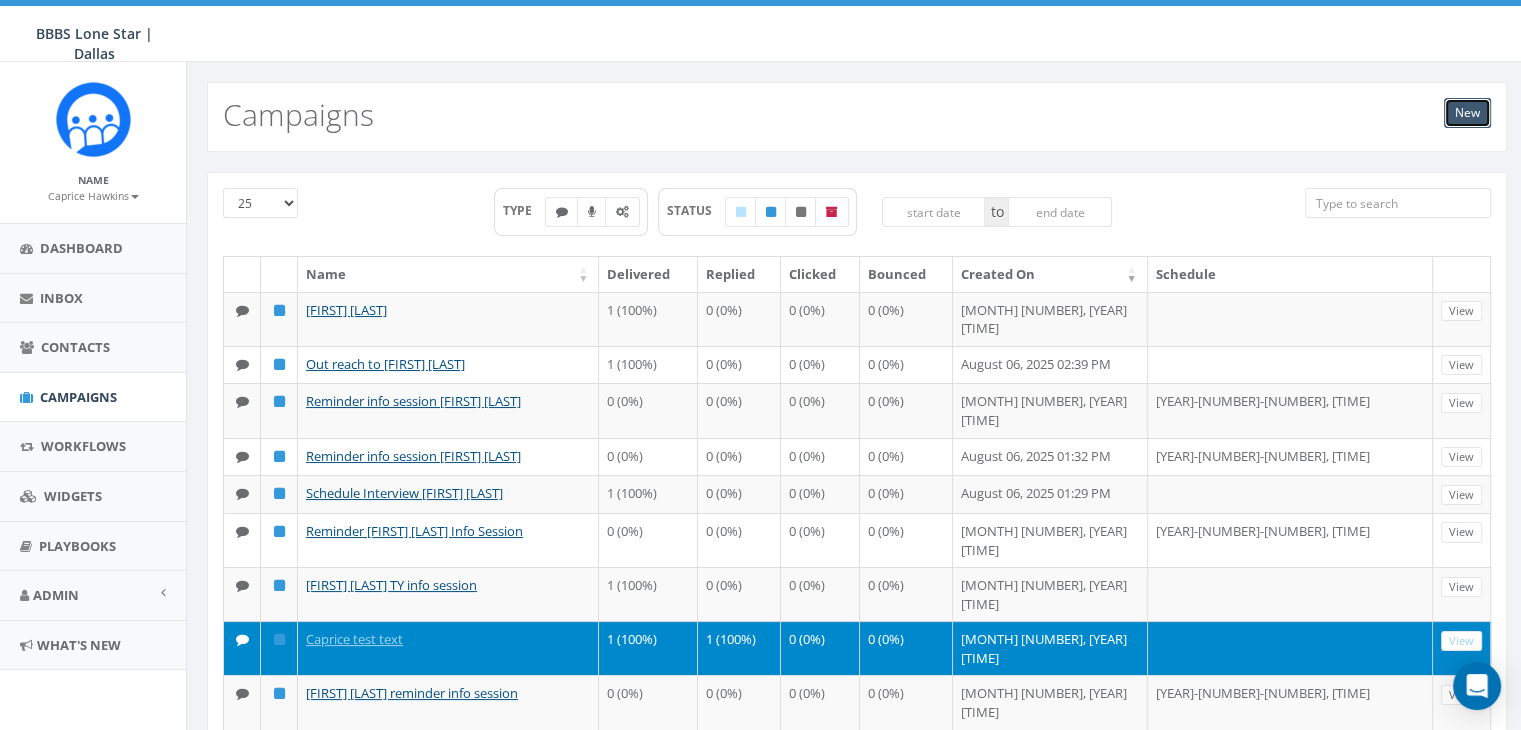 click on "New" at bounding box center (1467, 113) 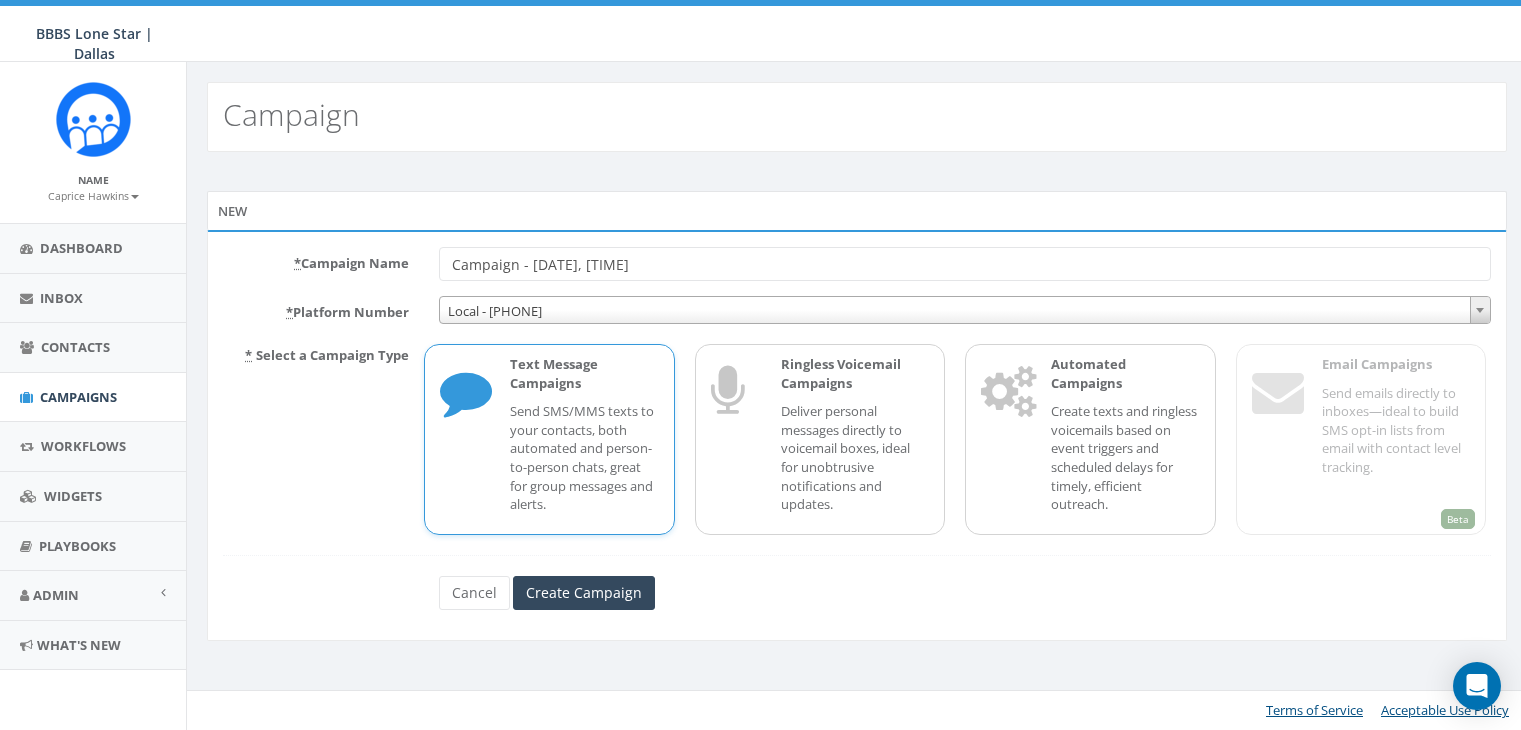 scroll, scrollTop: 0, scrollLeft: 0, axis: both 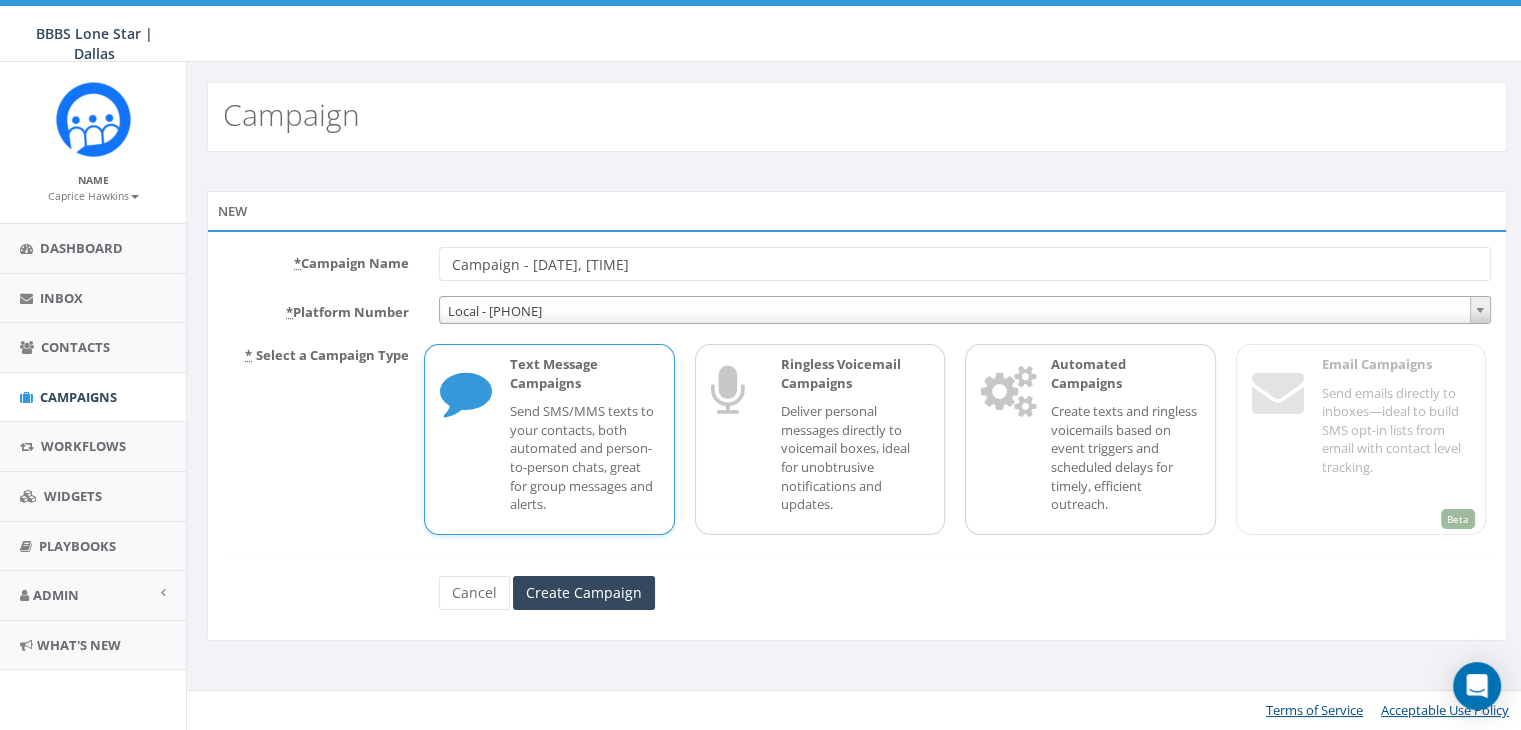 drag, startPoint x: 696, startPoint y: 251, endPoint x: 404, endPoint y: 253, distance: 292.00684 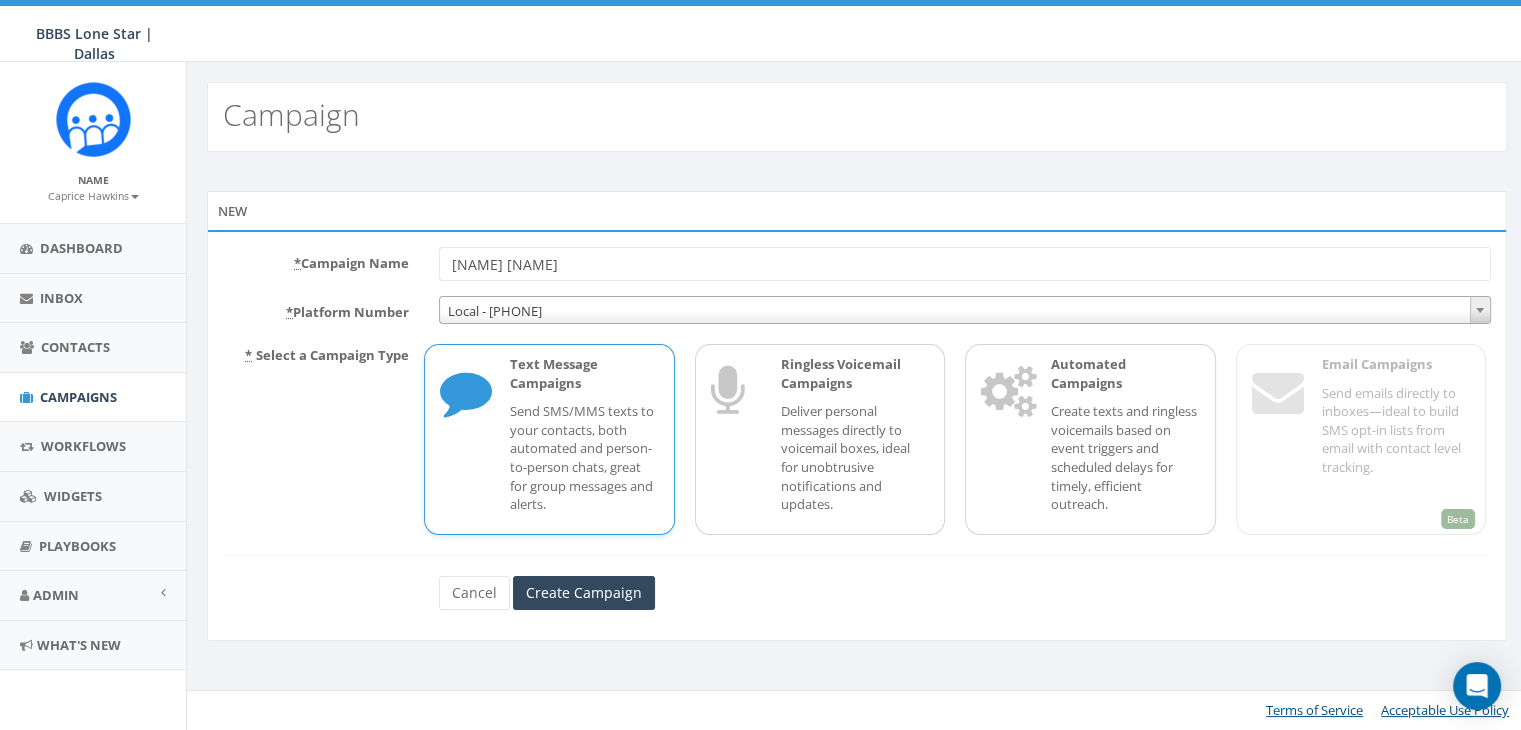 type on "[FIRST] [LAST]" 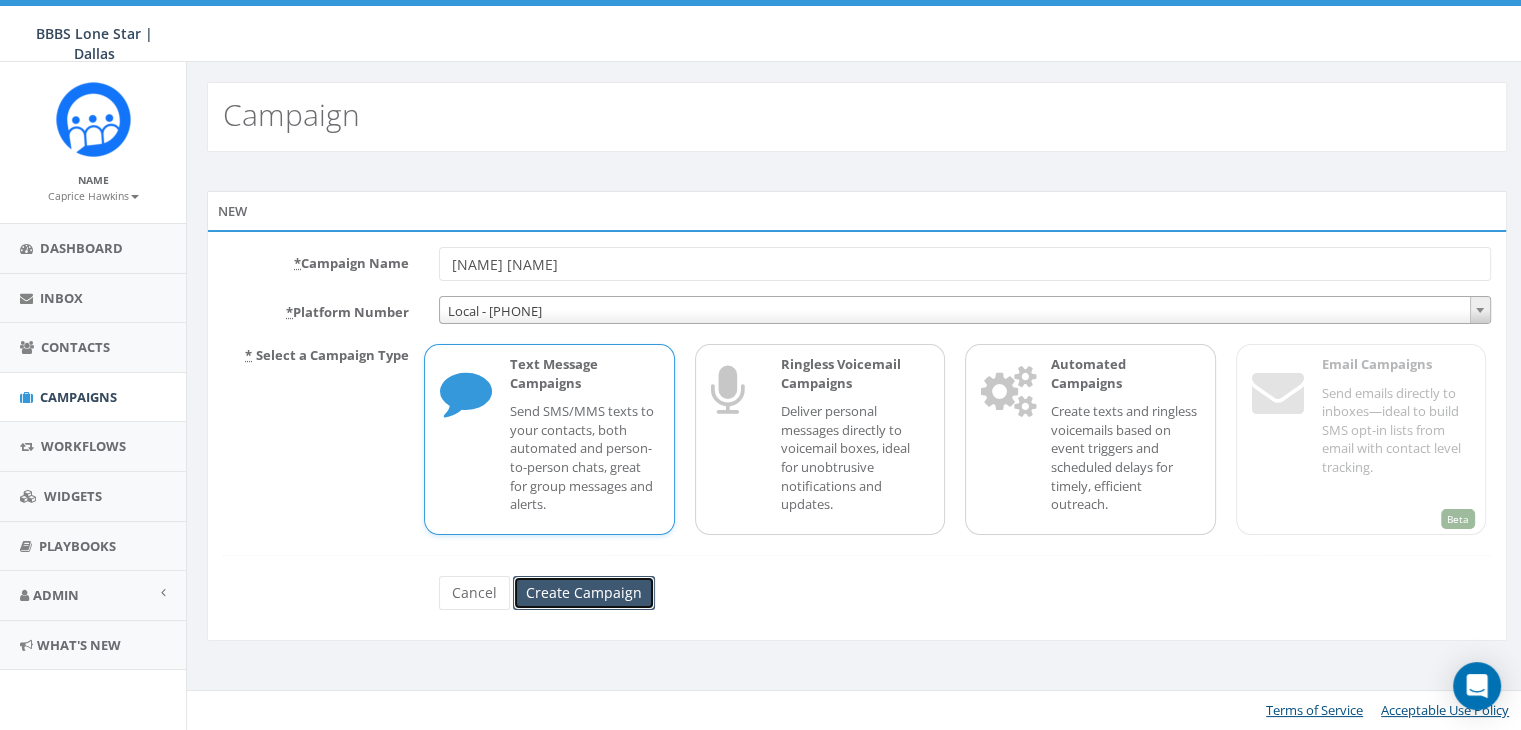 click on "Create Campaign" at bounding box center [584, 593] 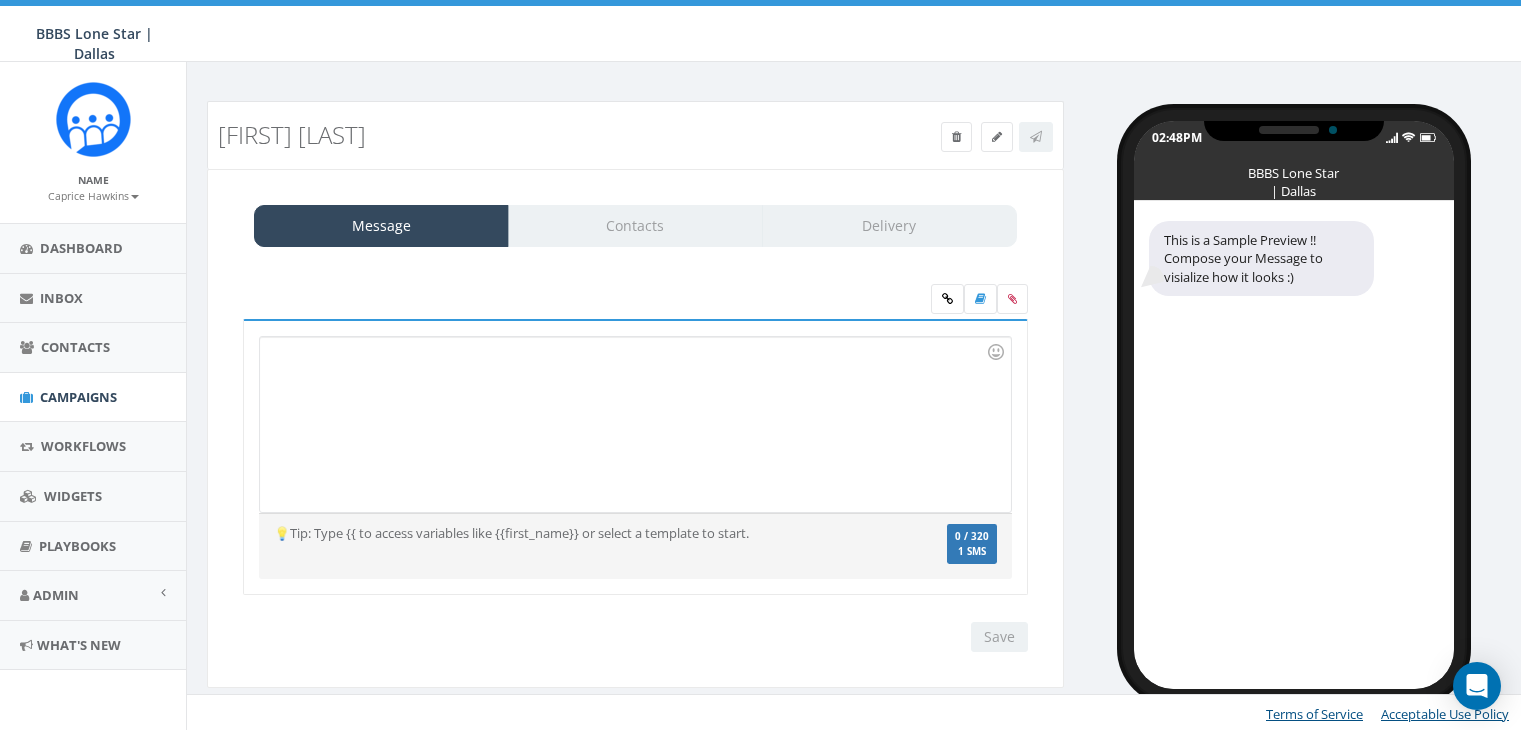 scroll, scrollTop: 0, scrollLeft: 0, axis: both 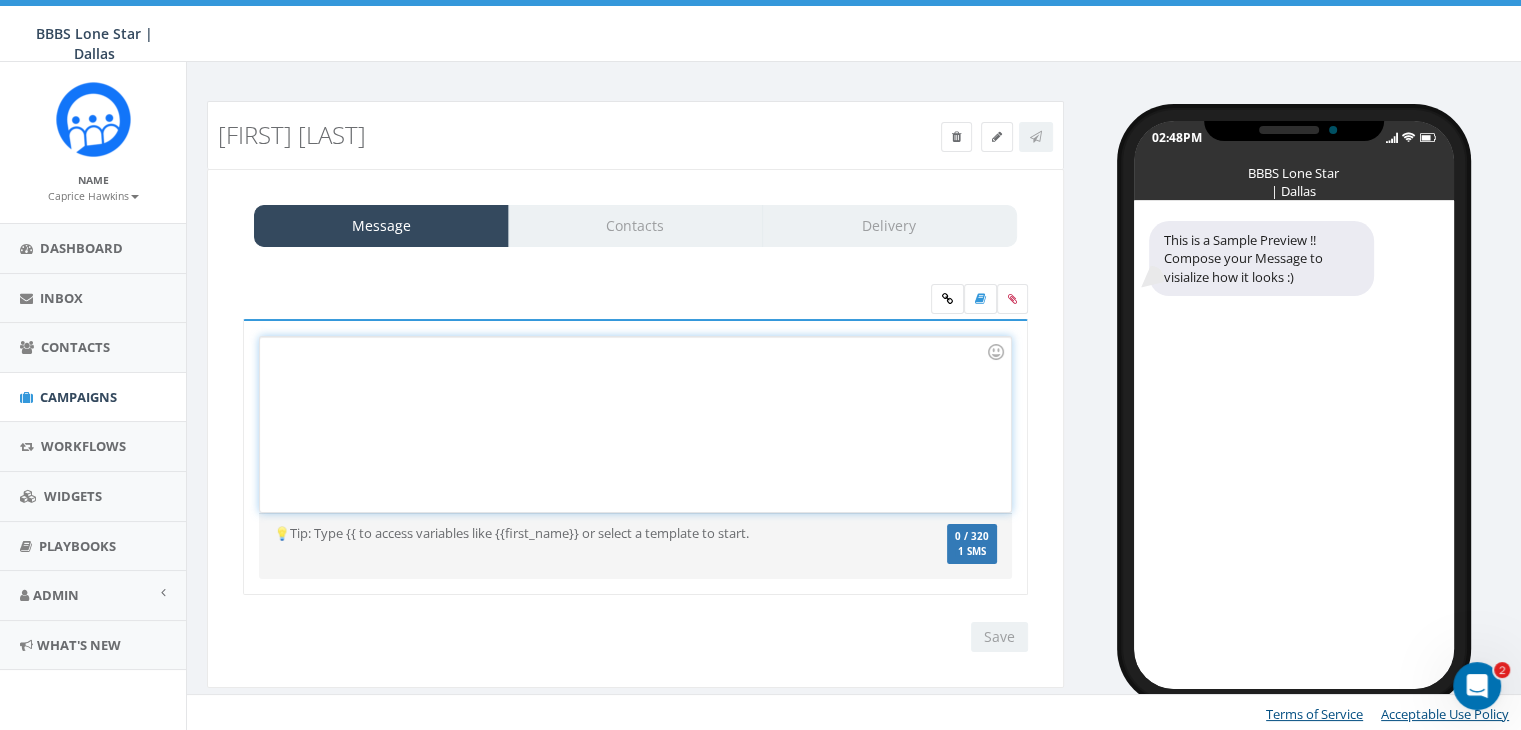 drag, startPoint x: 592, startPoint y: 391, endPoint x: 899, endPoint y: 377, distance: 307.31906 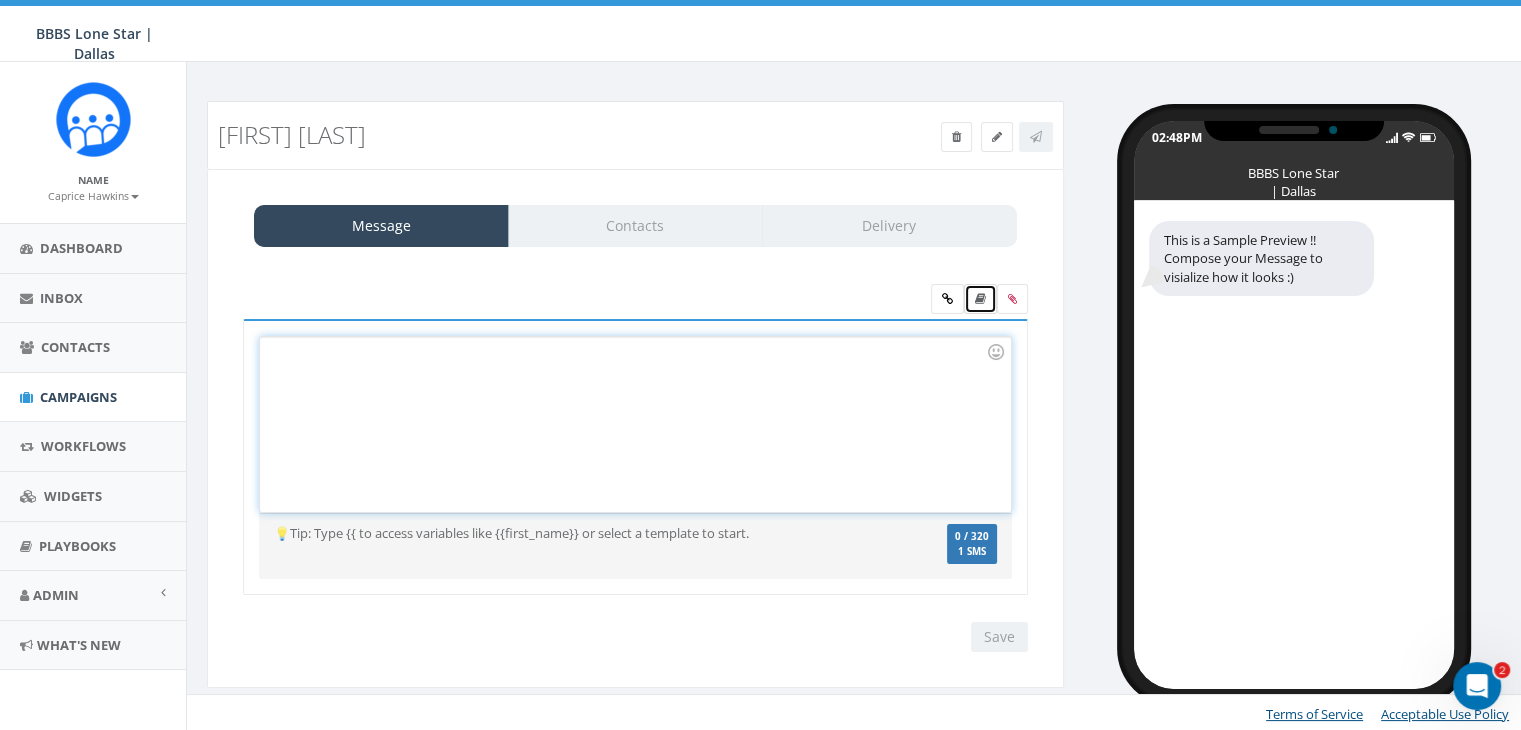 click at bounding box center [980, 299] 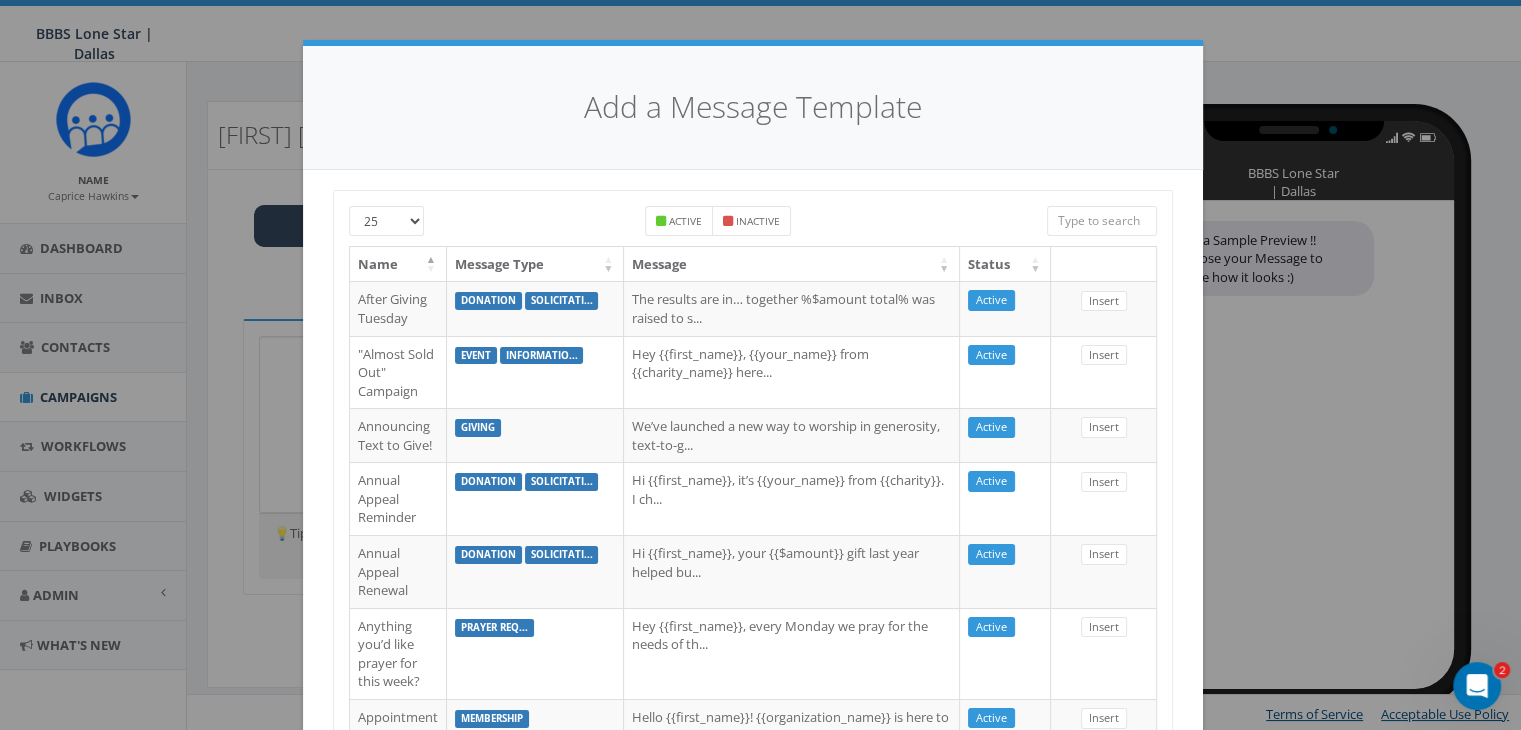 click at bounding box center [1102, 221] 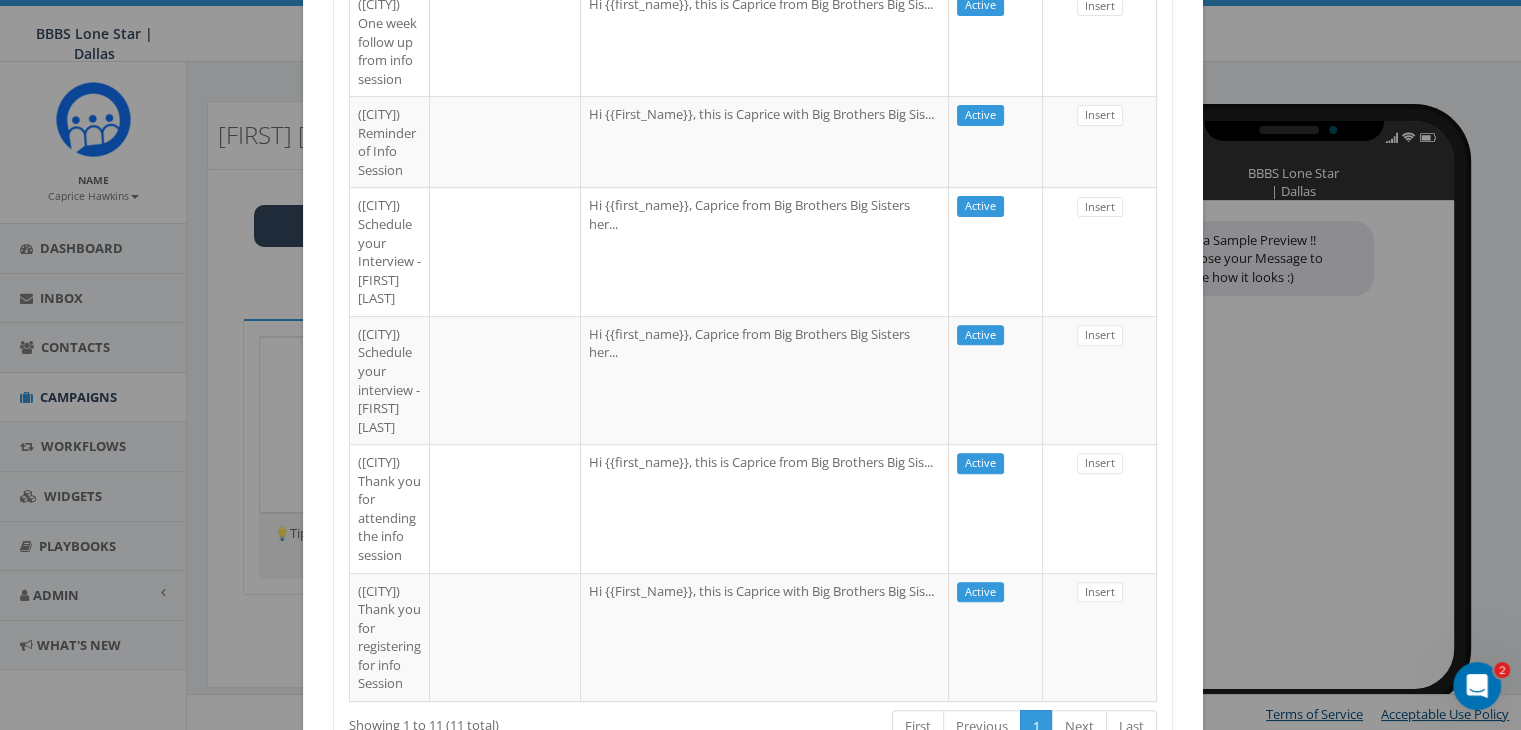 scroll, scrollTop: 700, scrollLeft: 0, axis: vertical 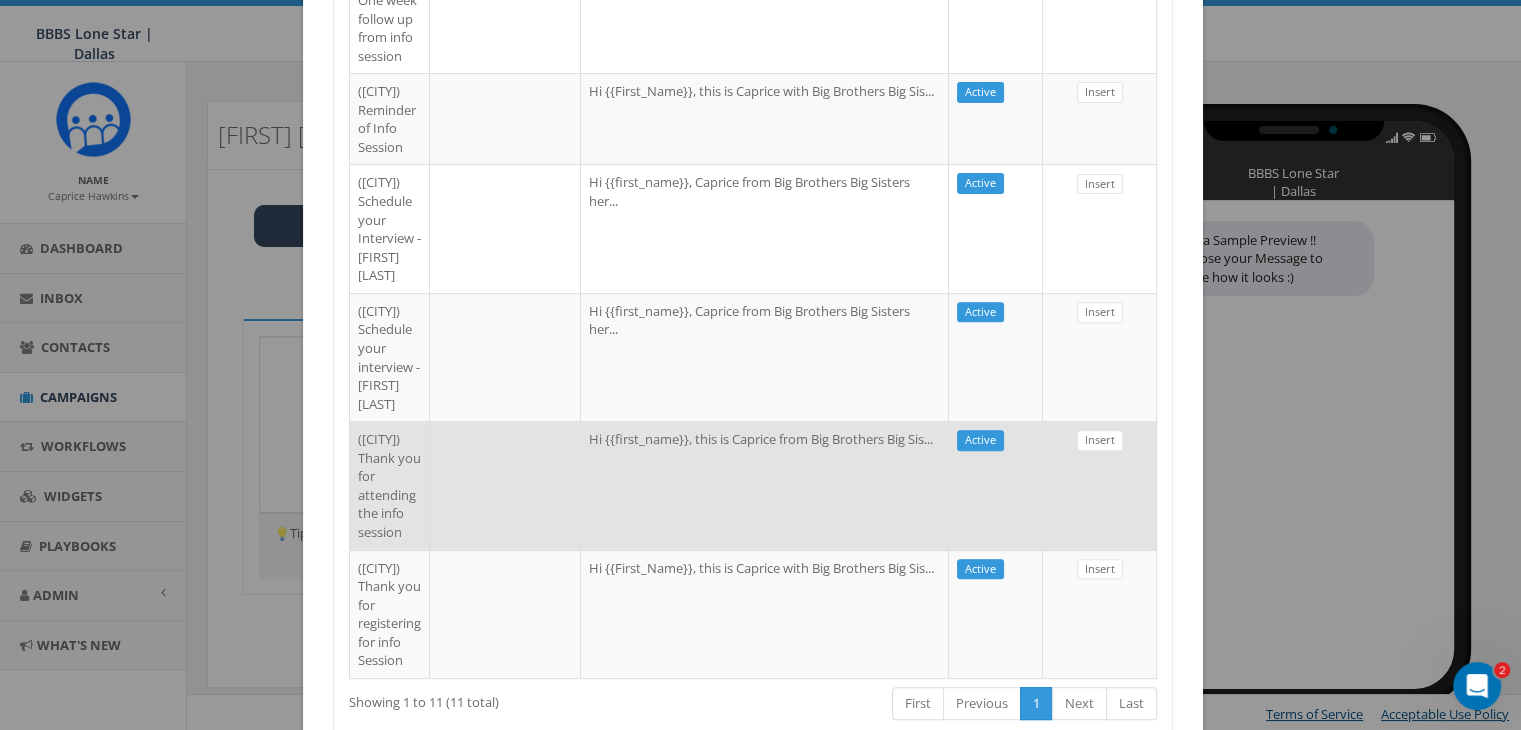 type on "dallas" 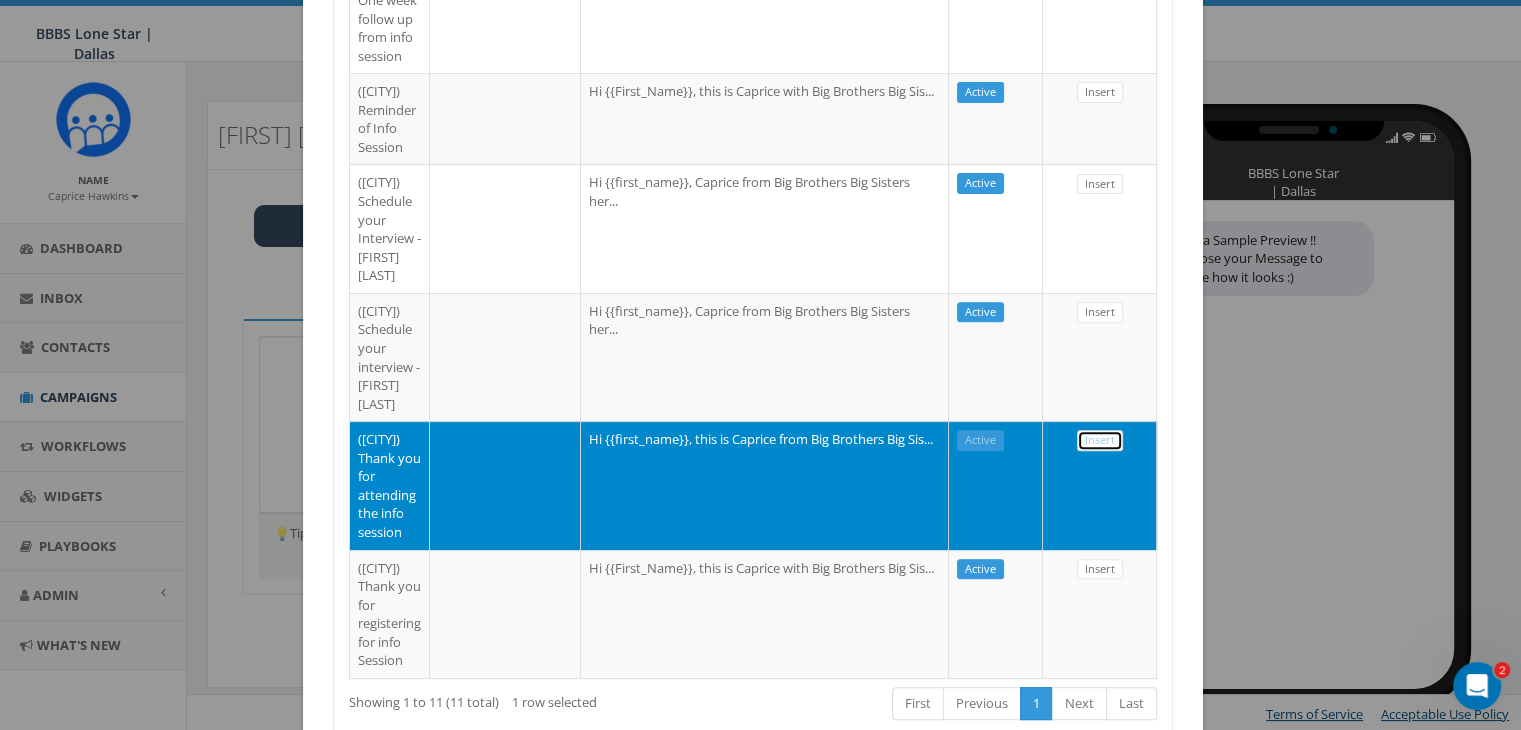 click on "Insert" at bounding box center [1100, 440] 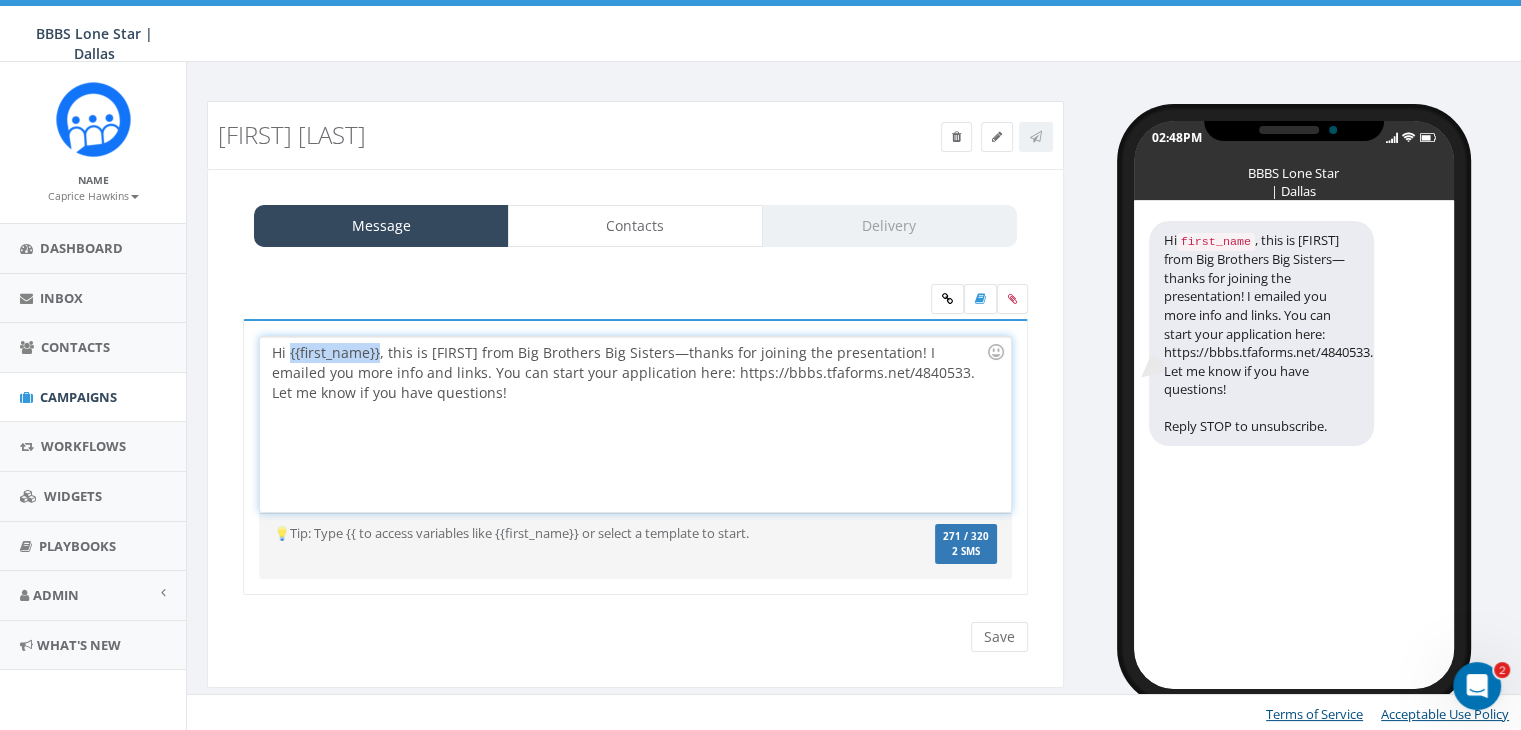 drag, startPoint x: 379, startPoint y: 355, endPoint x: 288, endPoint y: 349, distance: 91.197586 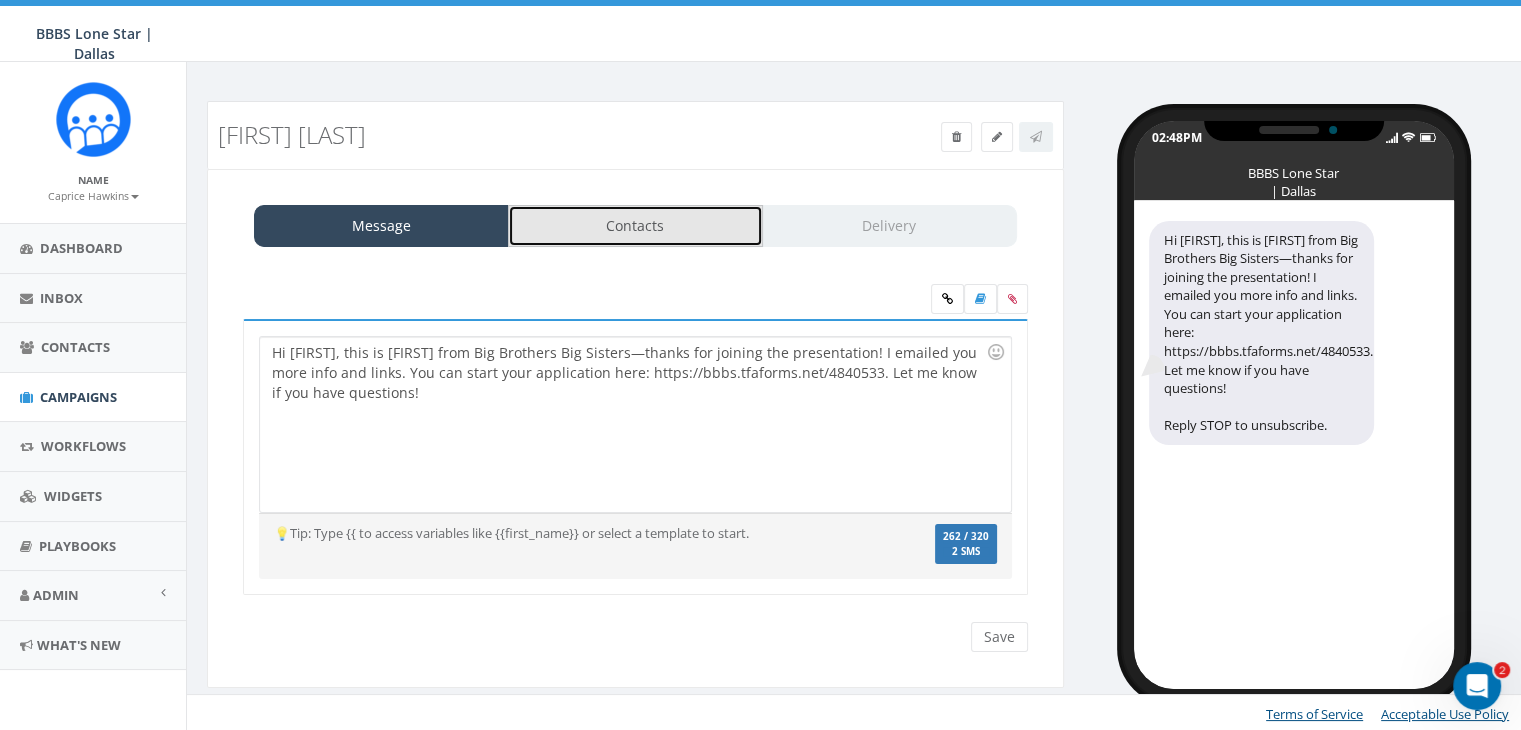 click on "Contacts" at bounding box center (635, 226) 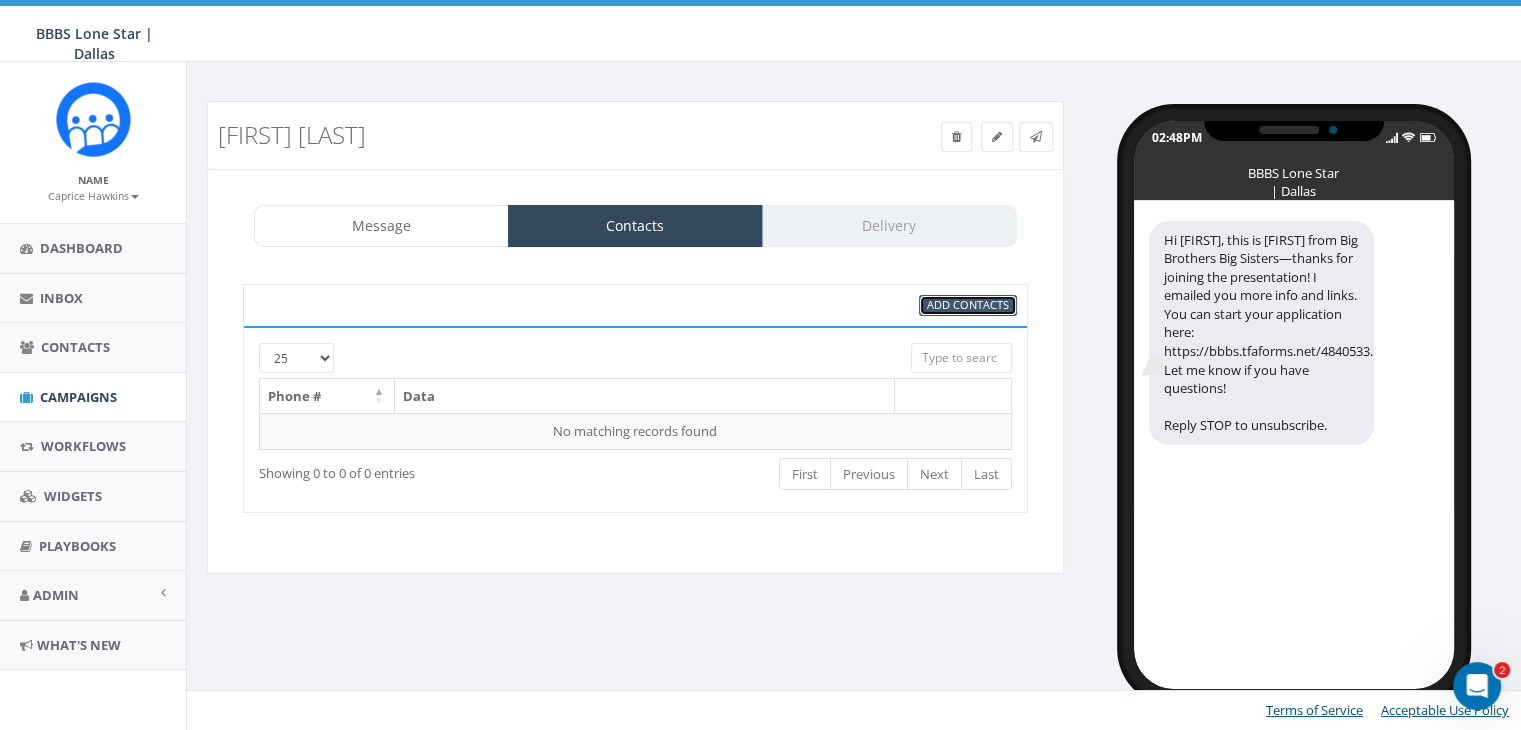 click on "Add Contacts" at bounding box center (968, 304) 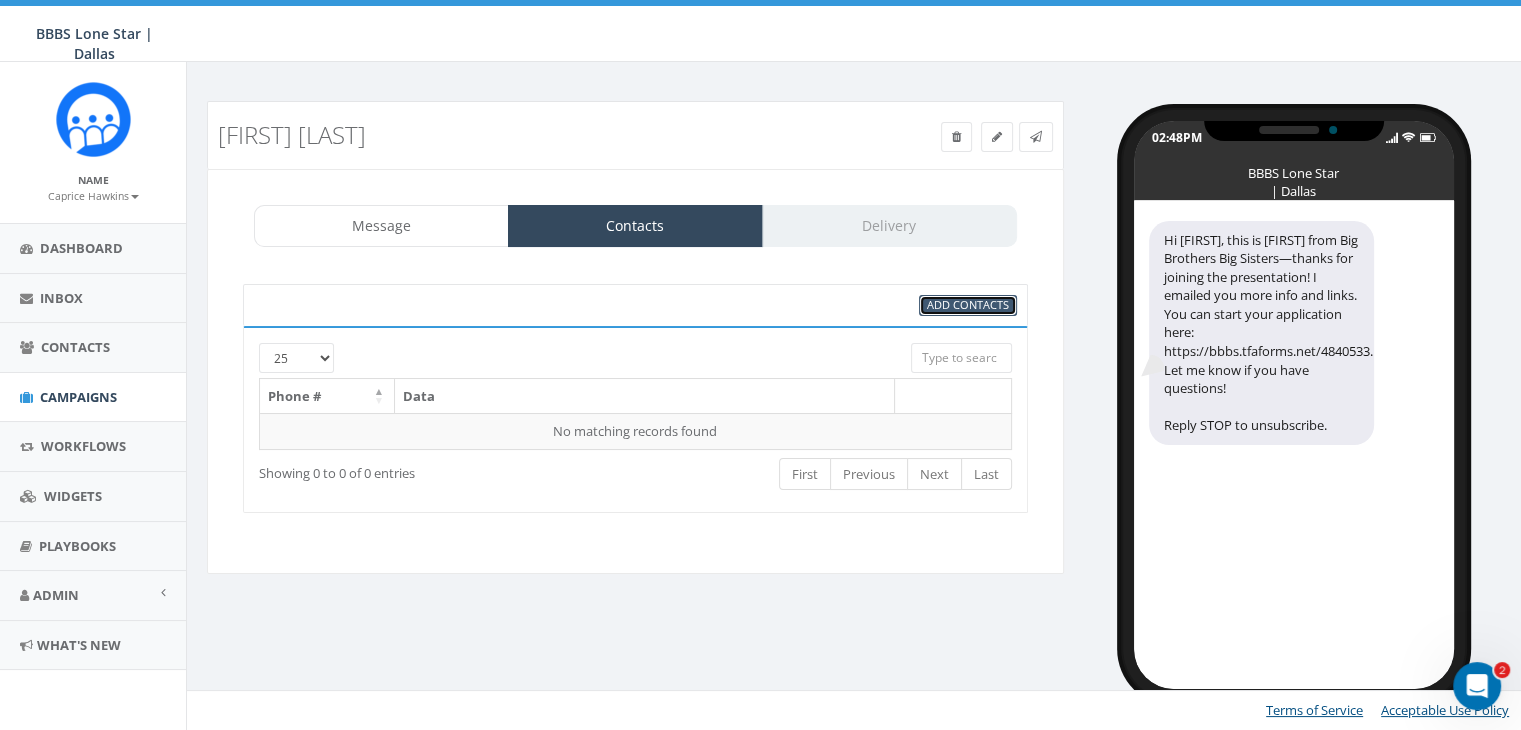click on "Add Contacts" at bounding box center (968, 304) 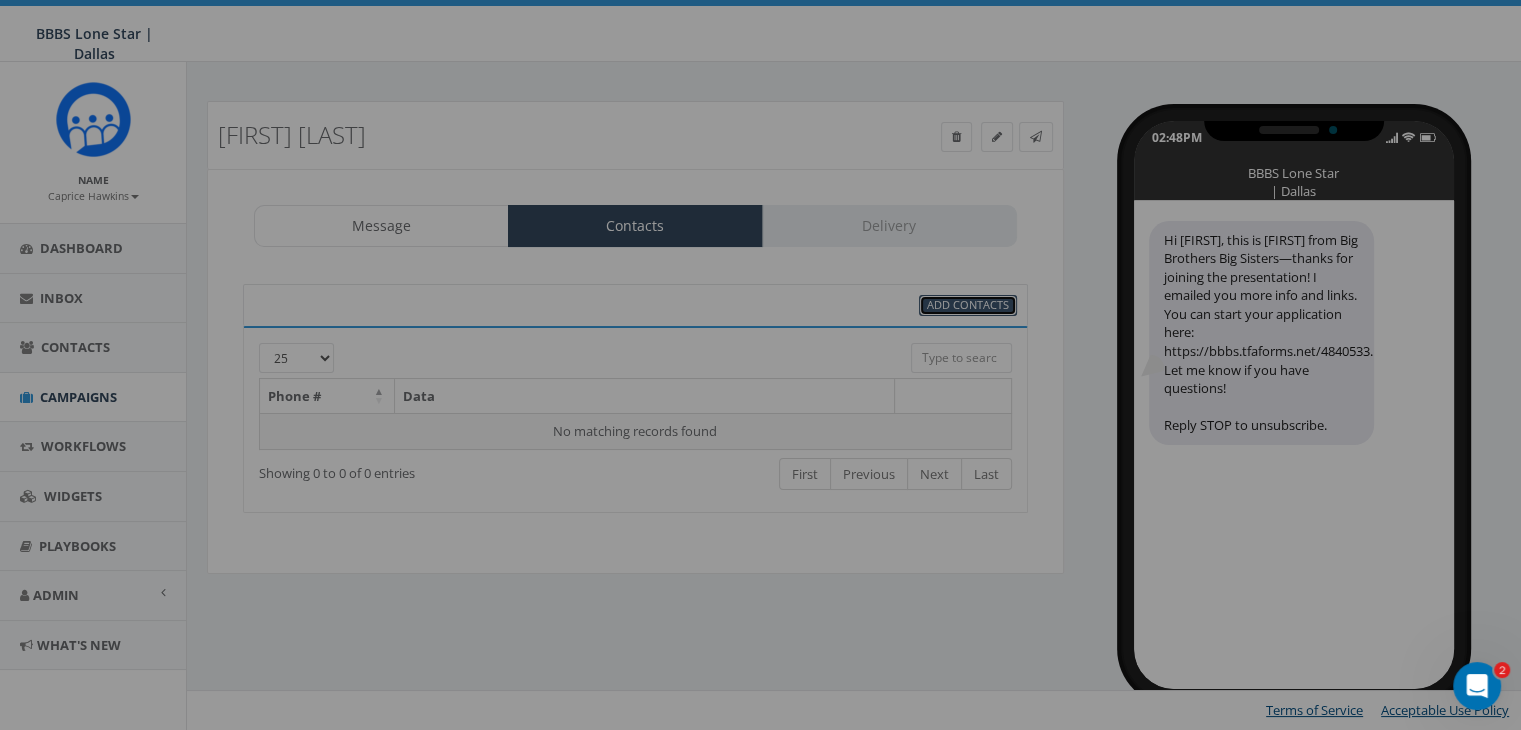 scroll, scrollTop: 0, scrollLeft: 0, axis: both 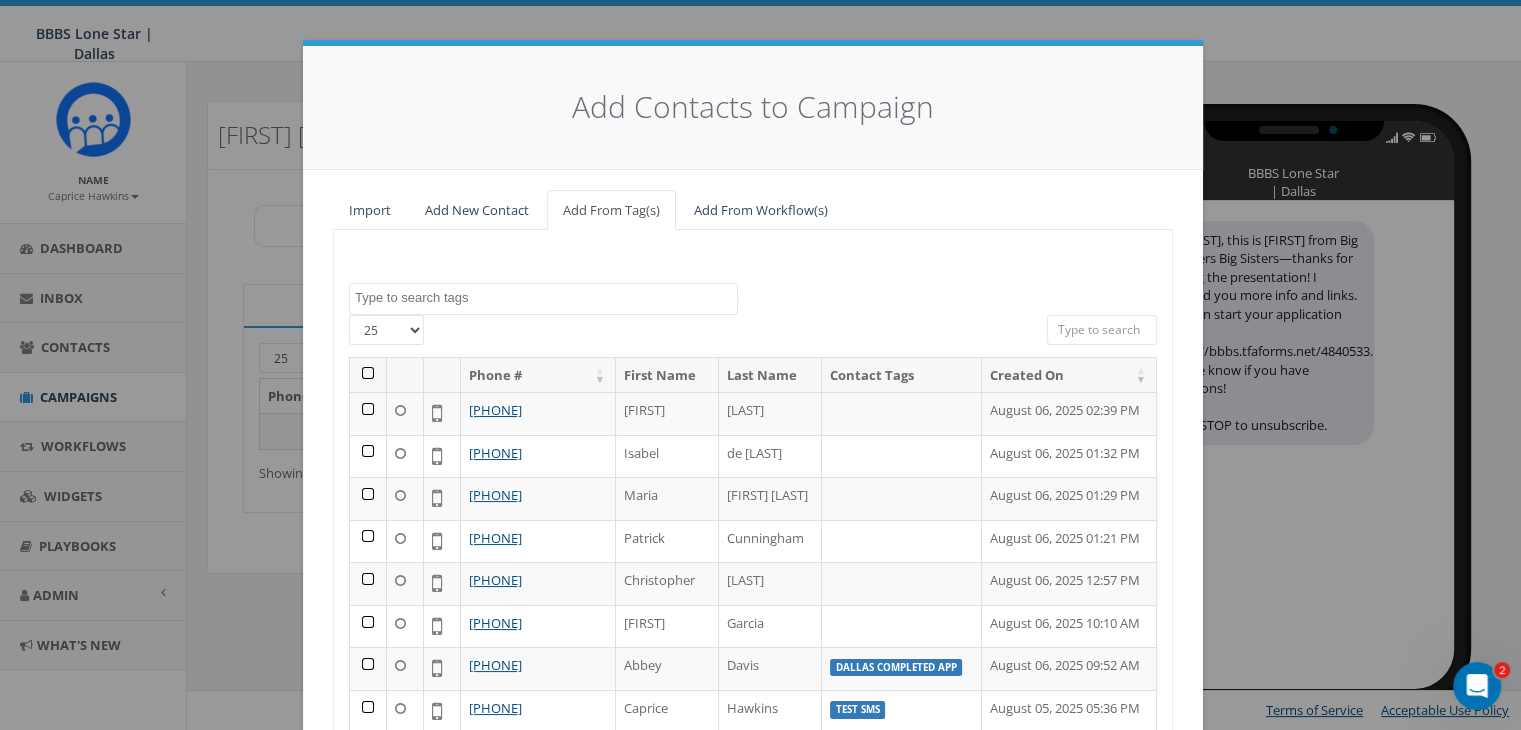 click at bounding box center [1102, 330] 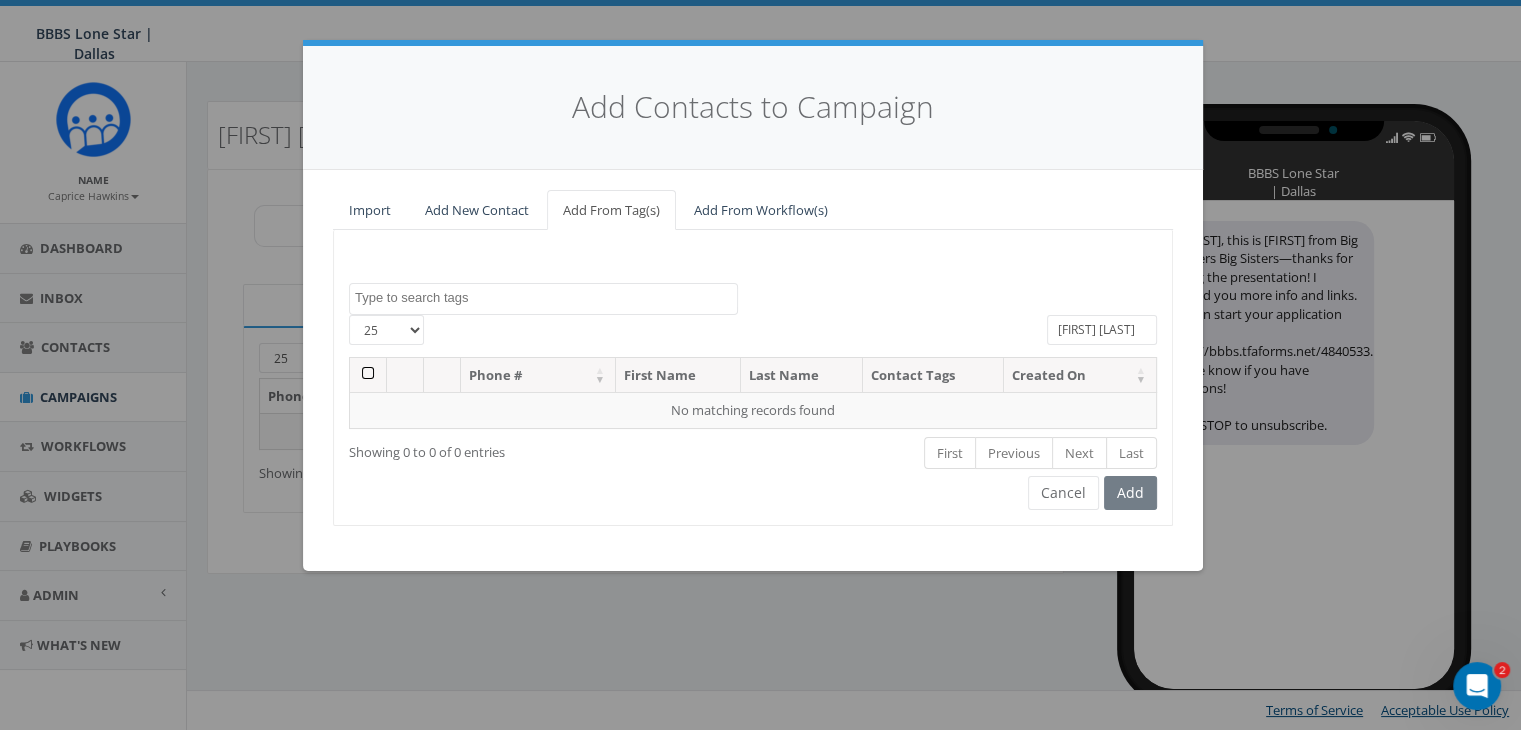 type on "[FIRST] [LAST]" 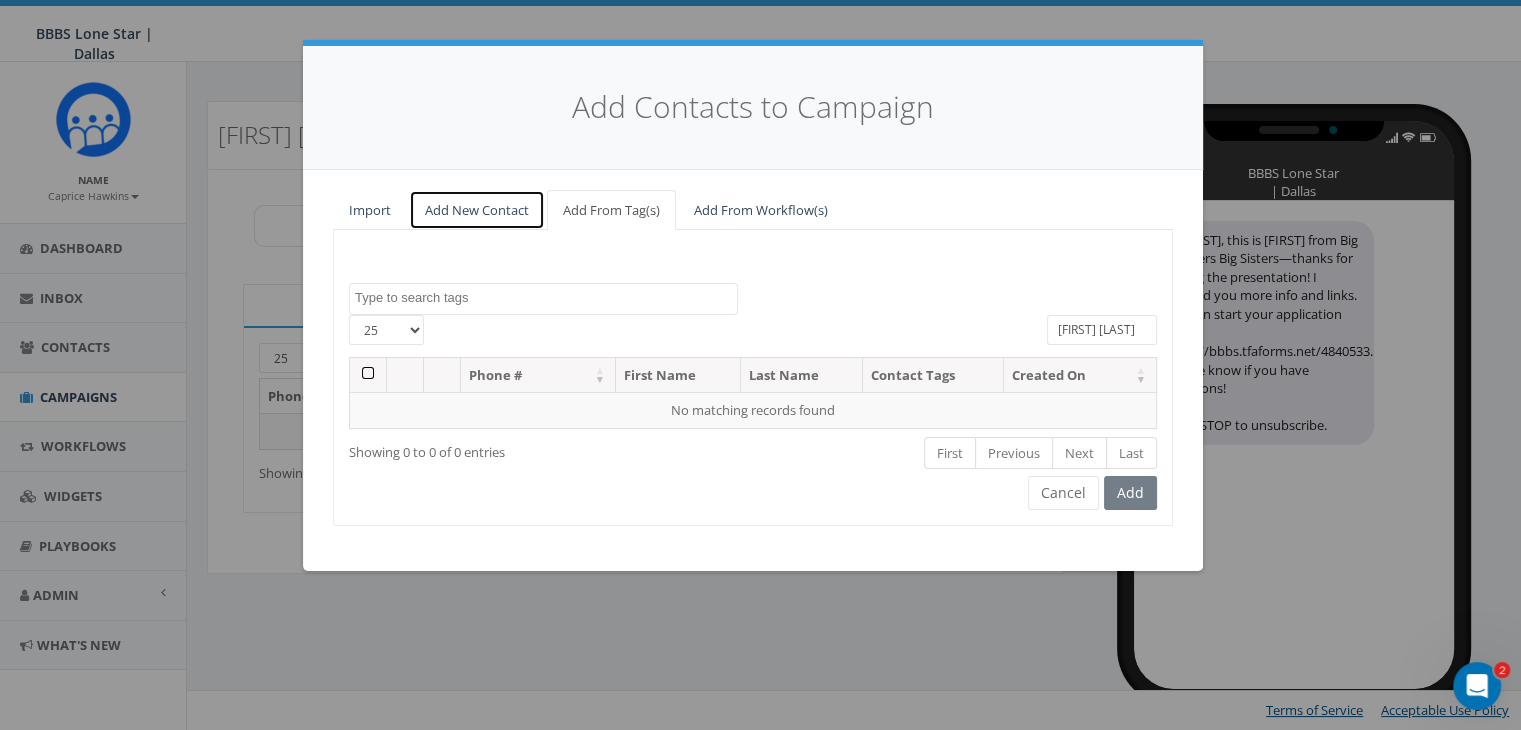 click on "Add New Contact" at bounding box center (477, 210) 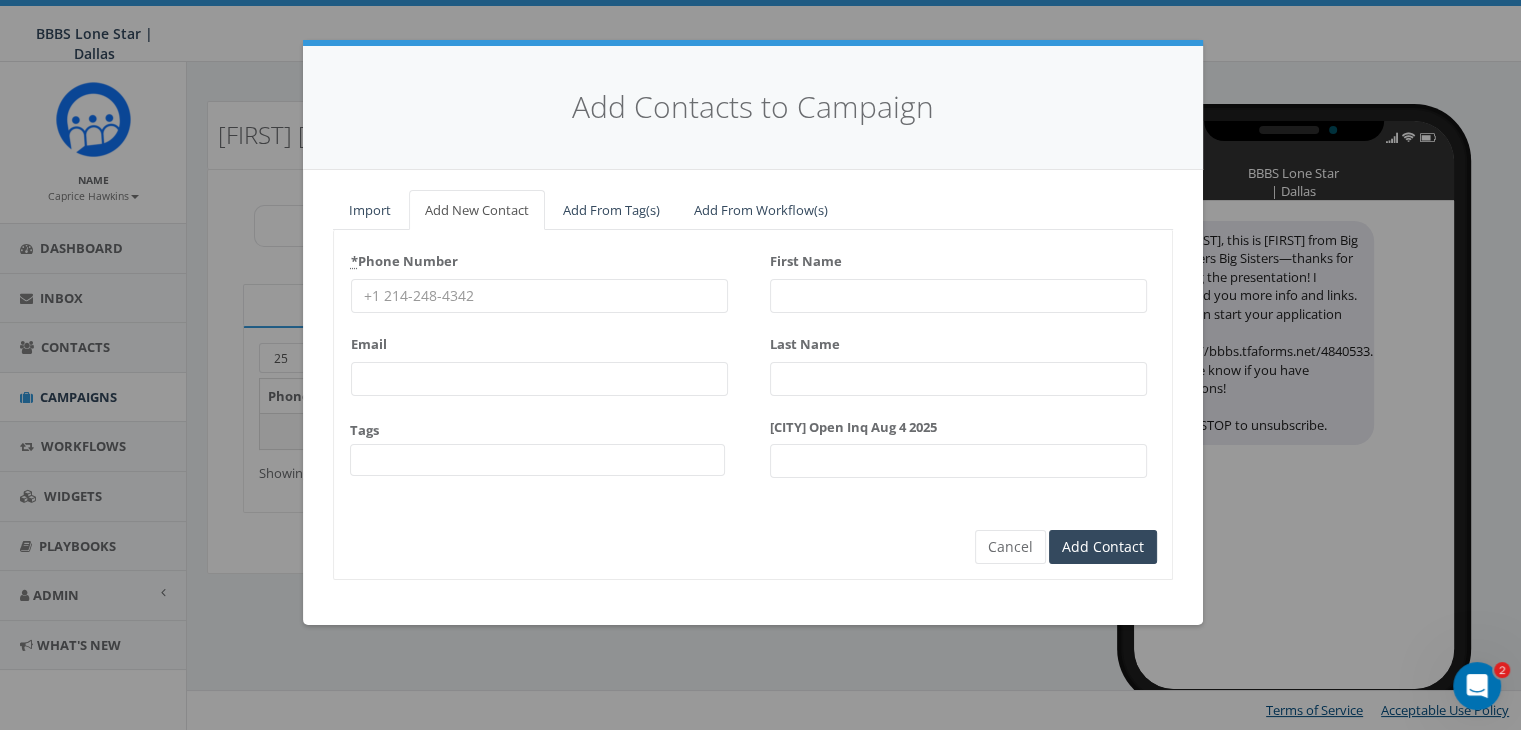 click on "First Name" at bounding box center [958, 296] 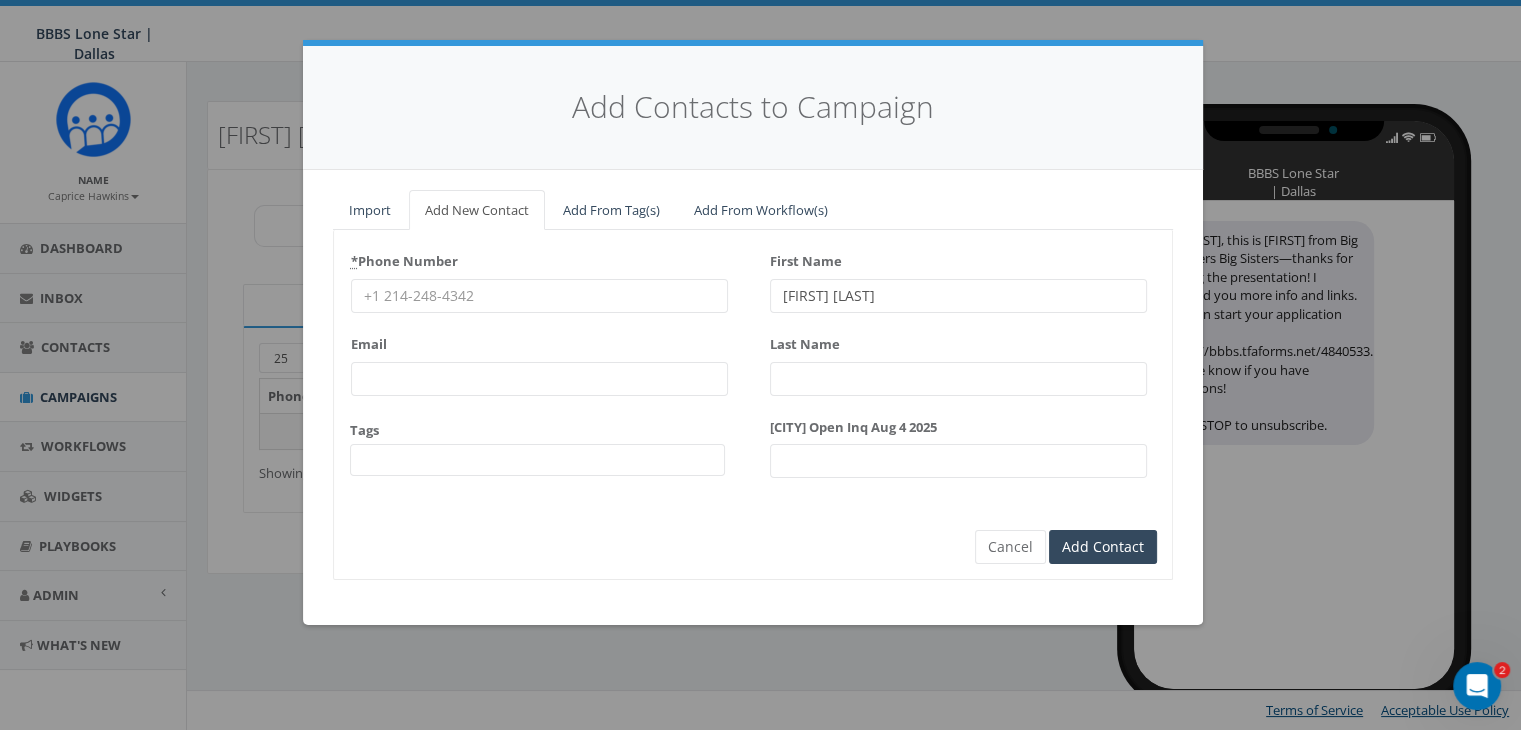 type on "Dawin Jules" 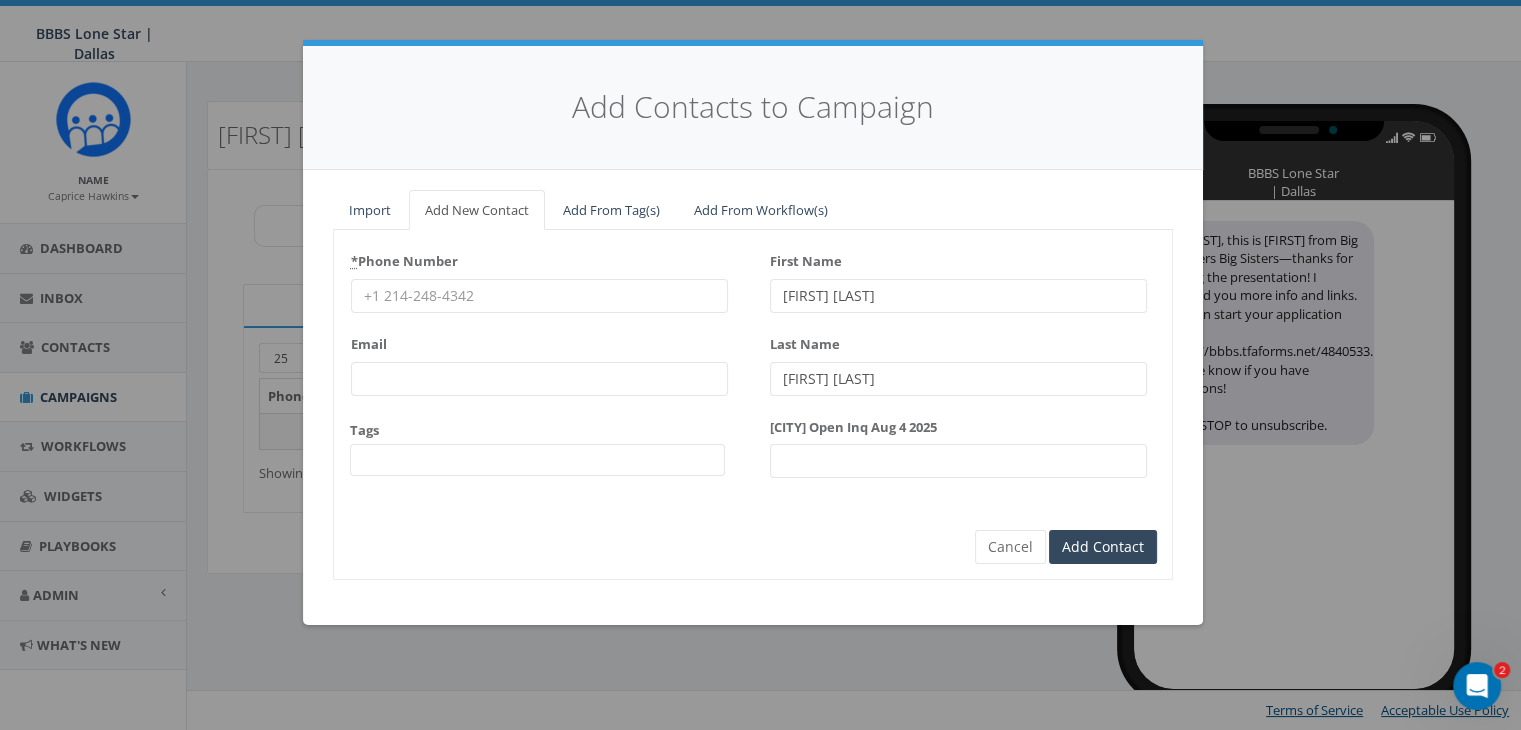 drag, startPoint x: 828, startPoint y: 371, endPoint x: 700, endPoint y: 373, distance: 128.01562 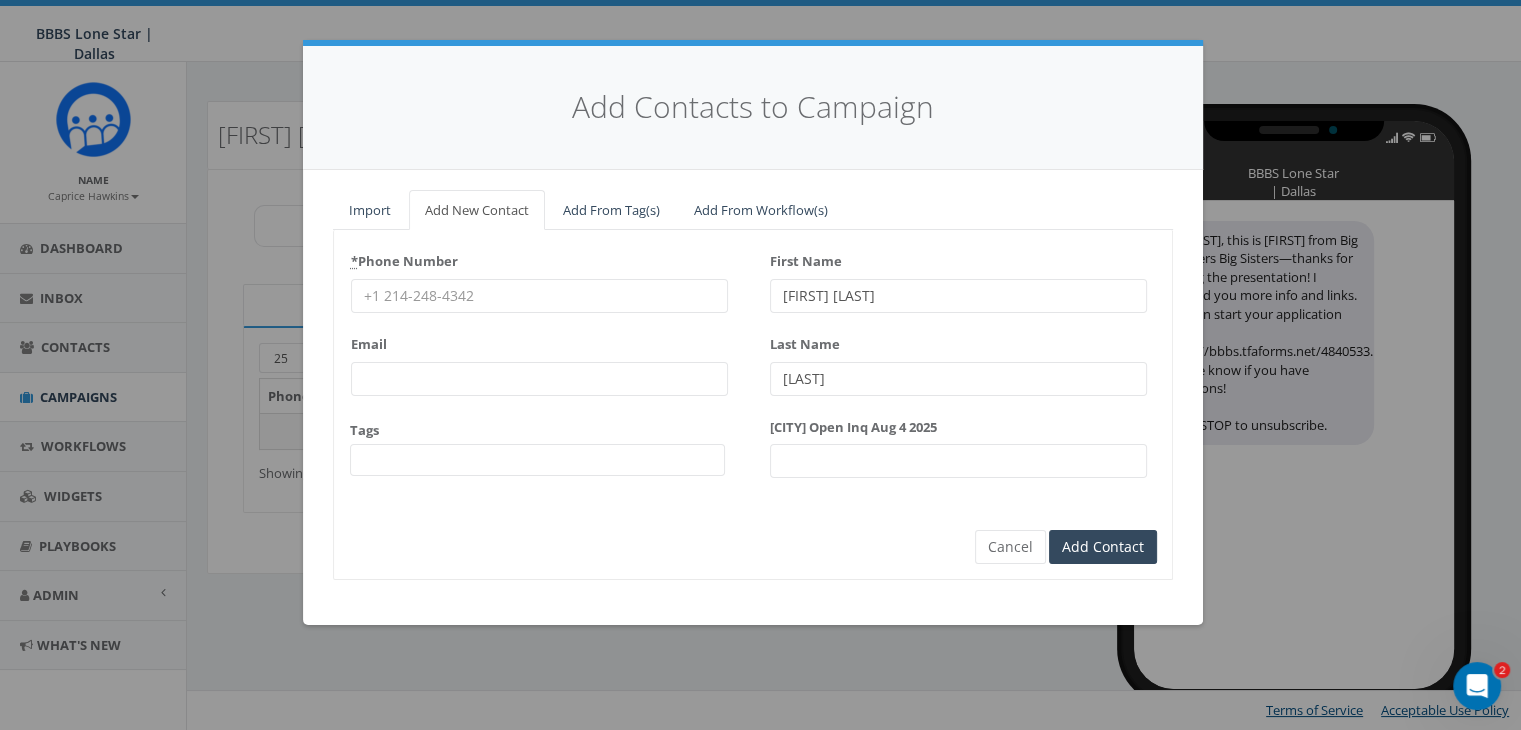 type on "Jules" 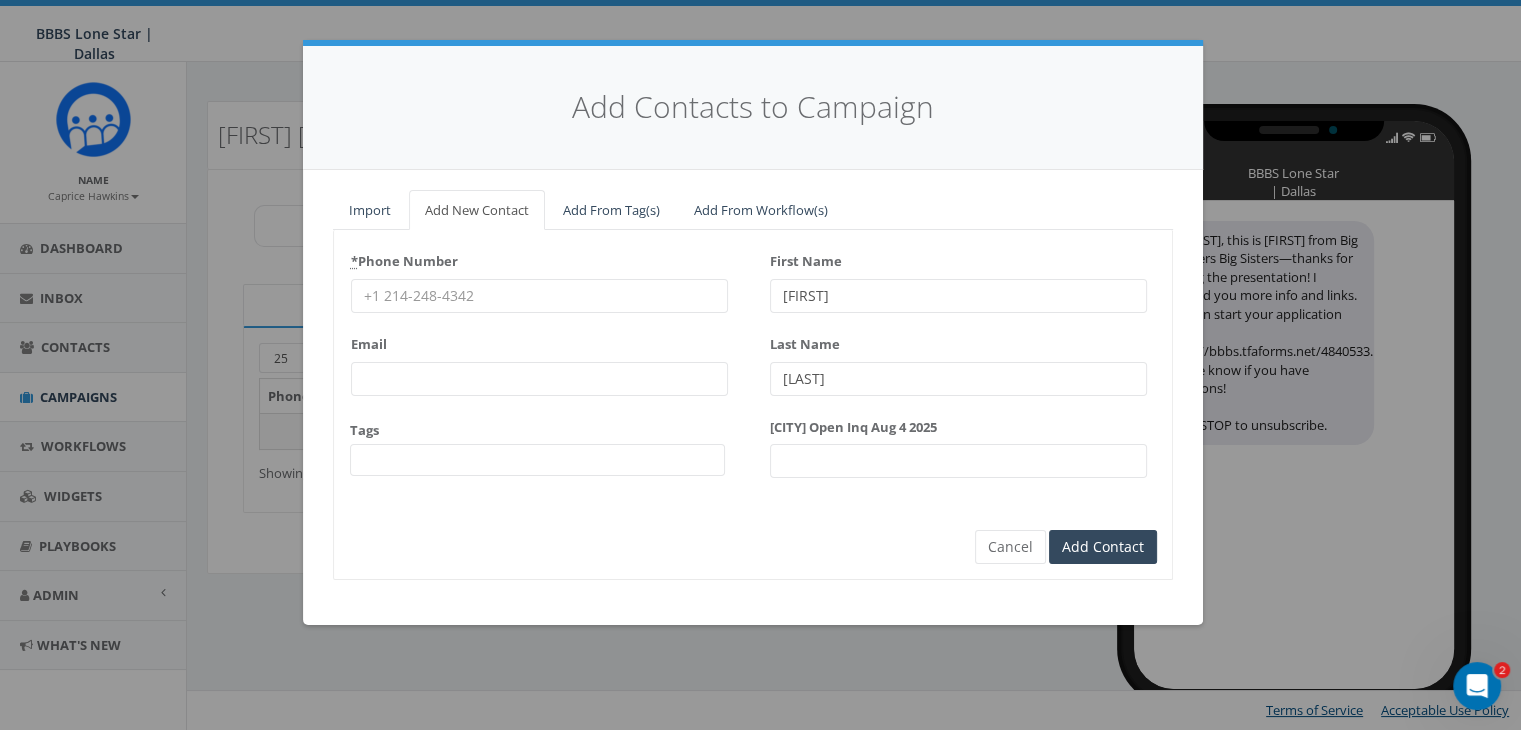 type on "Dawin" 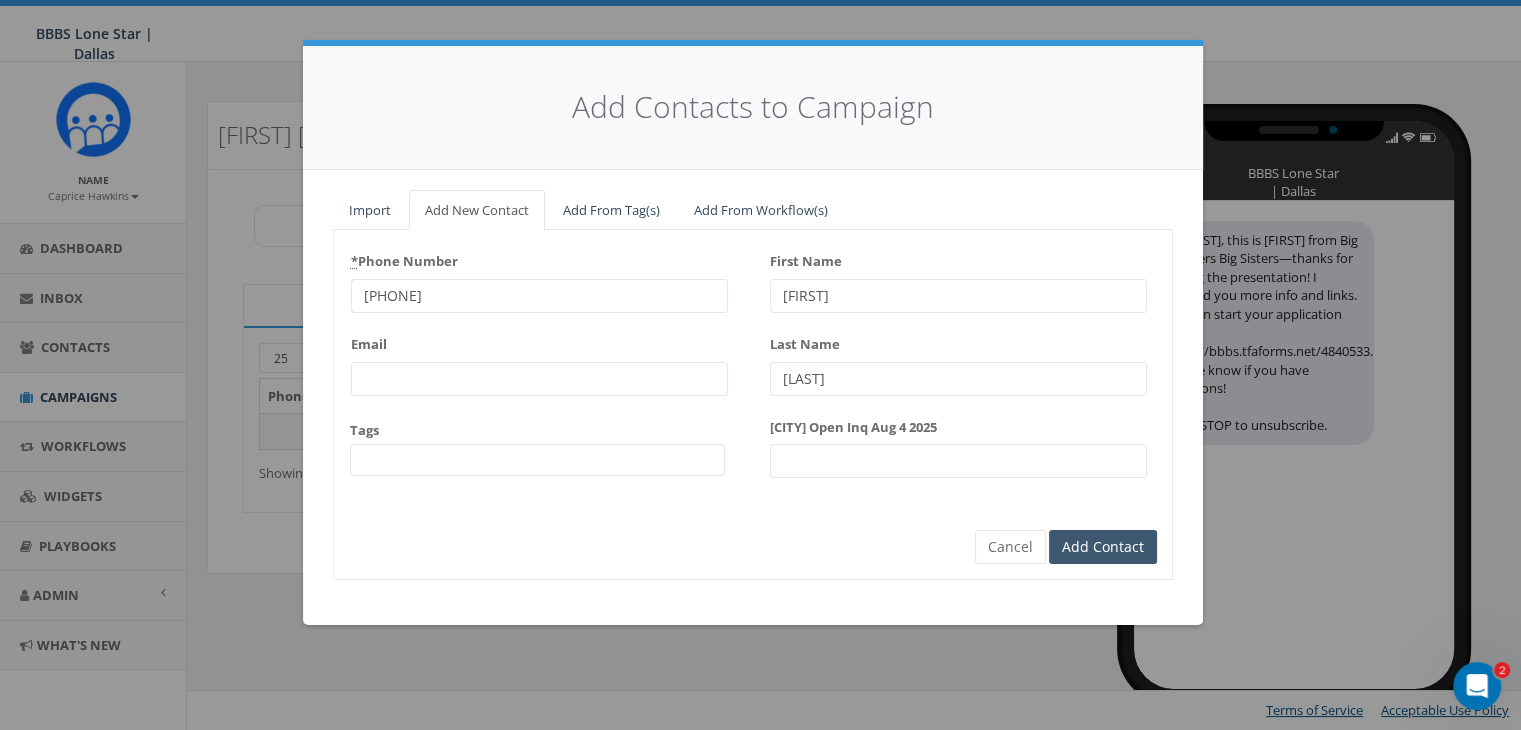 type on "346-810-9970" 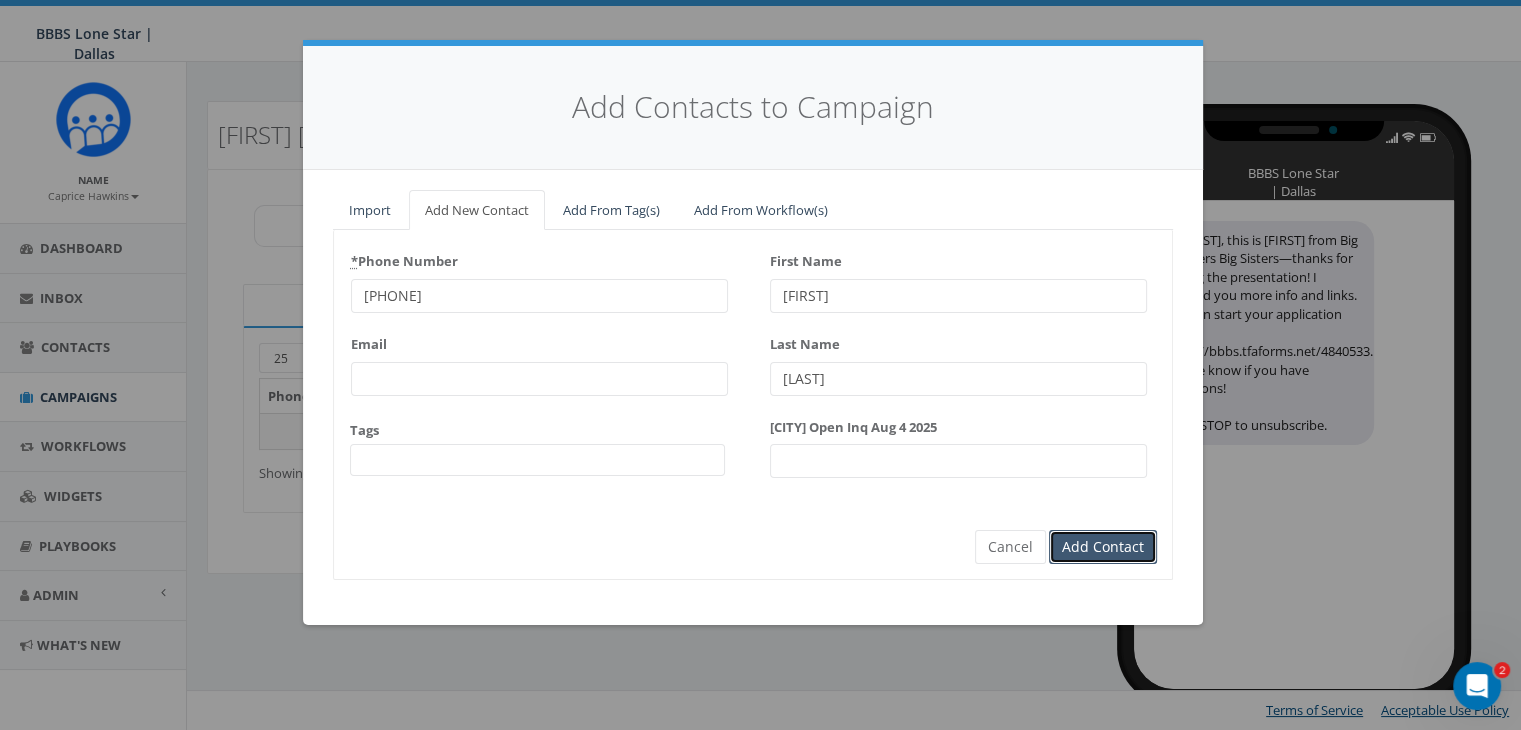 click on "Add Contact" at bounding box center [1103, 547] 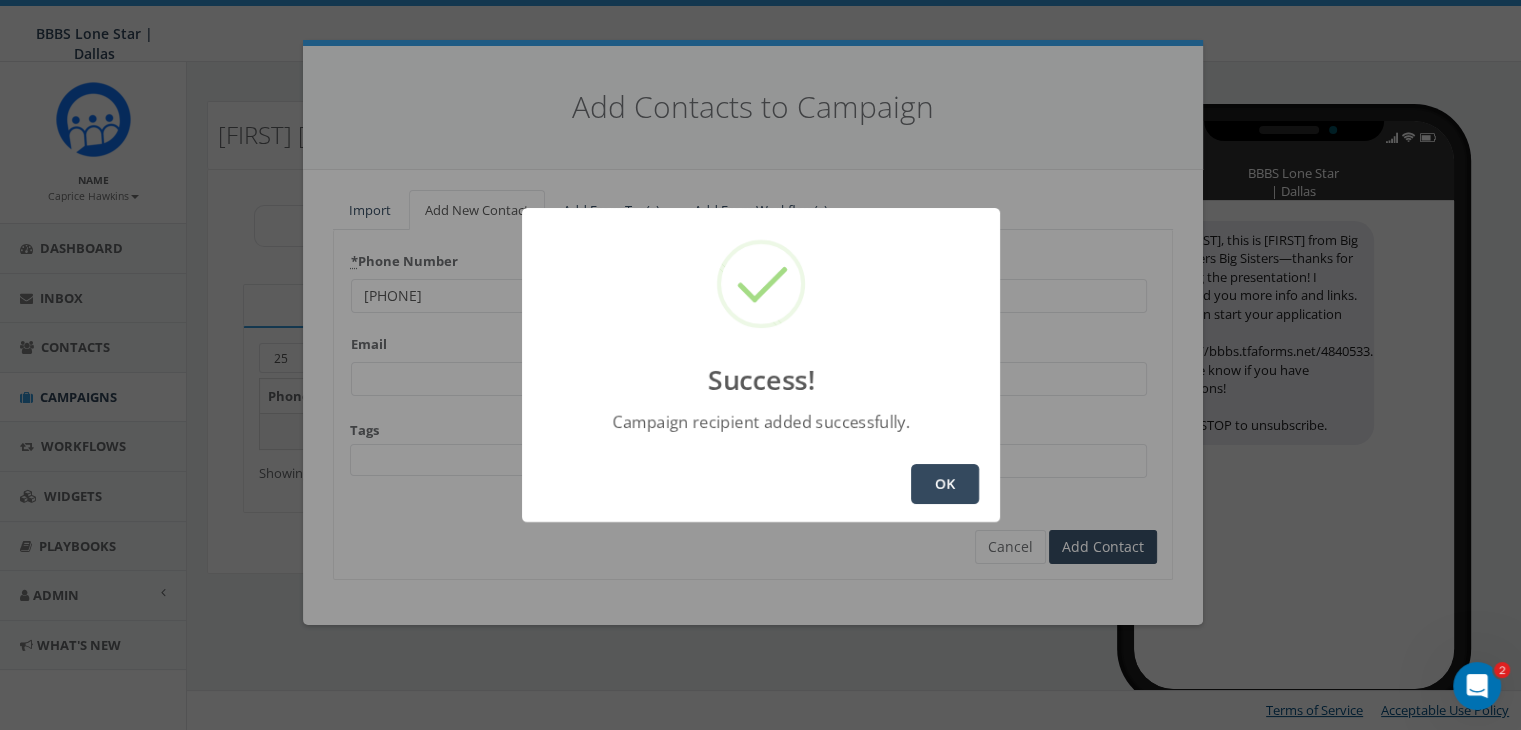 click on "OK" at bounding box center [945, 484] 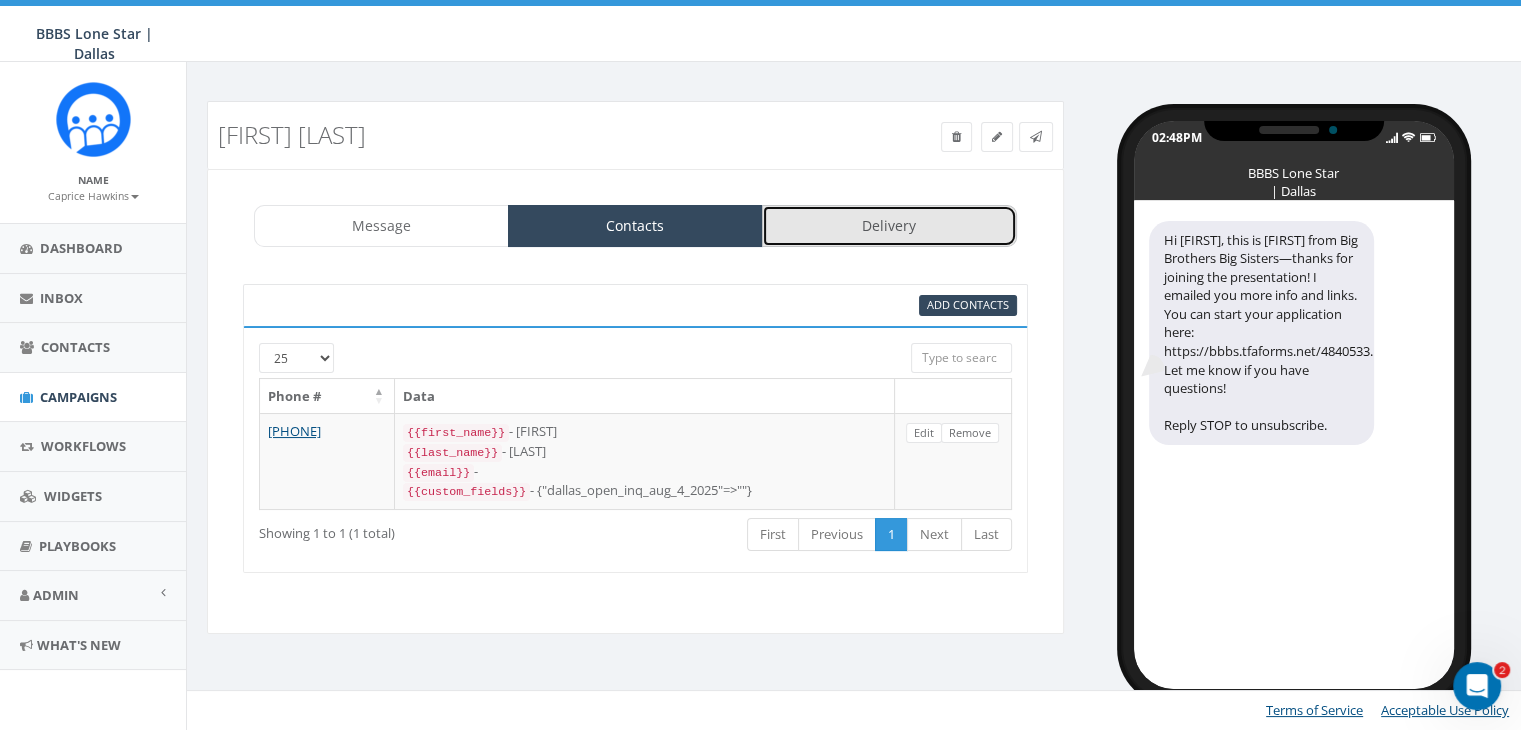 click on "Delivery" at bounding box center [889, 226] 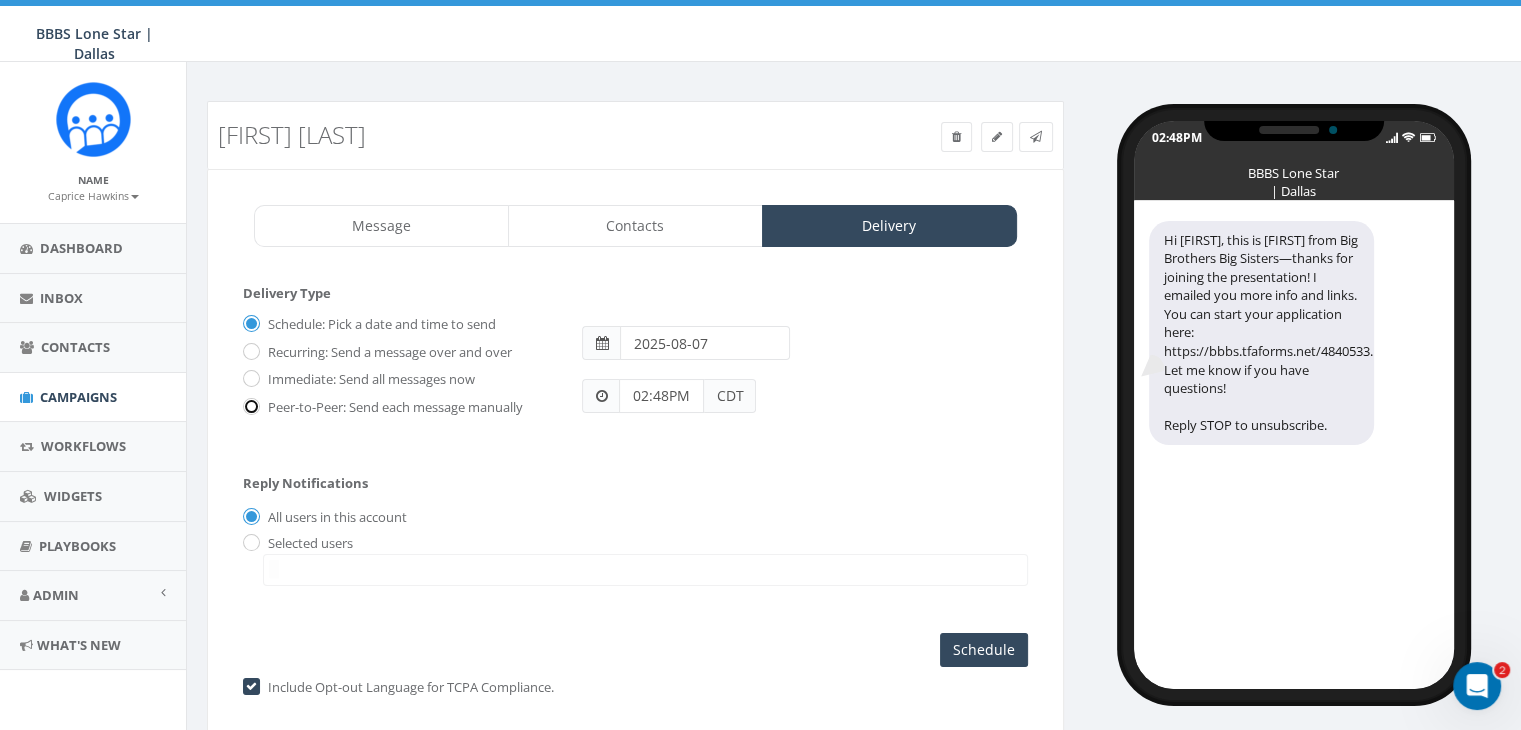 click on "Peer-to-Peer: Send each message manually" at bounding box center (249, 407) 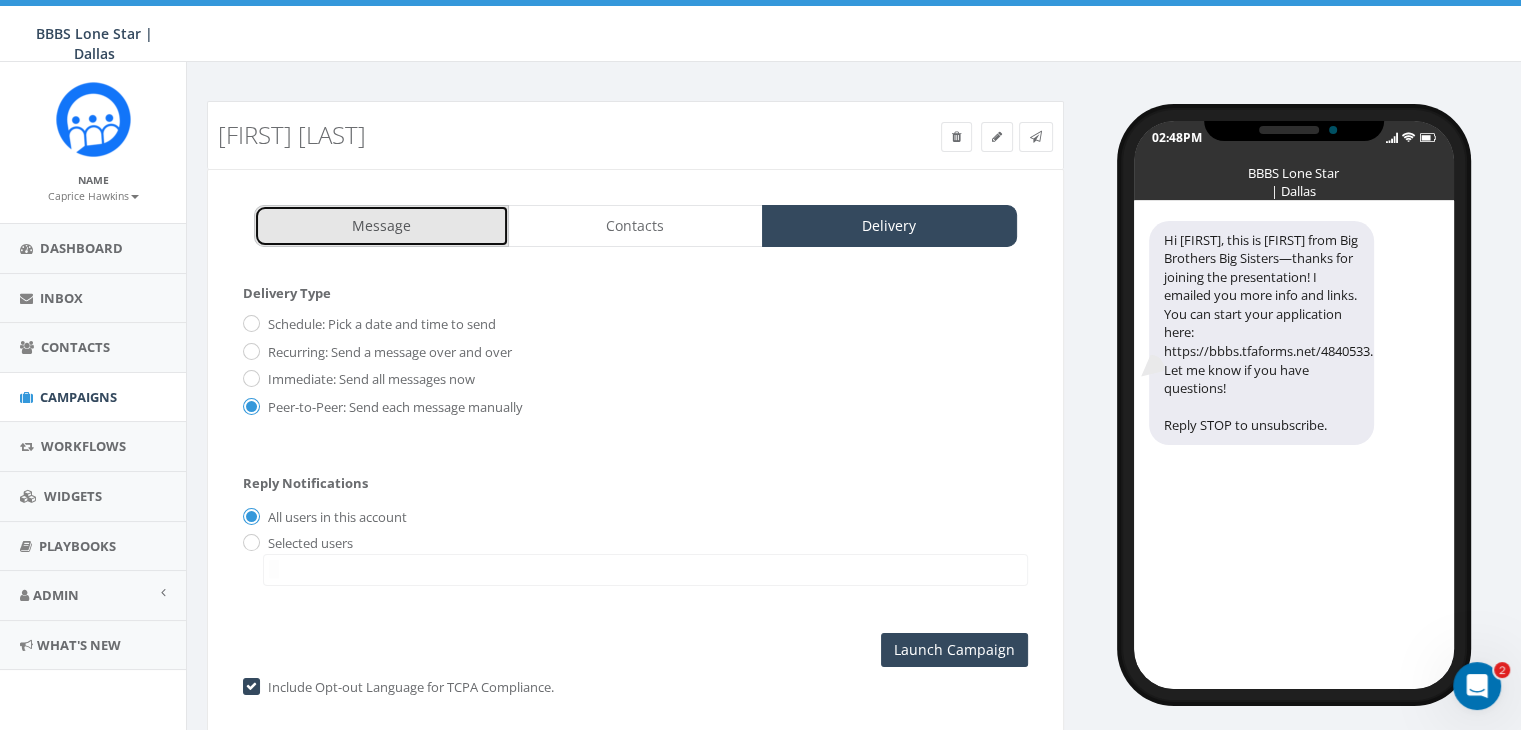 click on "Message" at bounding box center [381, 226] 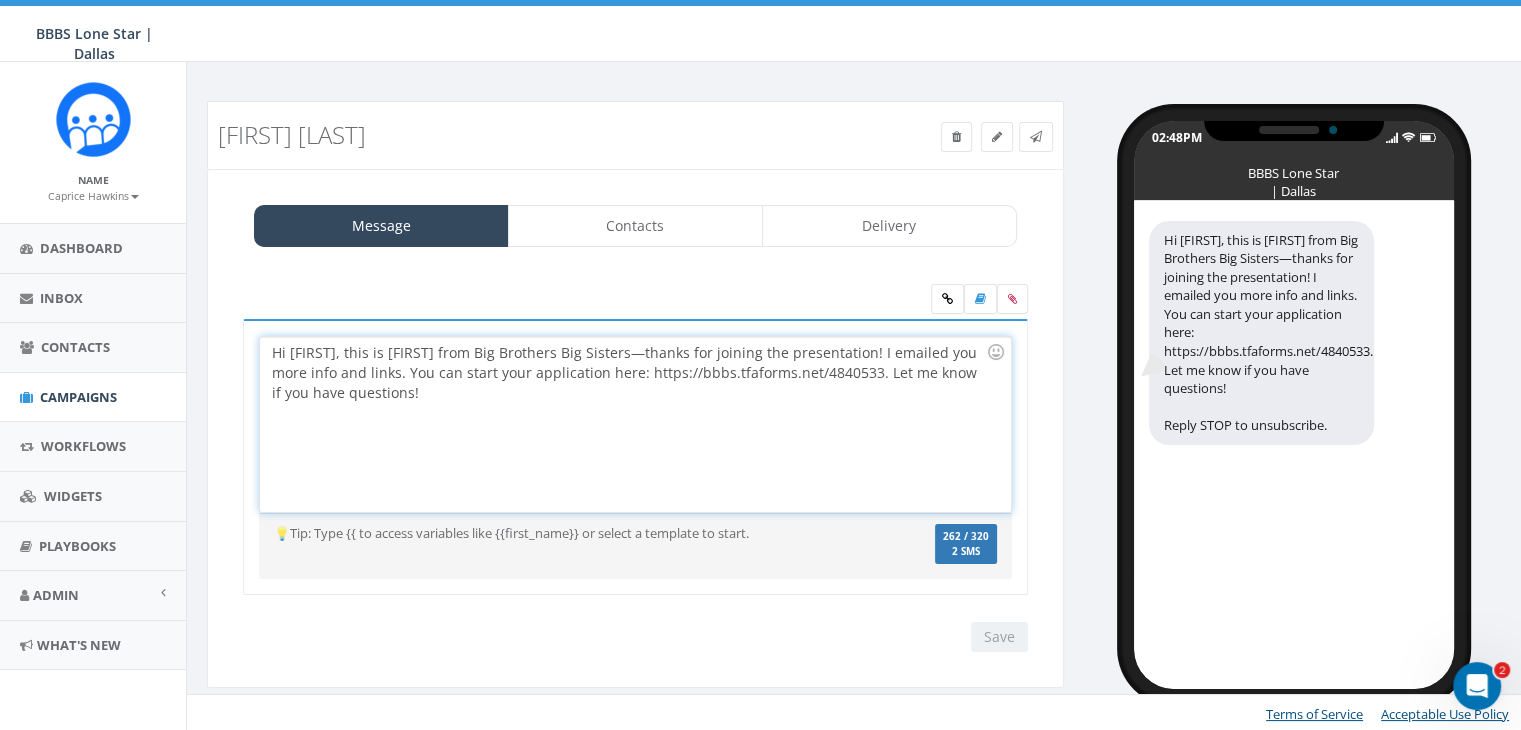 click on "Hi Dawin, this is Caprice from Big Brothers Big Sisters—thanks for joining the presentation! I emailed you more info and links. You can start your application here: https://bbbs.tfaforms.net/4840533. Let me know if you have questions!" at bounding box center (635, 424) 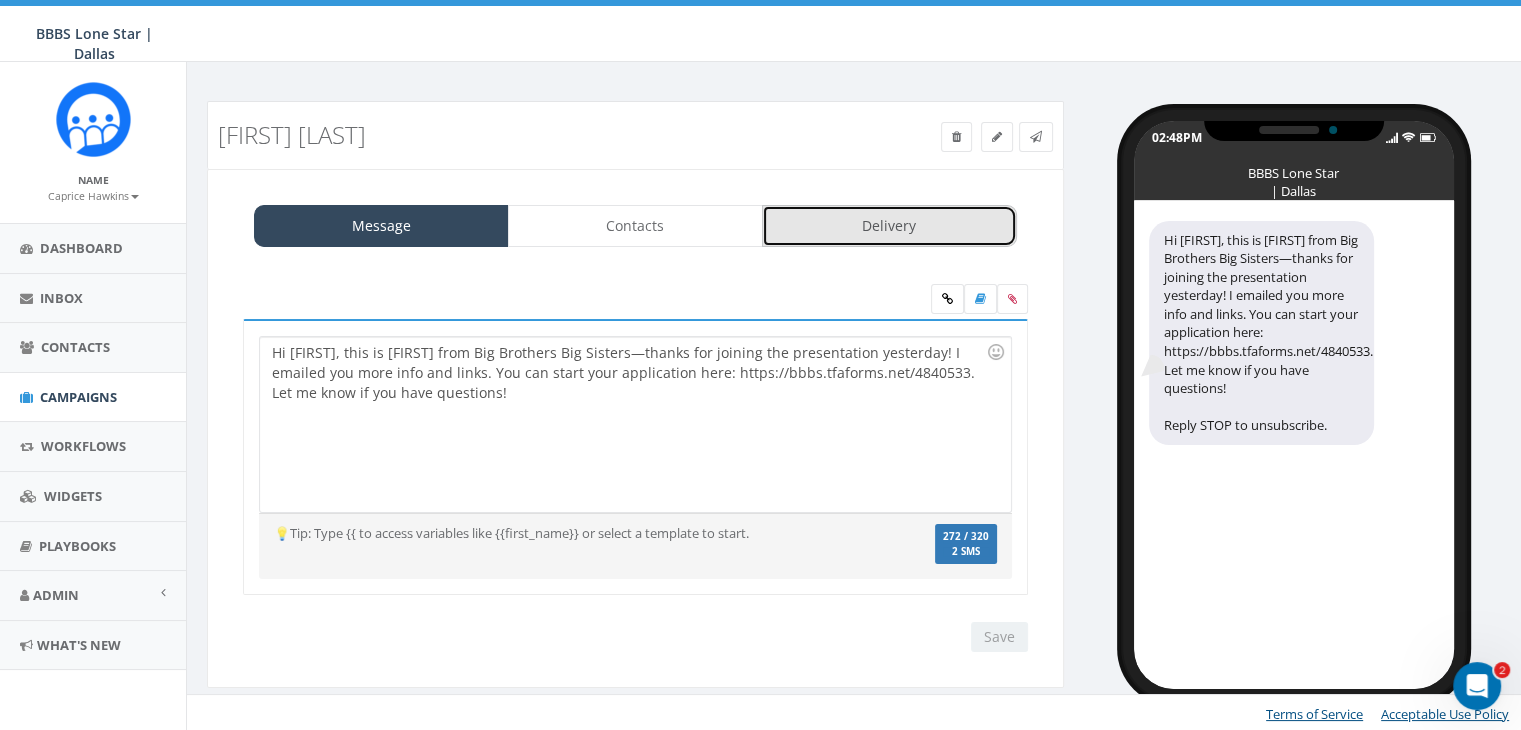 click on "Delivery" at bounding box center (889, 226) 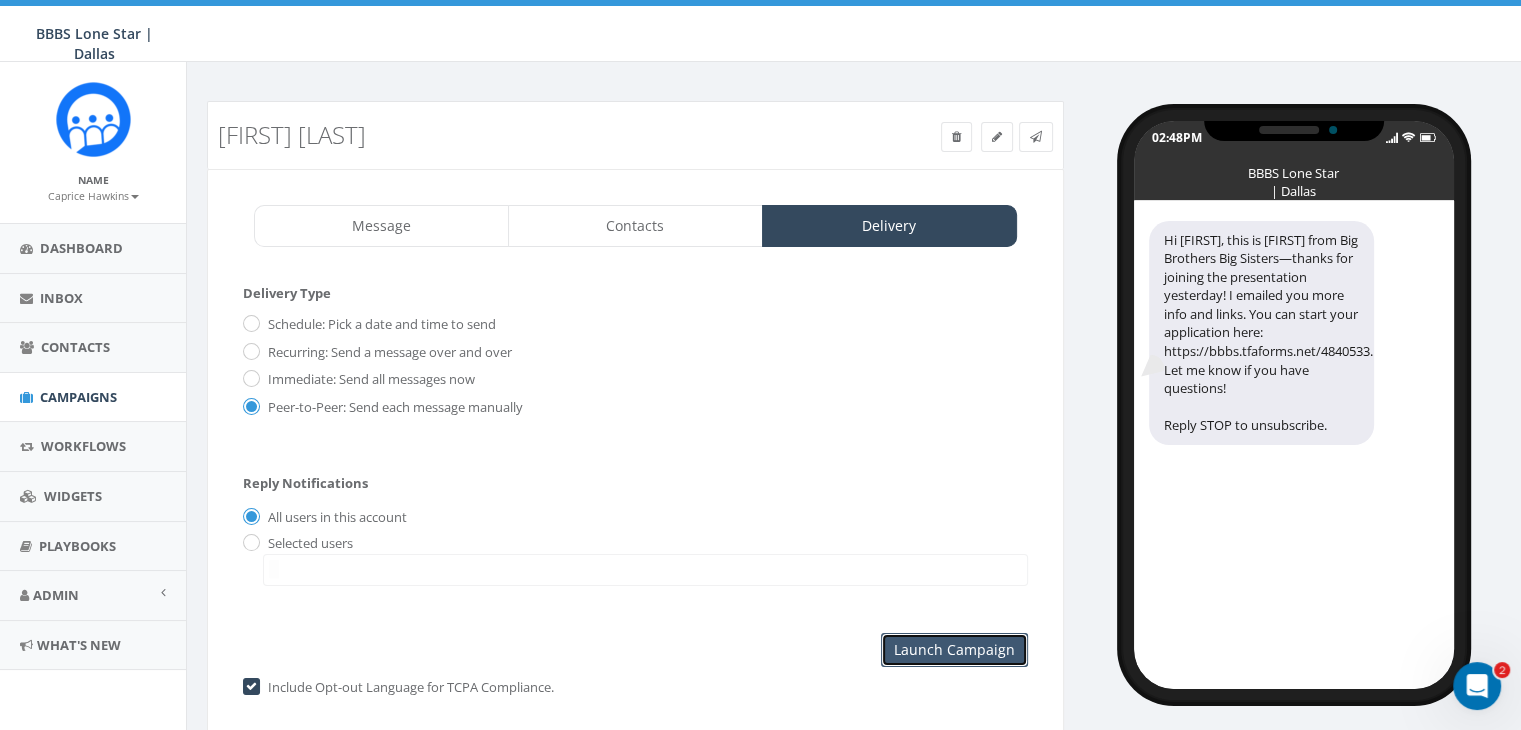 click on "Launch Campaign" at bounding box center (954, 650) 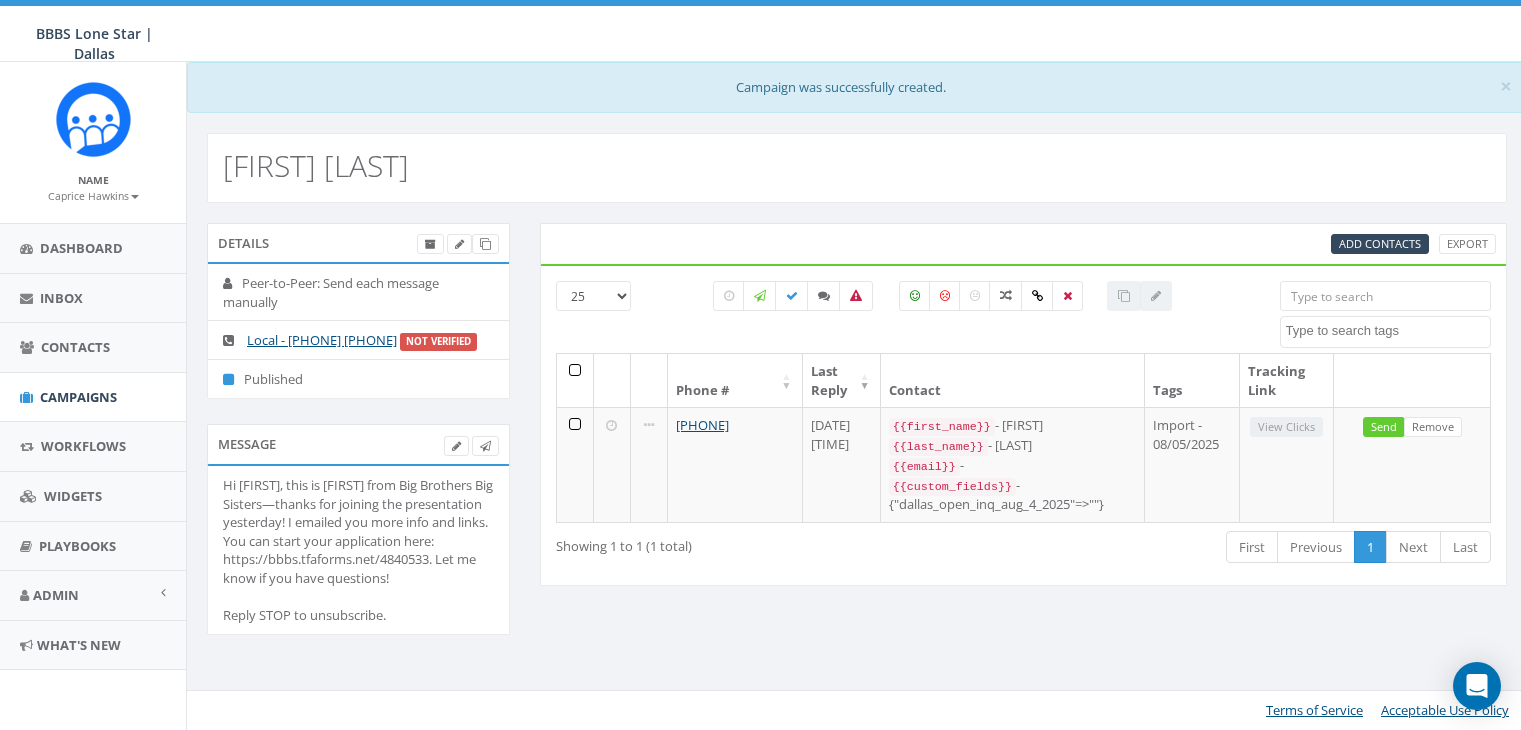 select 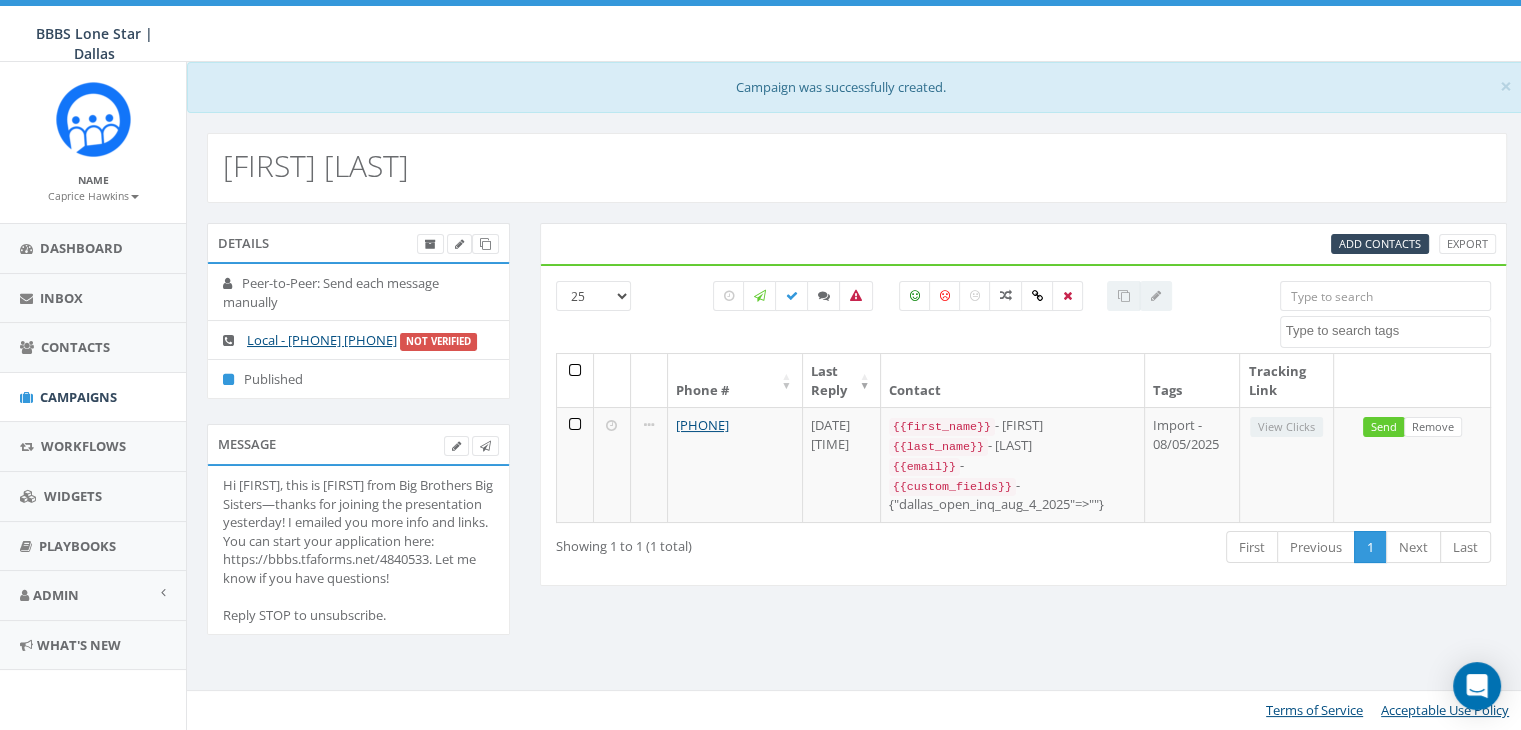 scroll, scrollTop: 0, scrollLeft: 0, axis: both 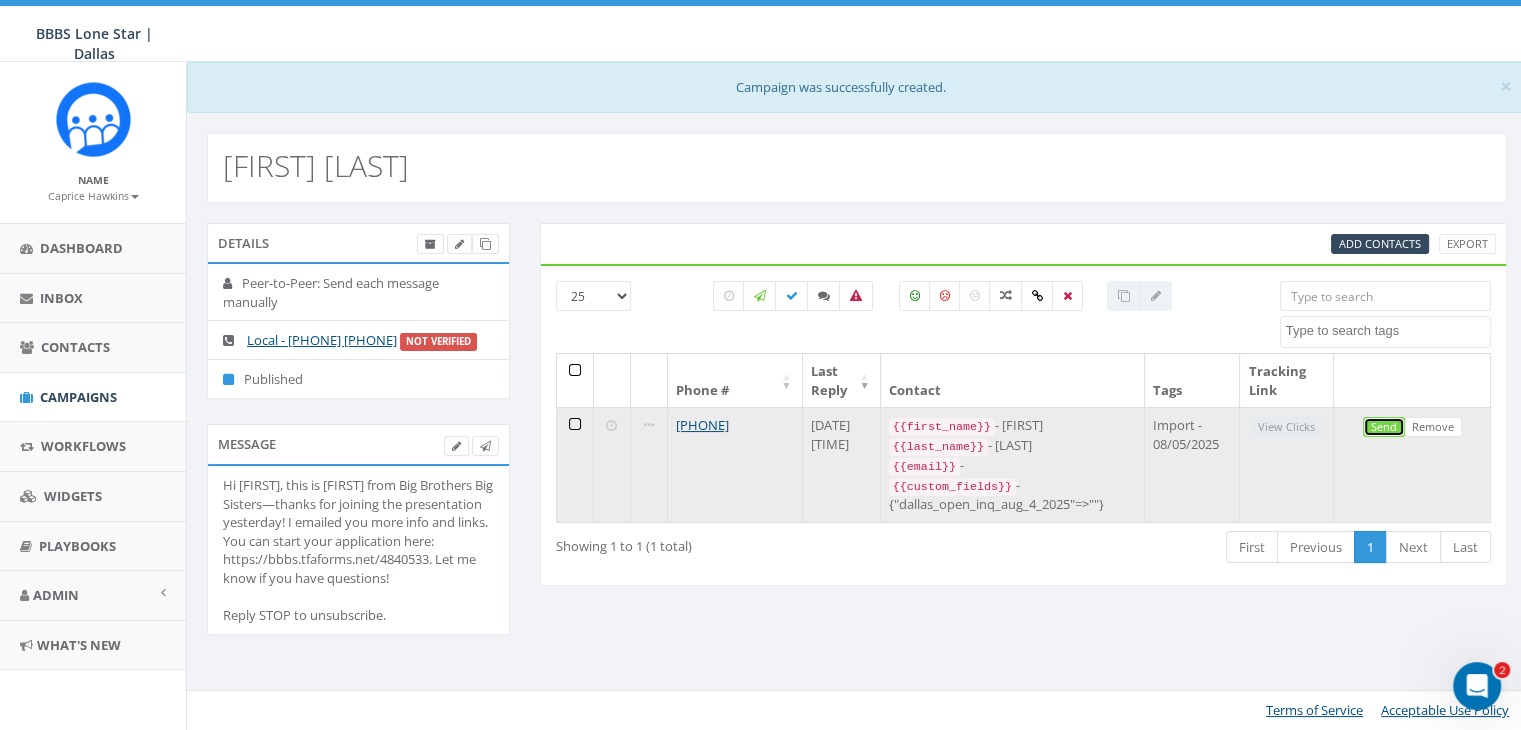 click on "Send" at bounding box center [1384, 427] 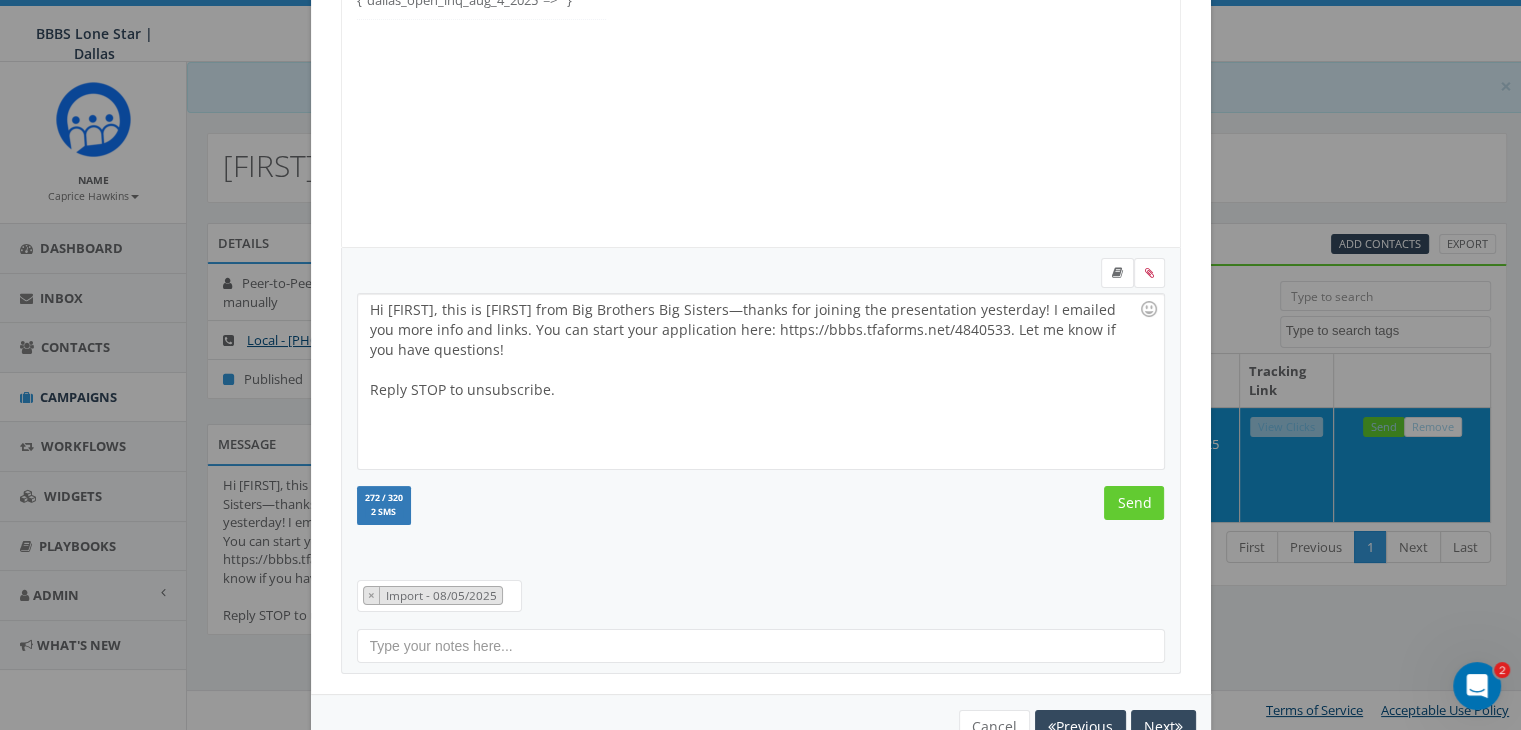 scroll, scrollTop: 268, scrollLeft: 0, axis: vertical 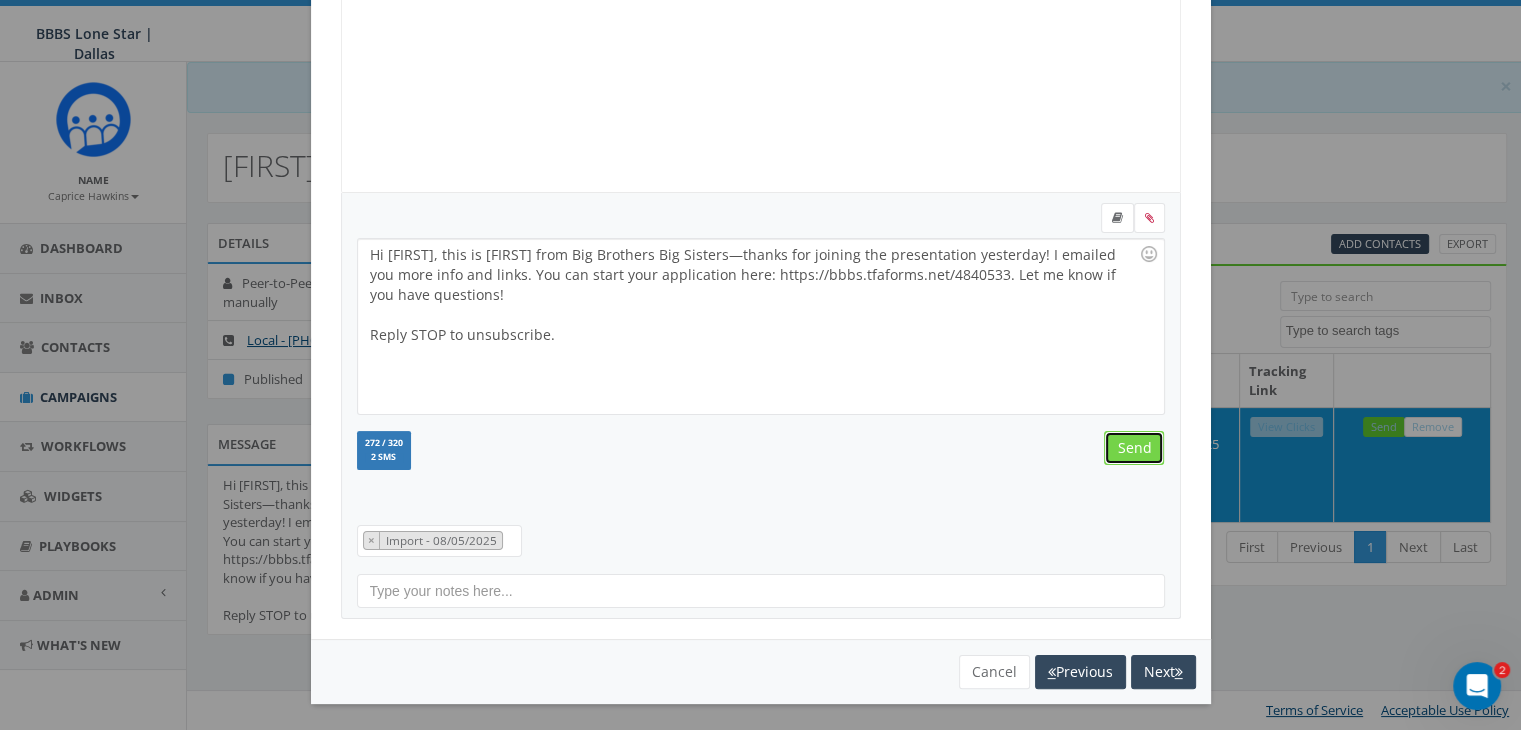 click on "Send" at bounding box center [1134, 448] 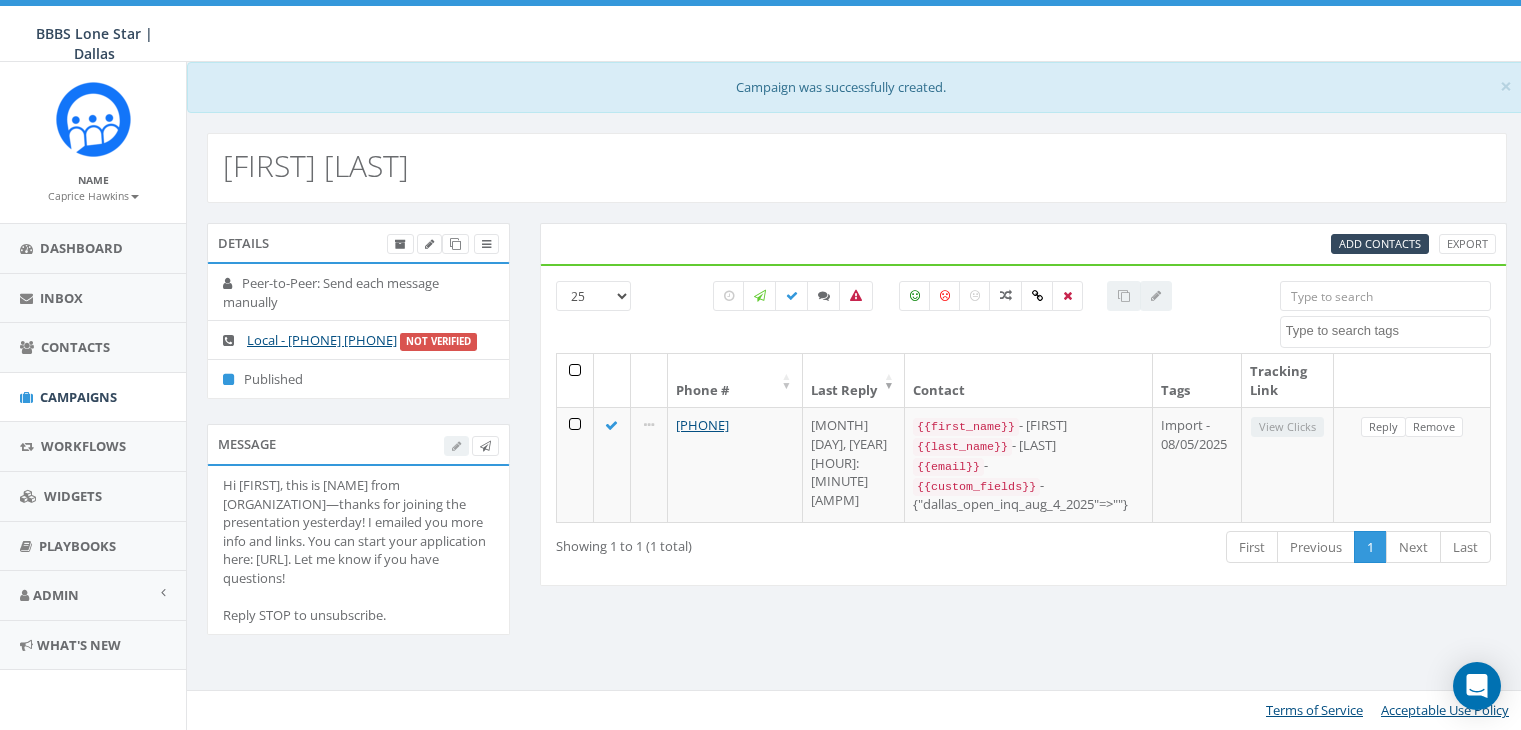 select 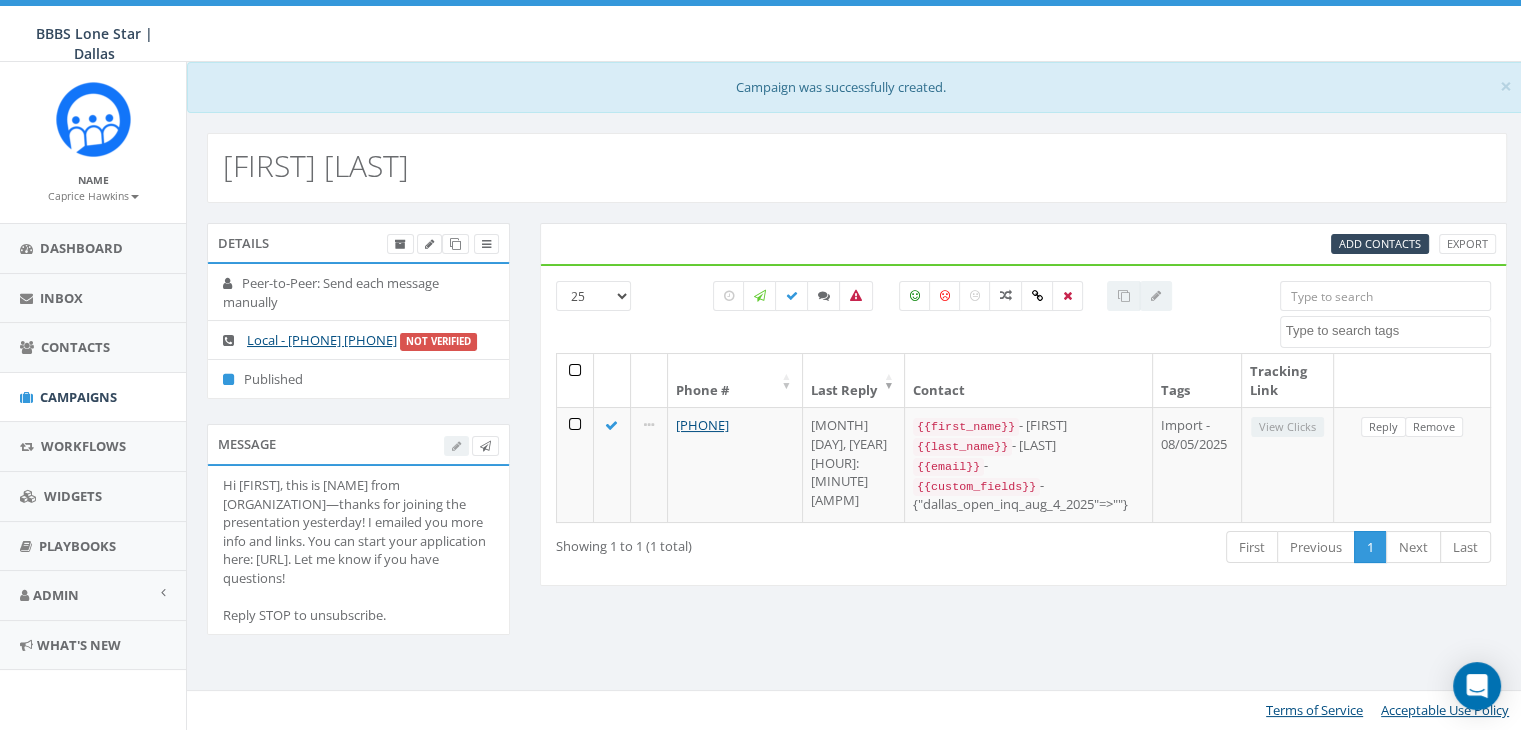 scroll, scrollTop: 0, scrollLeft: 0, axis: both 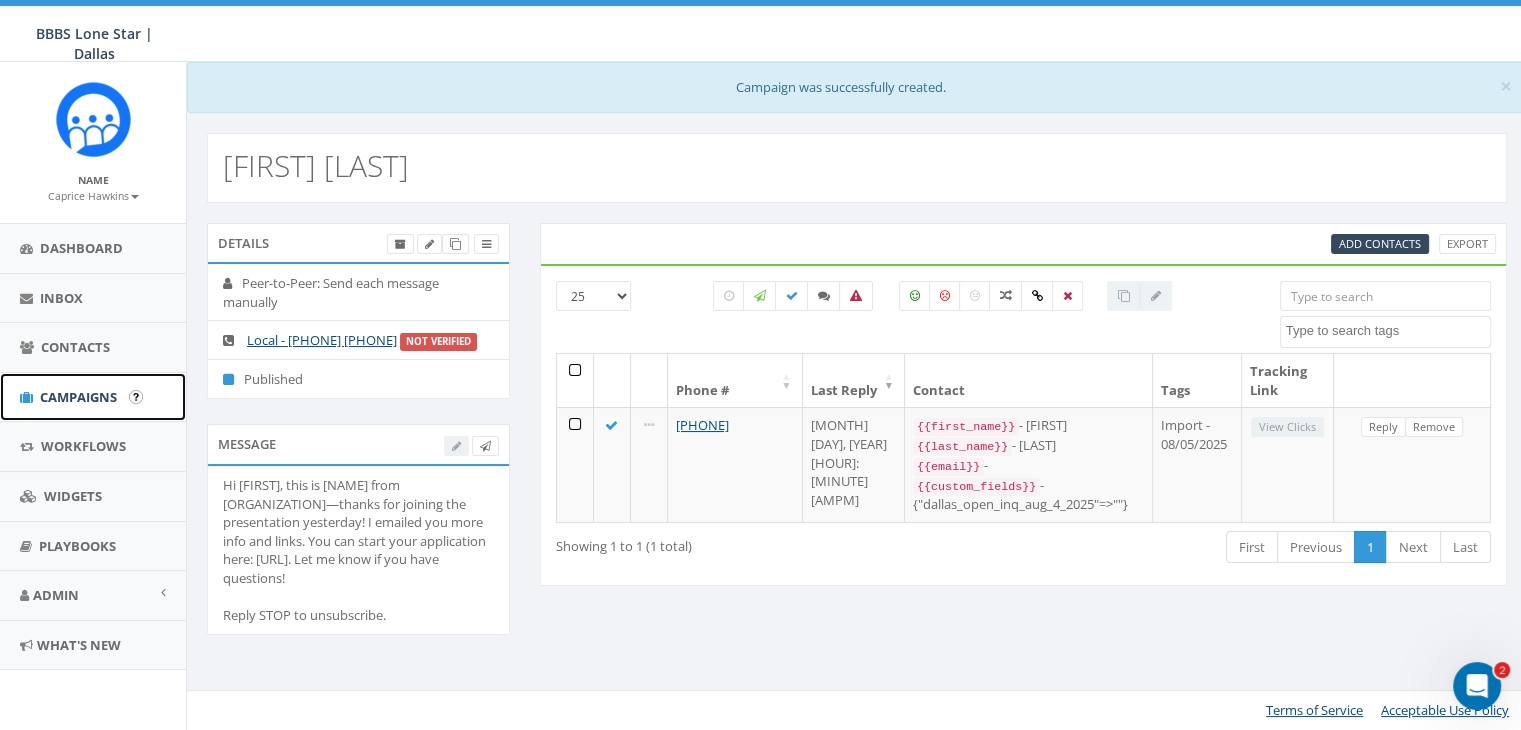 click on "Campaigns" at bounding box center [78, 397] 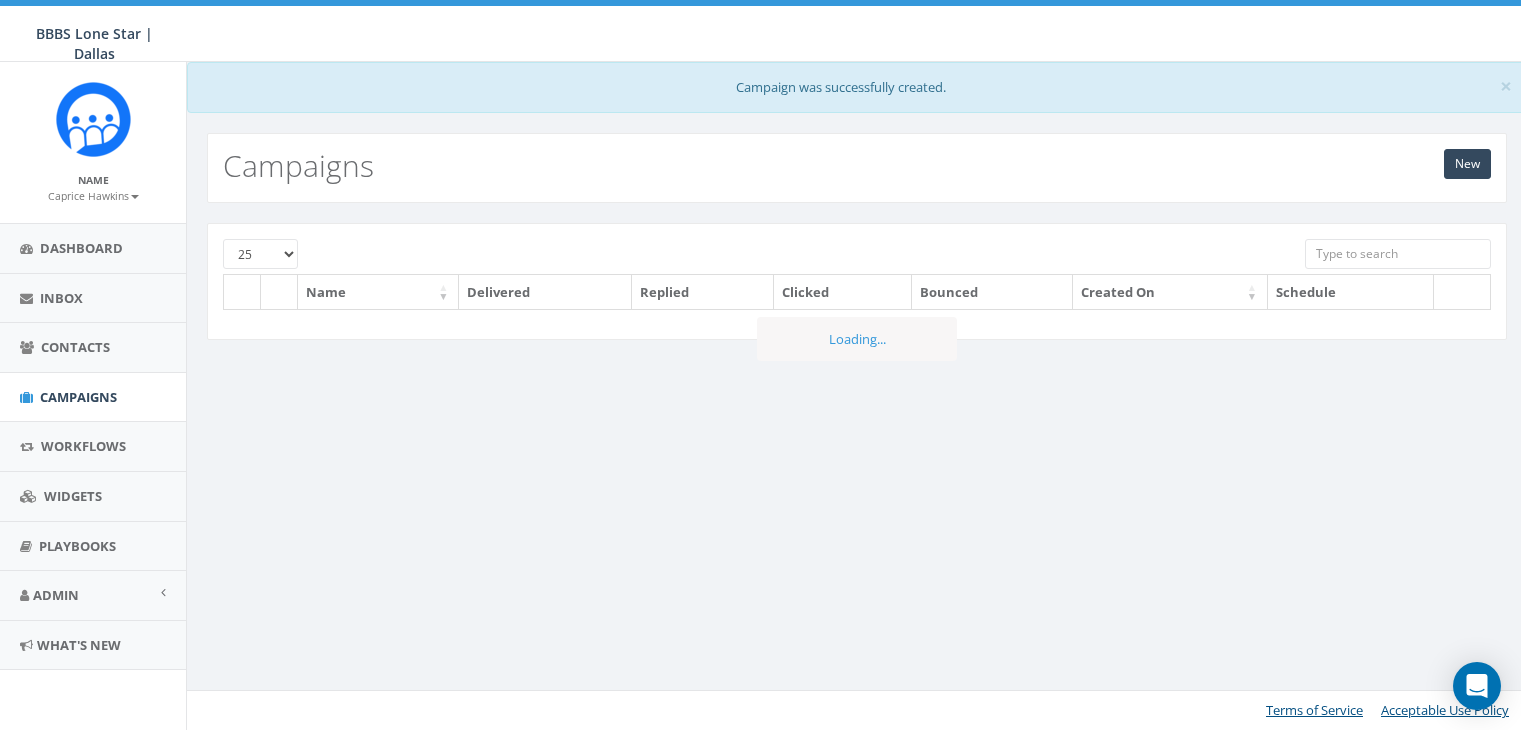 scroll, scrollTop: 0, scrollLeft: 0, axis: both 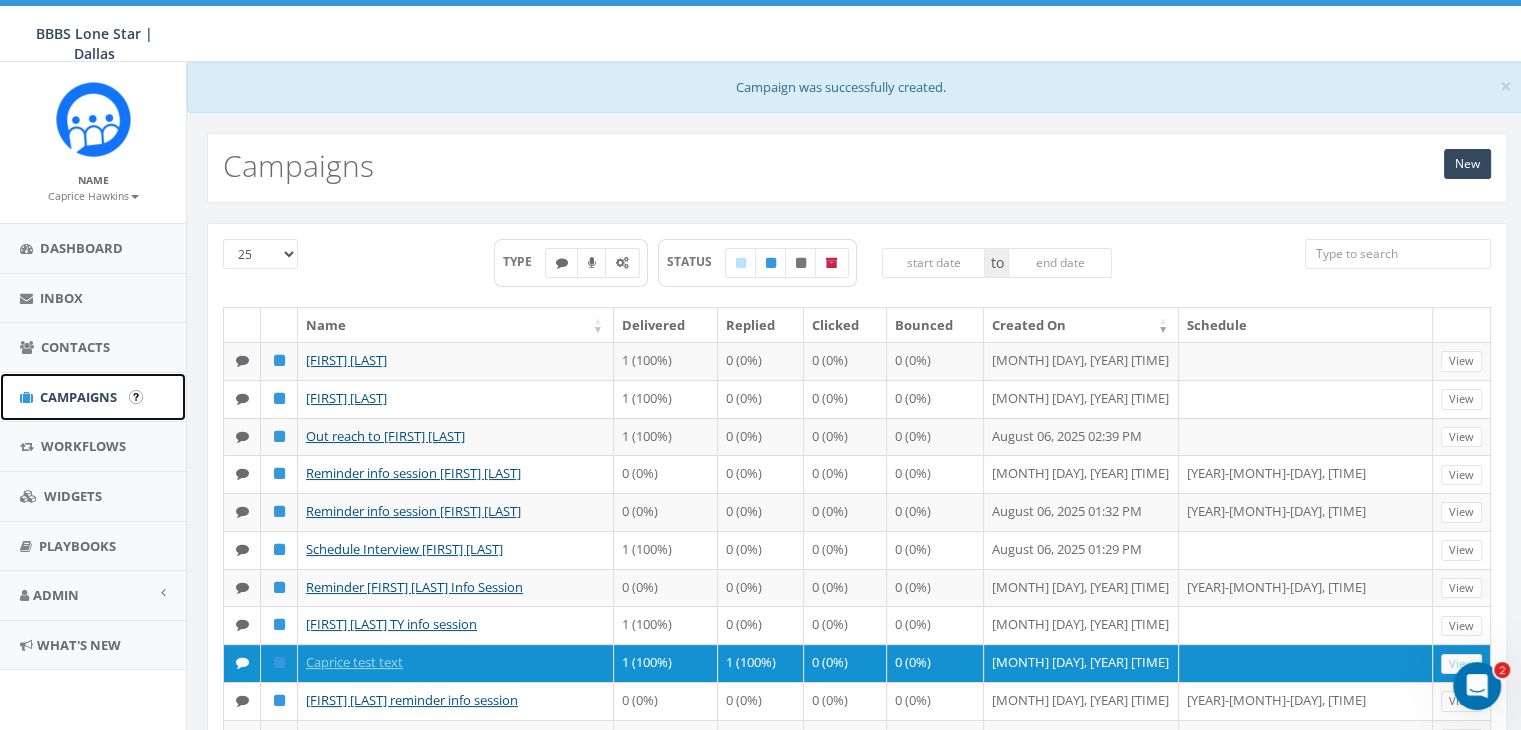 click on "Campaigns" at bounding box center (78, 397) 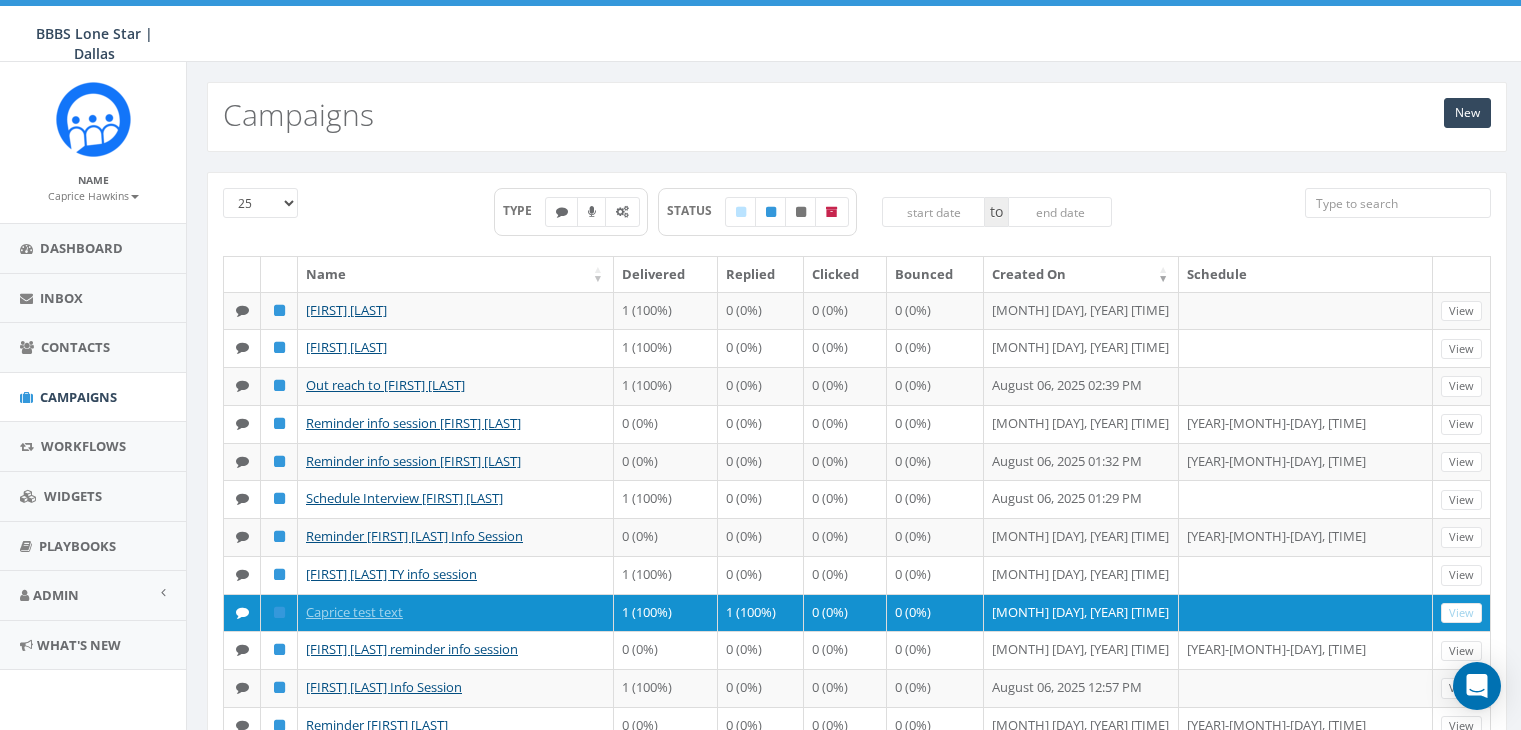 scroll, scrollTop: 0, scrollLeft: 0, axis: both 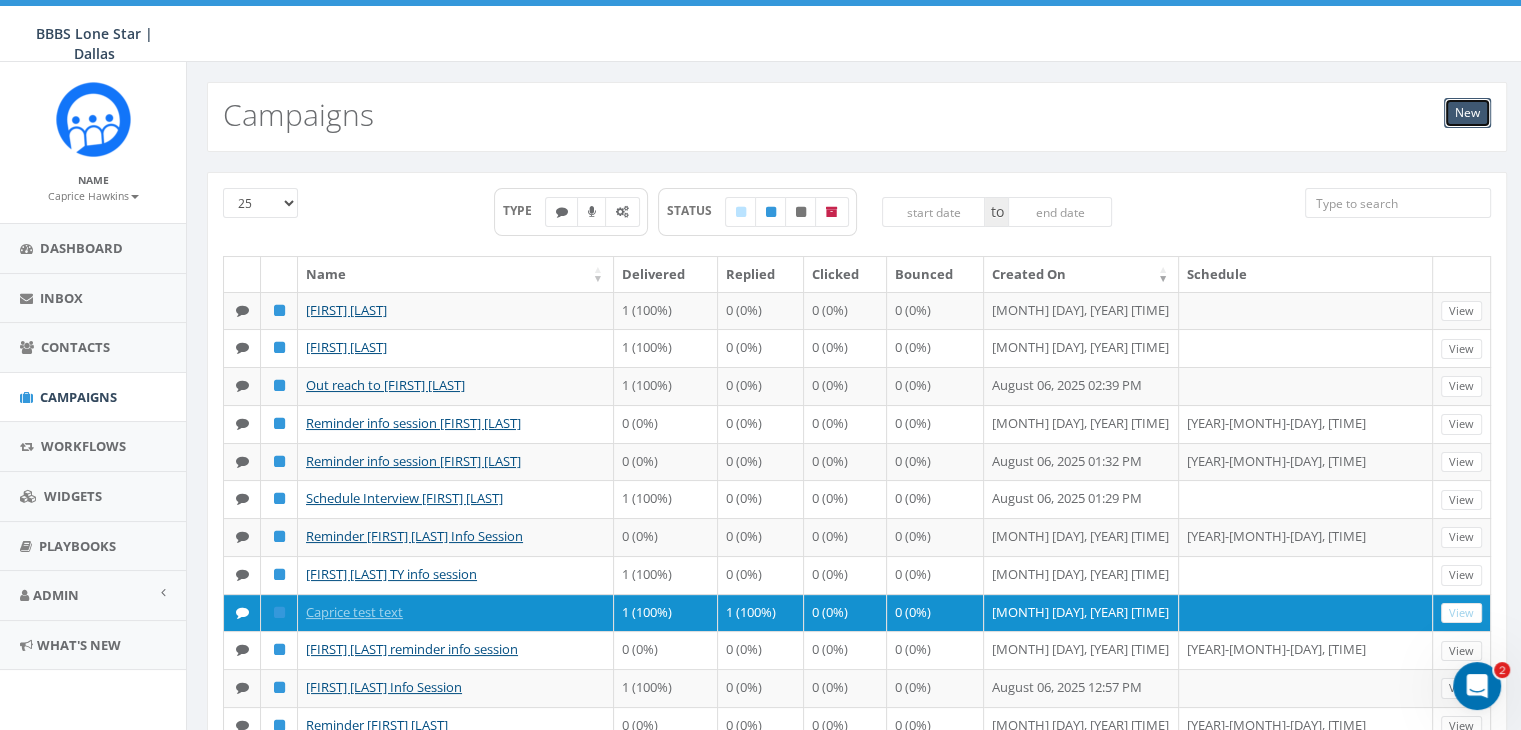 click on "New" at bounding box center (1467, 113) 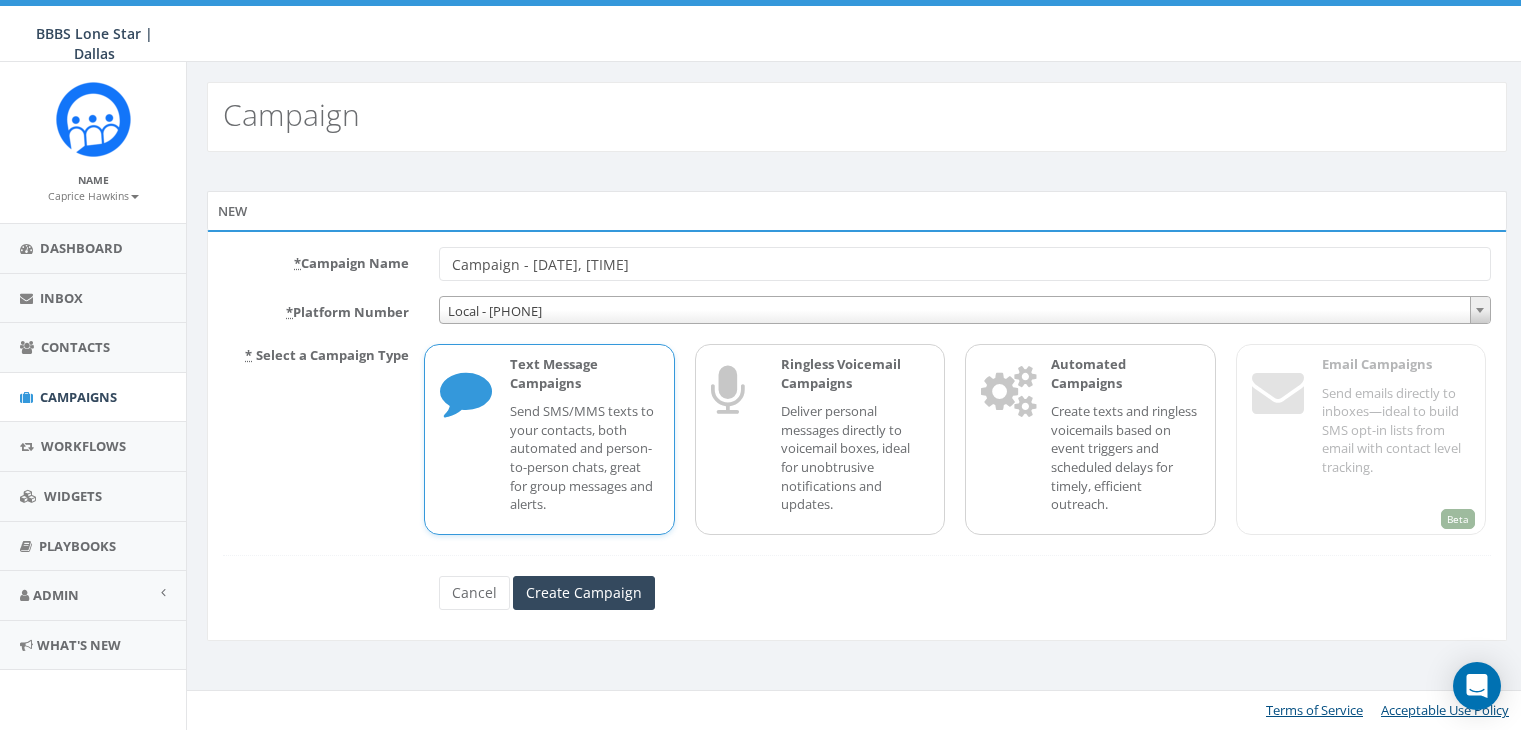 scroll, scrollTop: 0, scrollLeft: 0, axis: both 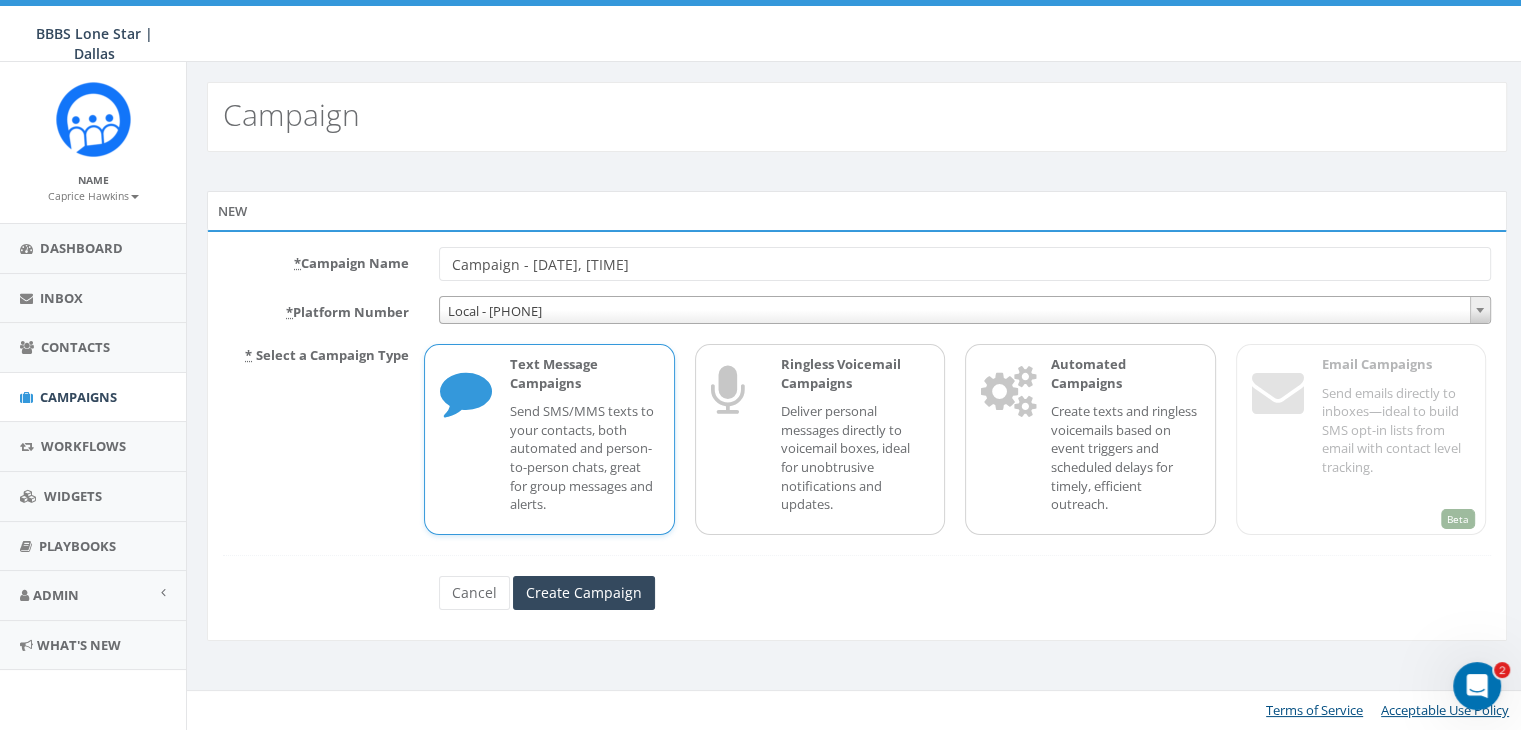 drag, startPoint x: 681, startPoint y: 262, endPoint x: 368, endPoint y: 262, distance: 313 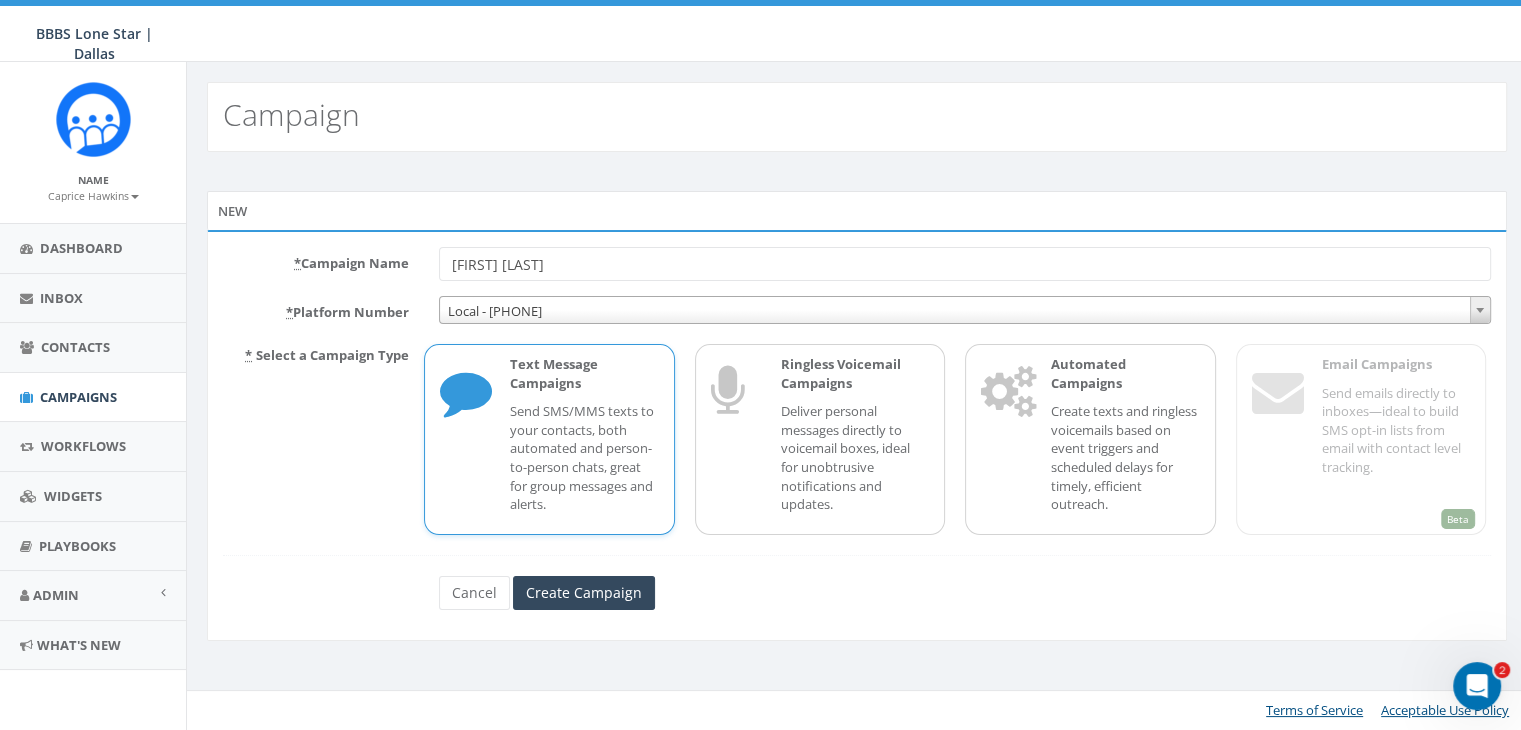 type on "[FIRST] [LAST]" 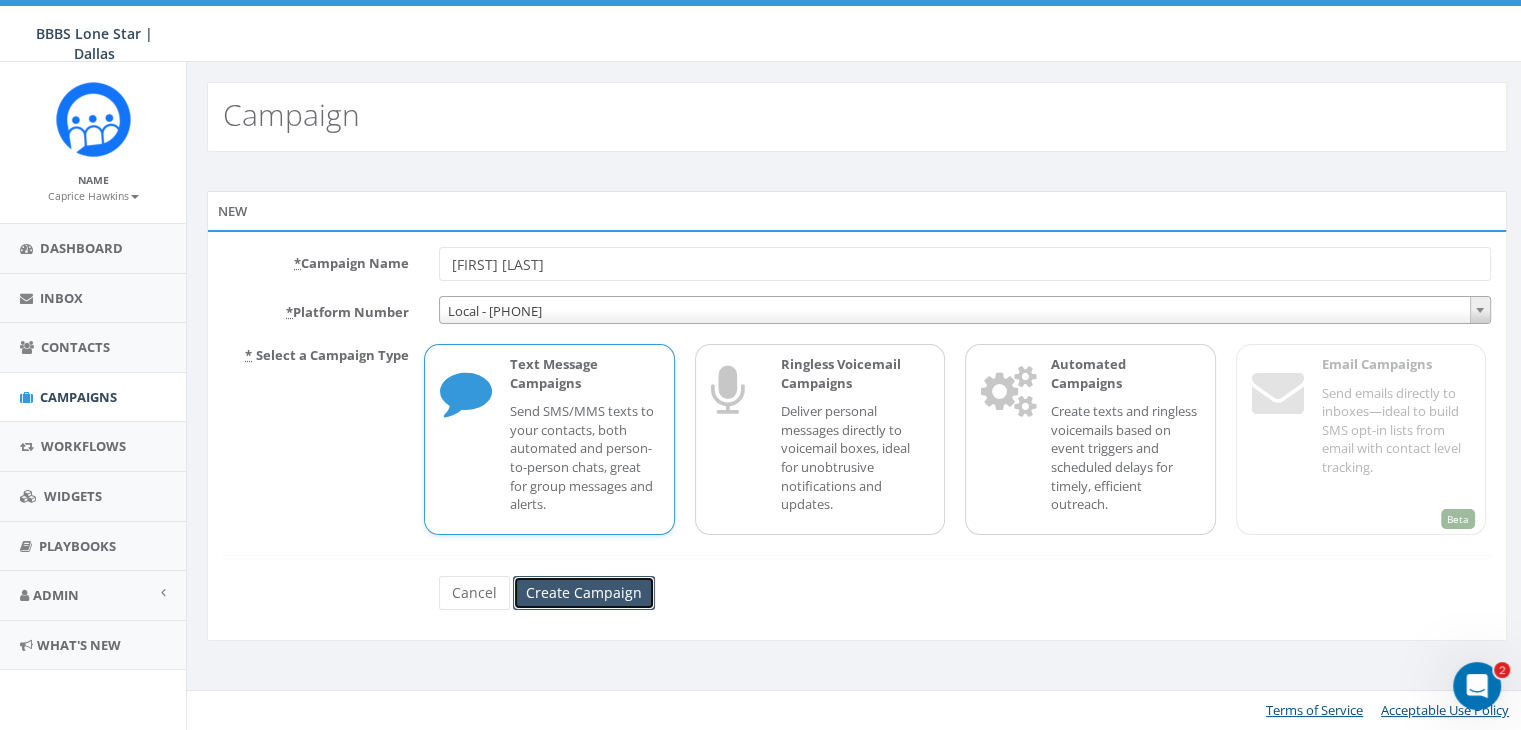 click on "Create Campaign" at bounding box center (584, 593) 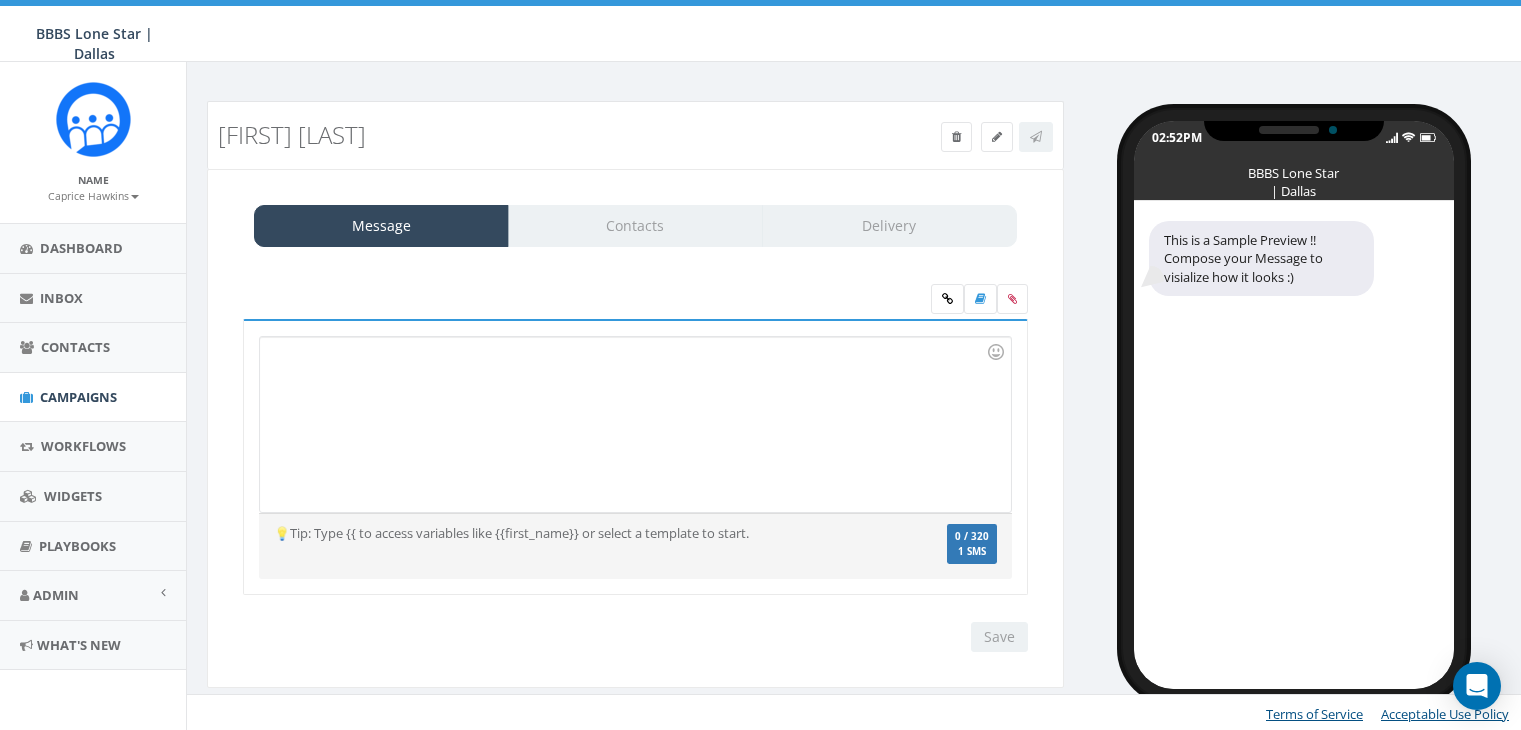 scroll, scrollTop: 0, scrollLeft: 0, axis: both 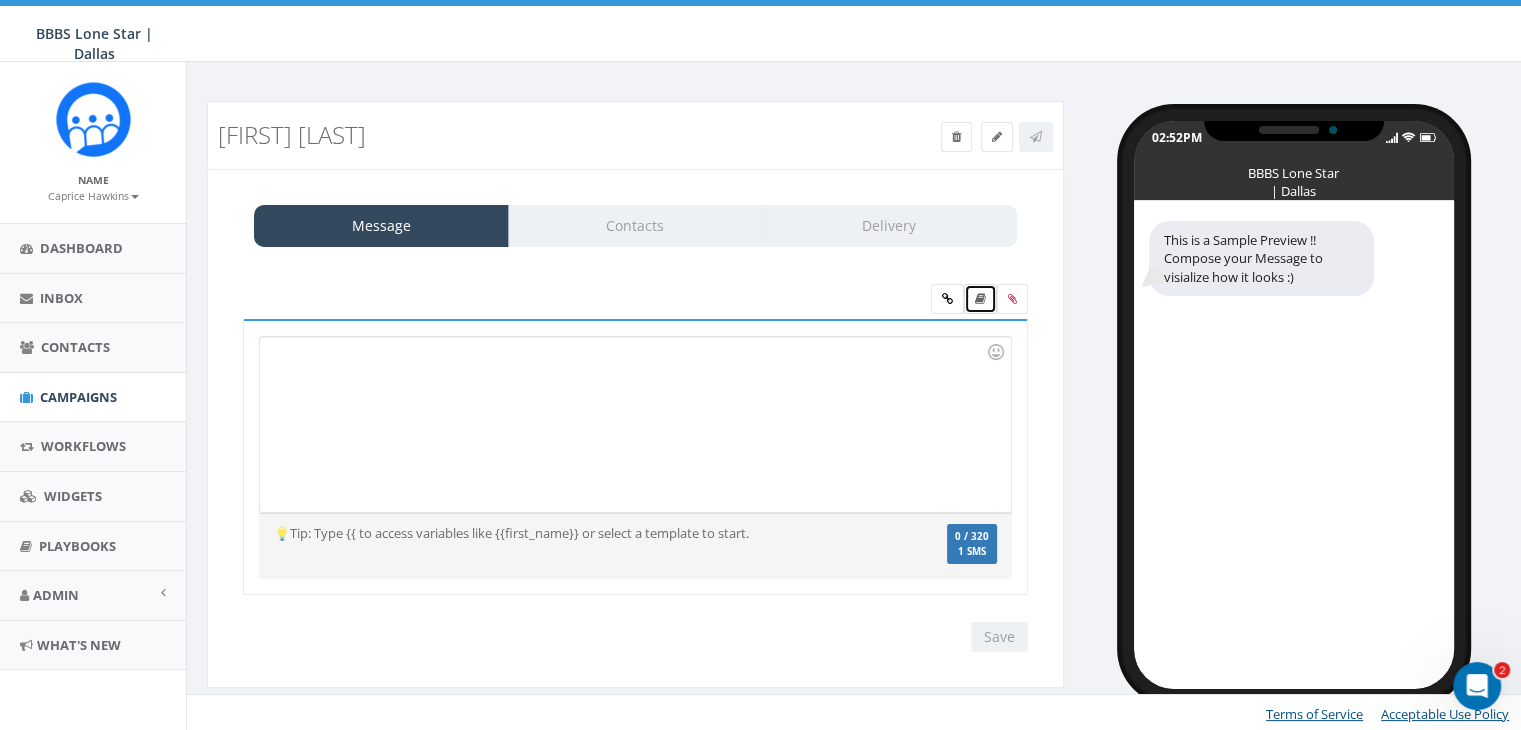click at bounding box center (980, 299) 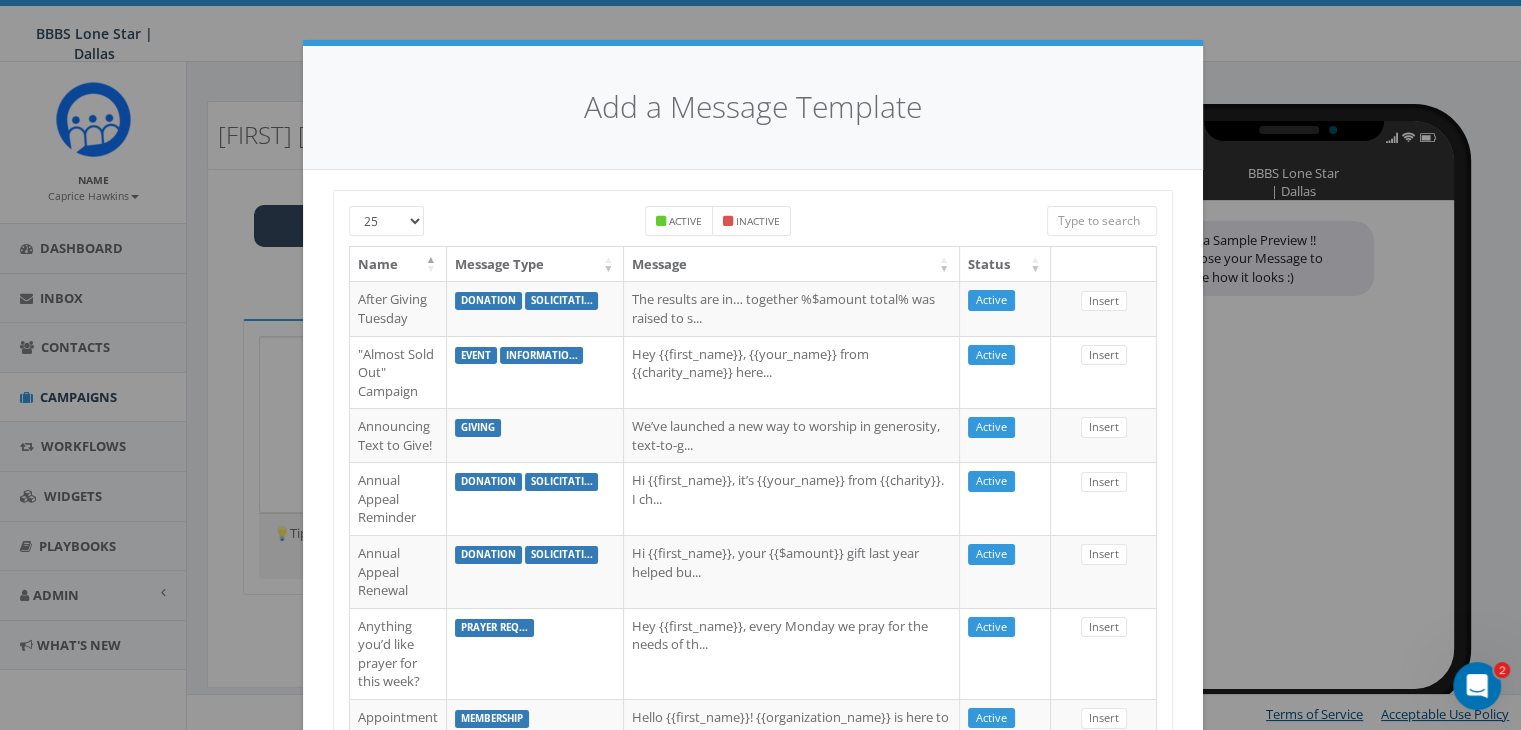 click at bounding box center [1102, 221] 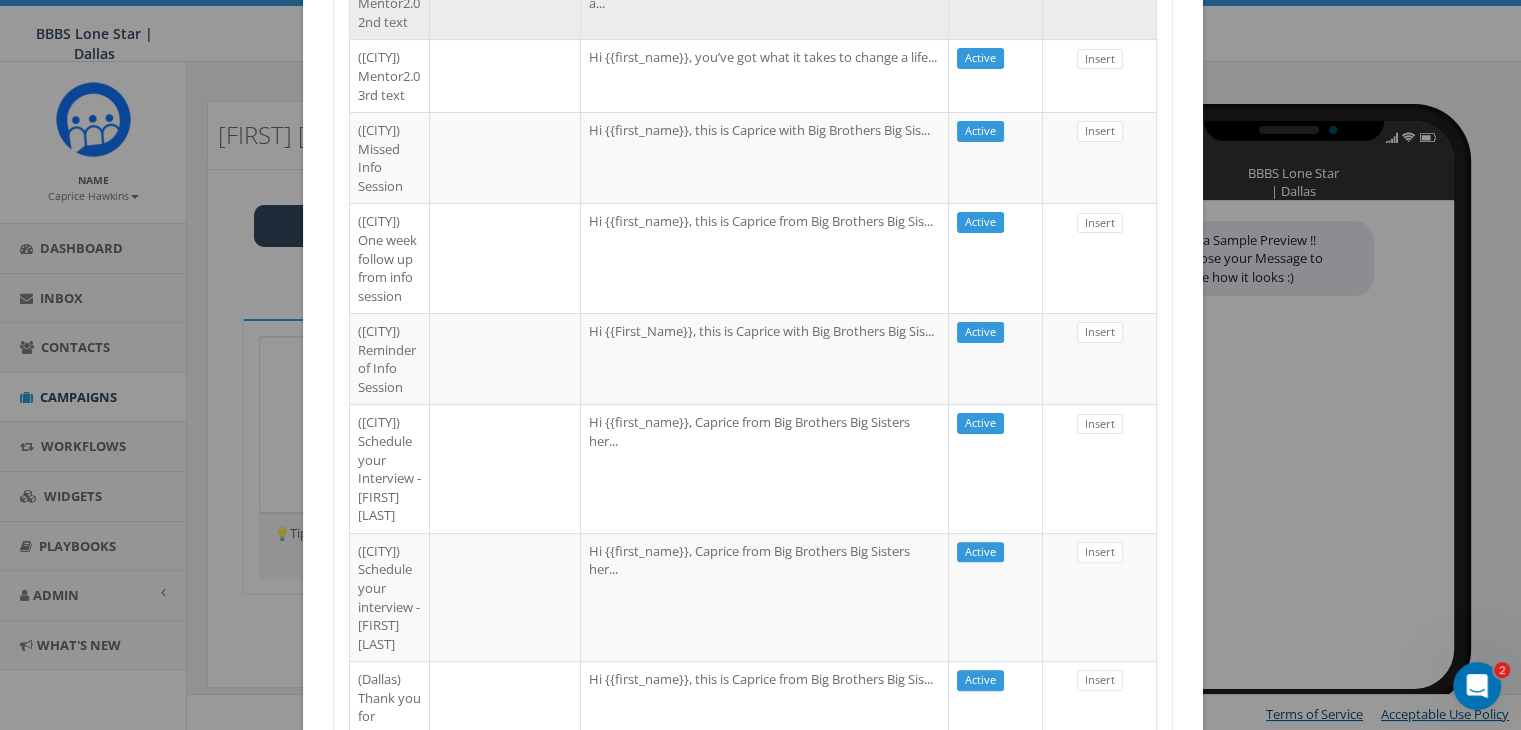 scroll, scrollTop: 500, scrollLeft: 0, axis: vertical 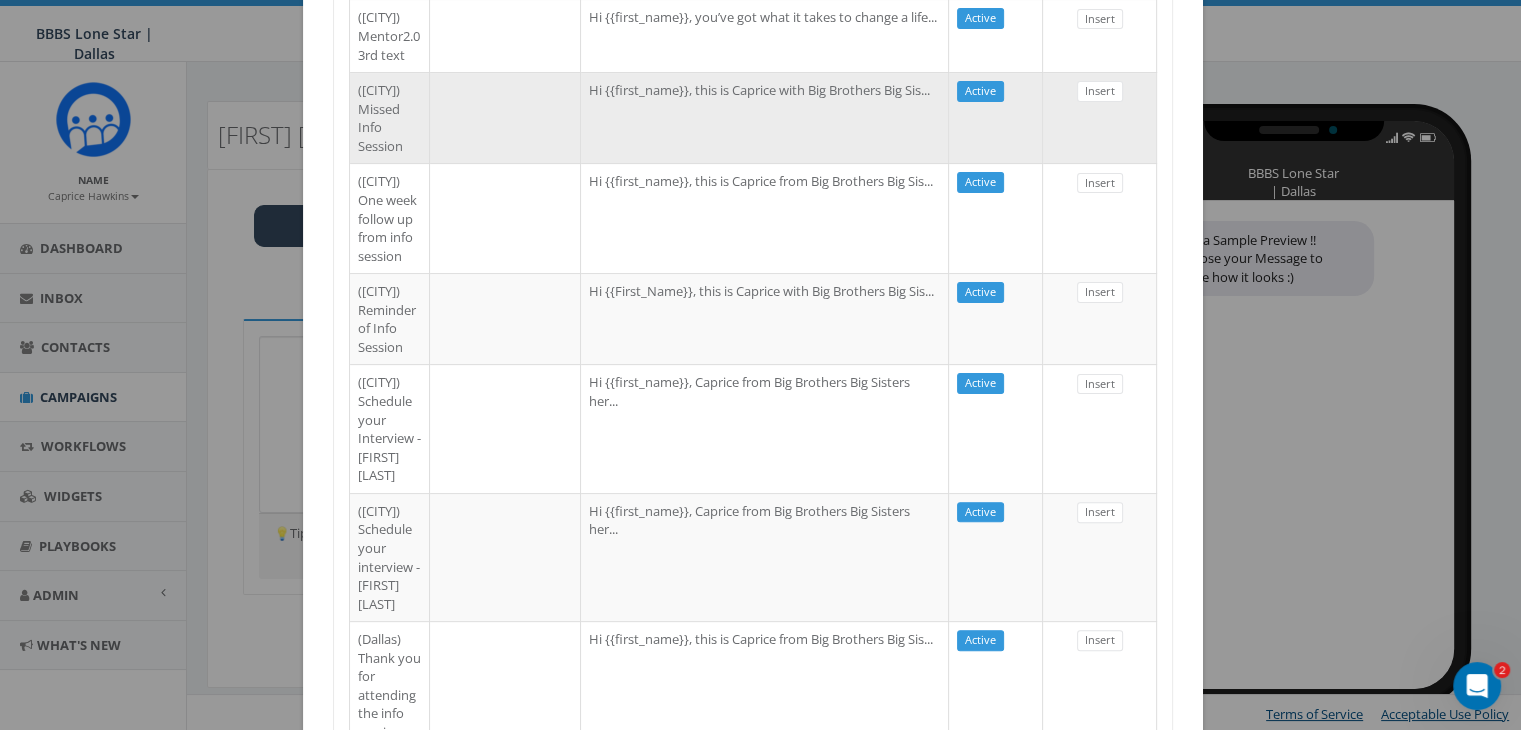 type on "dallas" 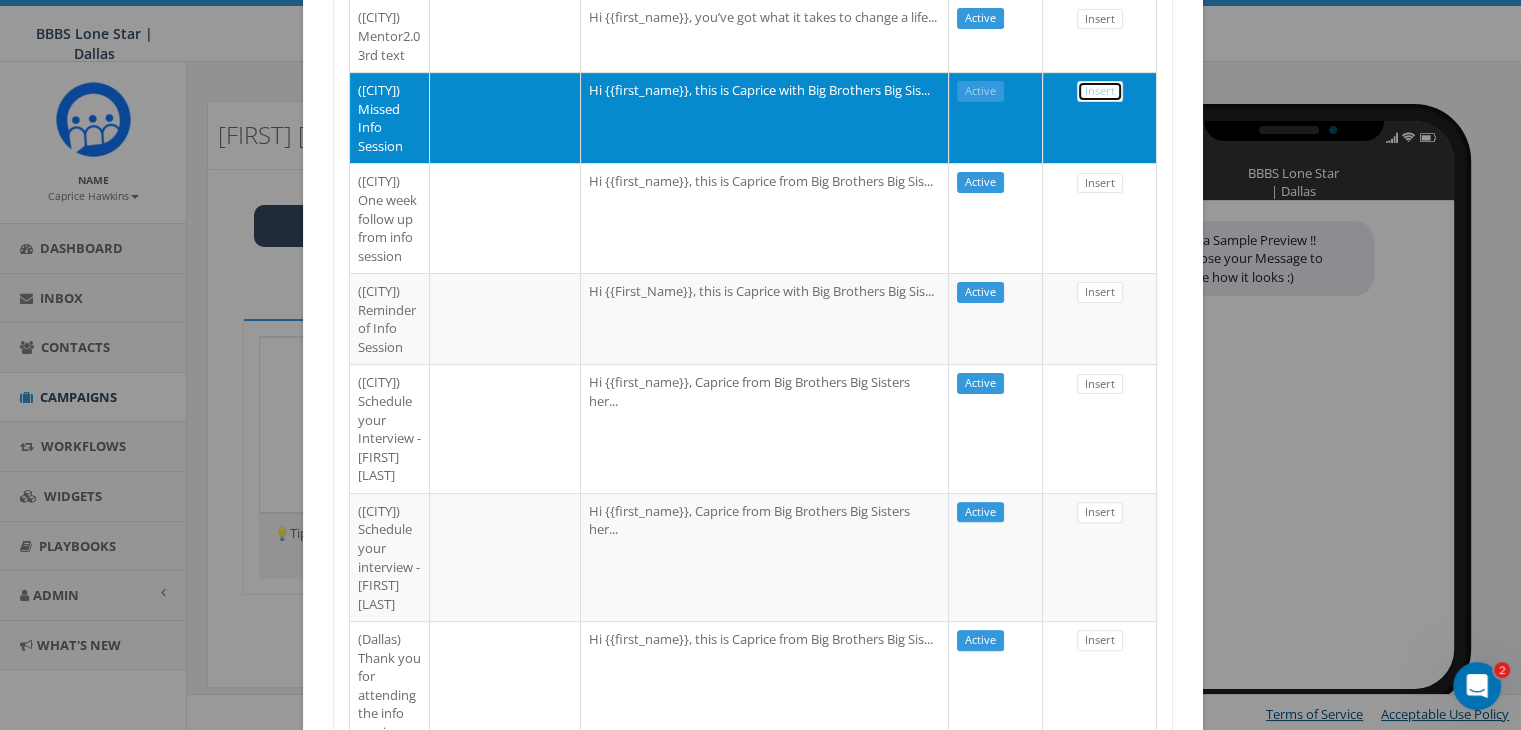 click on "Insert" at bounding box center (1100, 91) 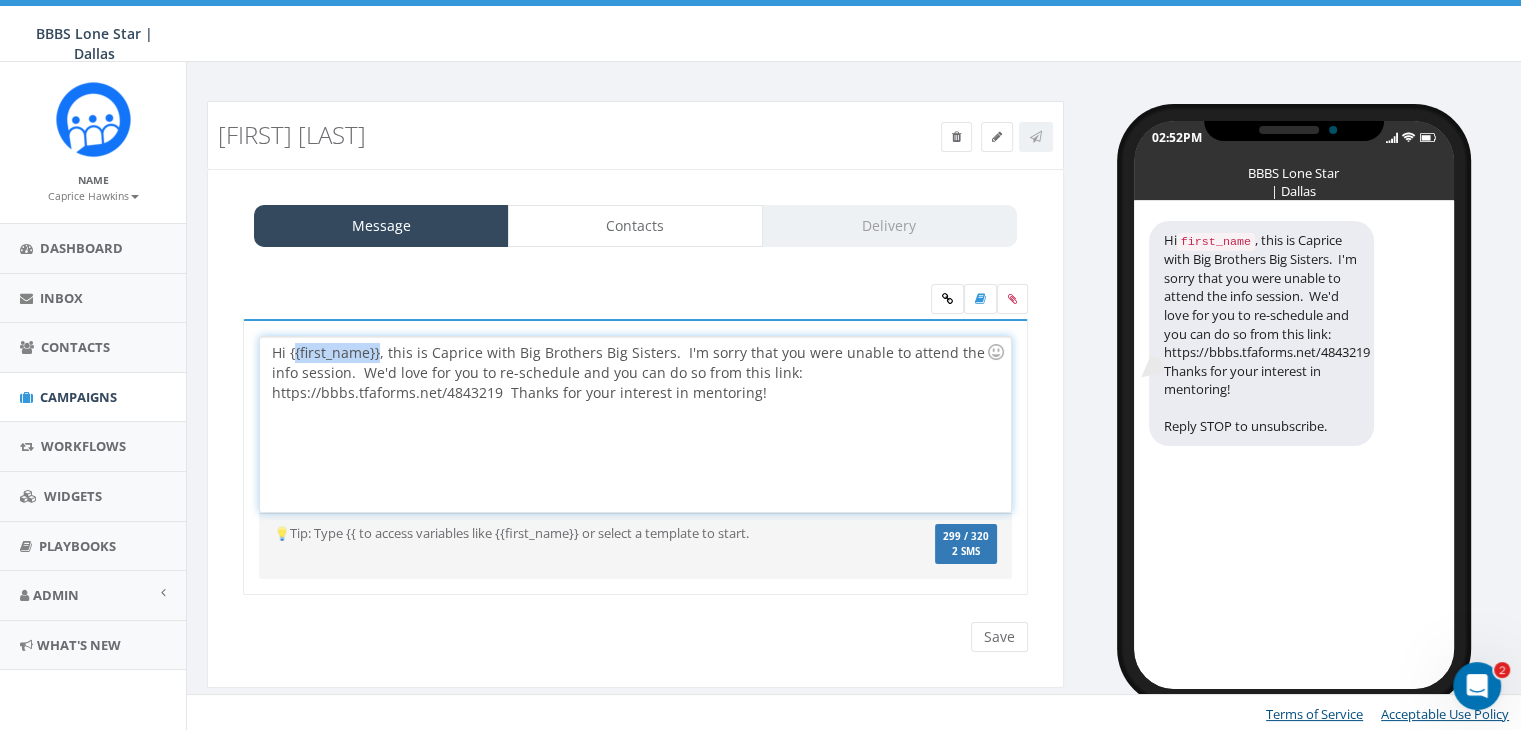 drag, startPoint x: 379, startPoint y: 345, endPoint x: 292, endPoint y: 359, distance: 88.11924 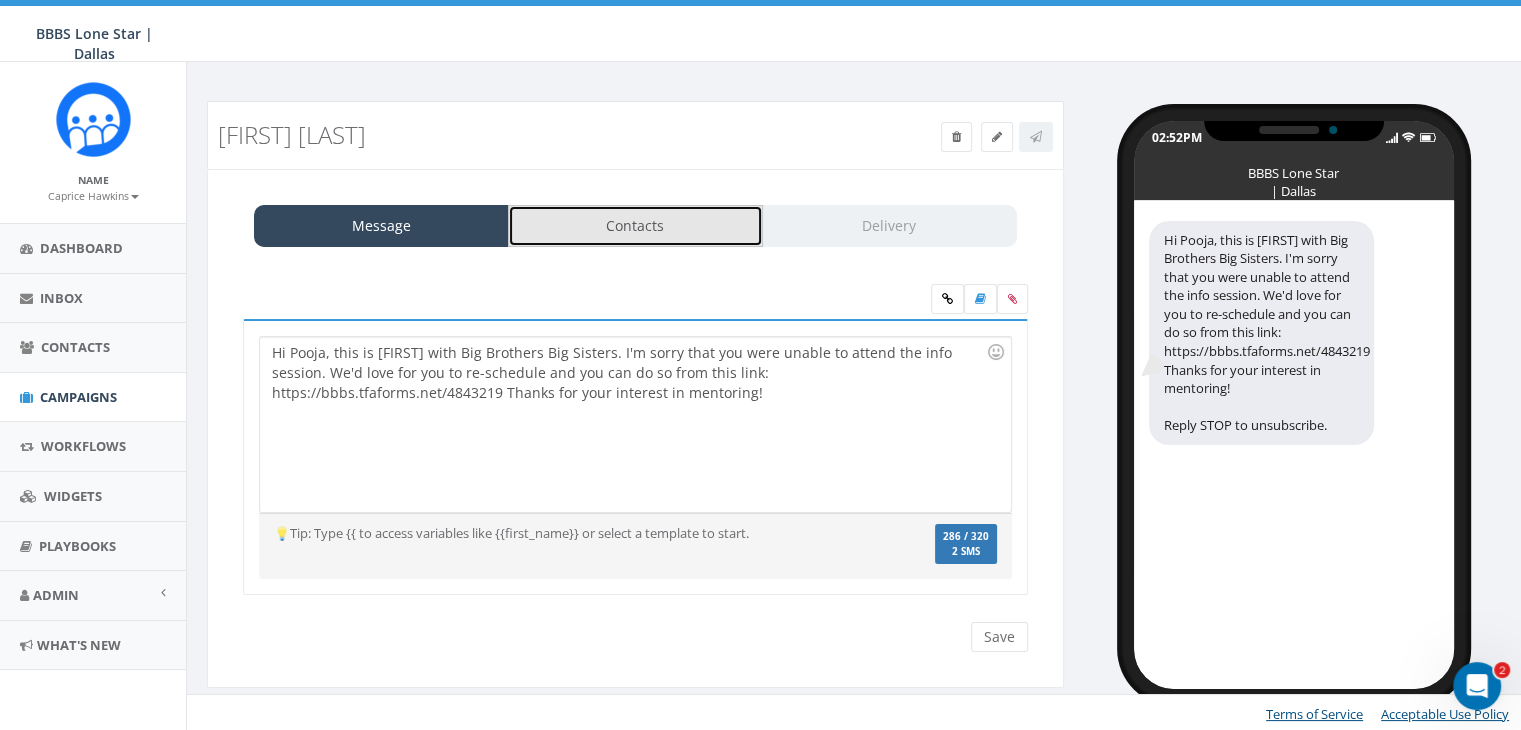 click on "Contacts" at bounding box center (635, 226) 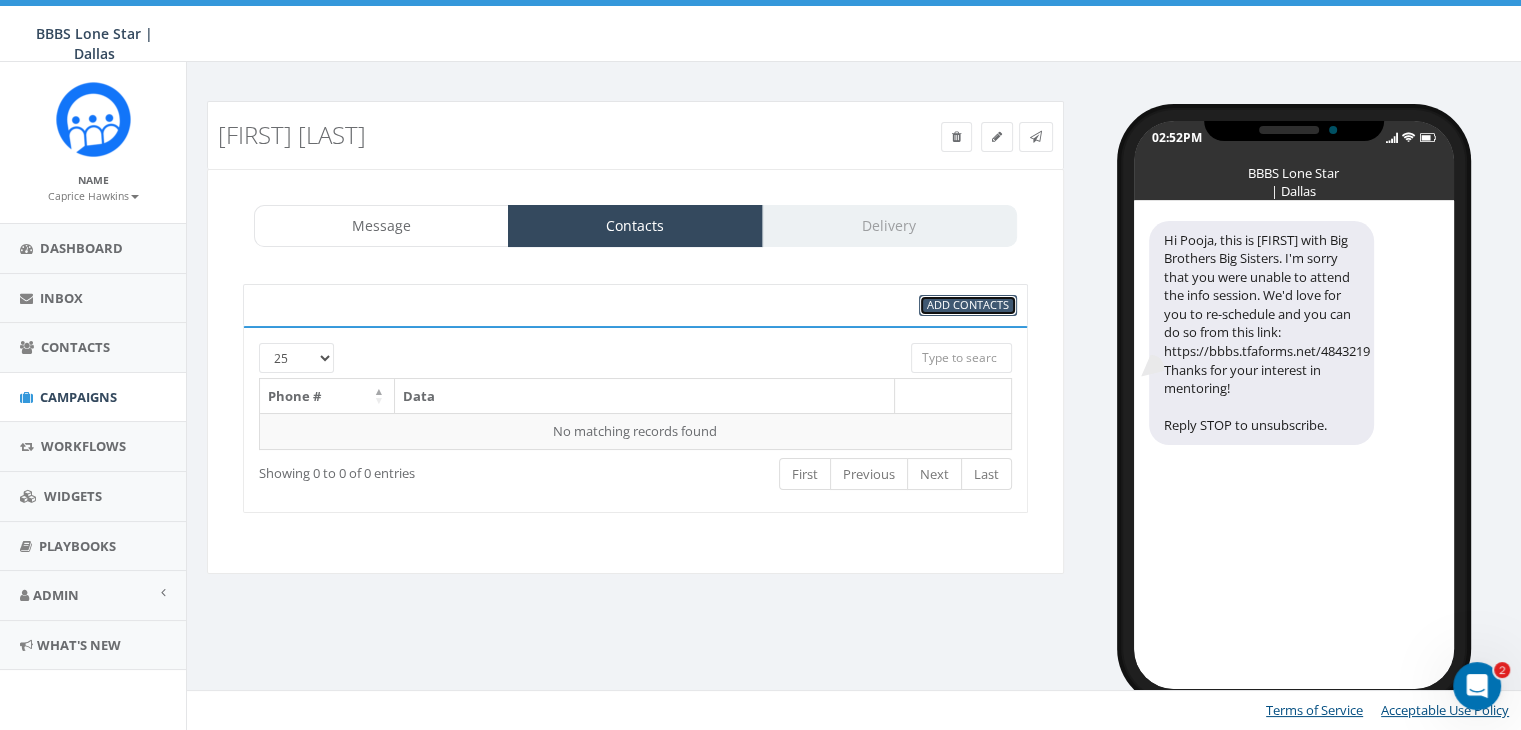 click on "Add Contacts" at bounding box center [968, 304] 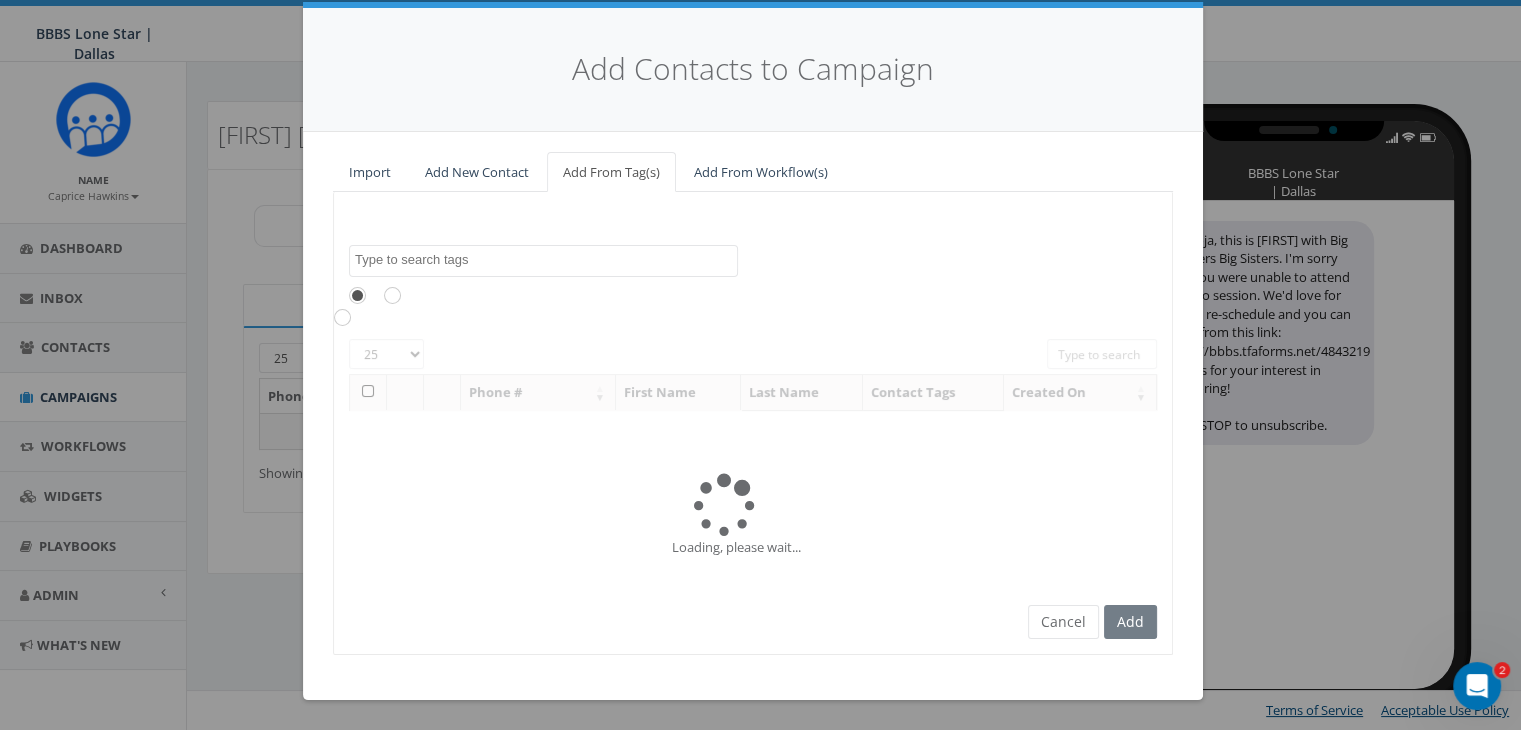 scroll, scrollTop: 0, scrollLeft: 0, axis: both 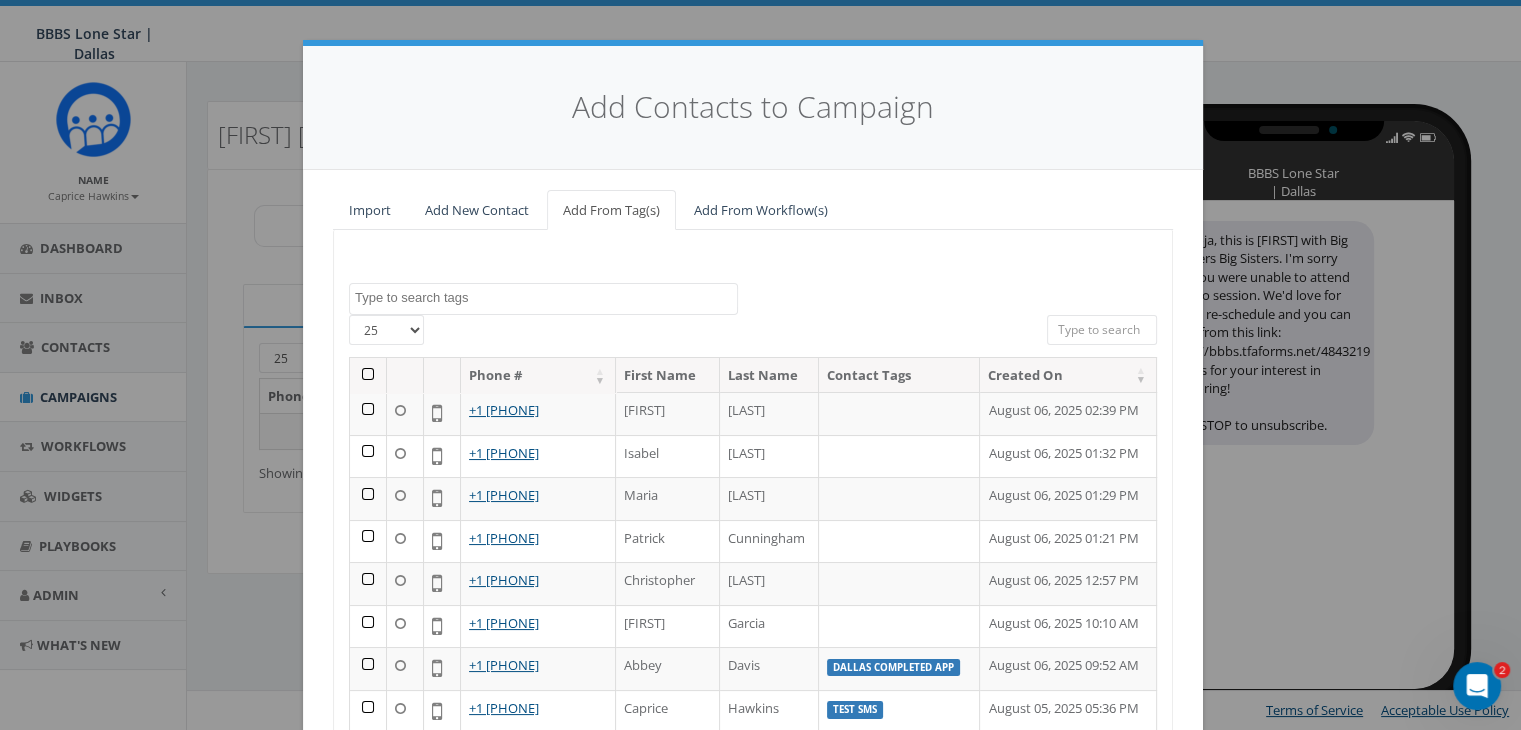 click at bounding box center [1102, 330] 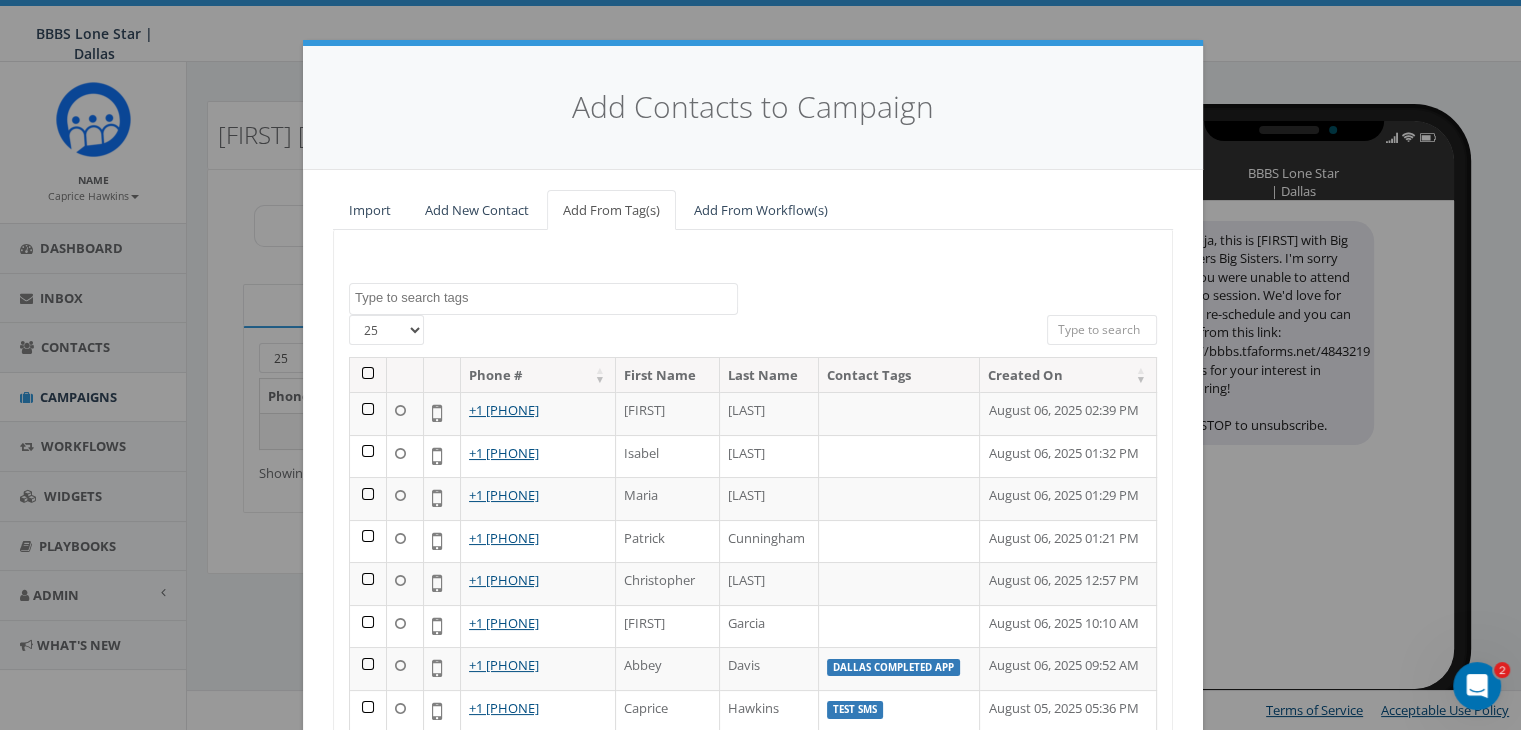 paste on "281-639-7560" 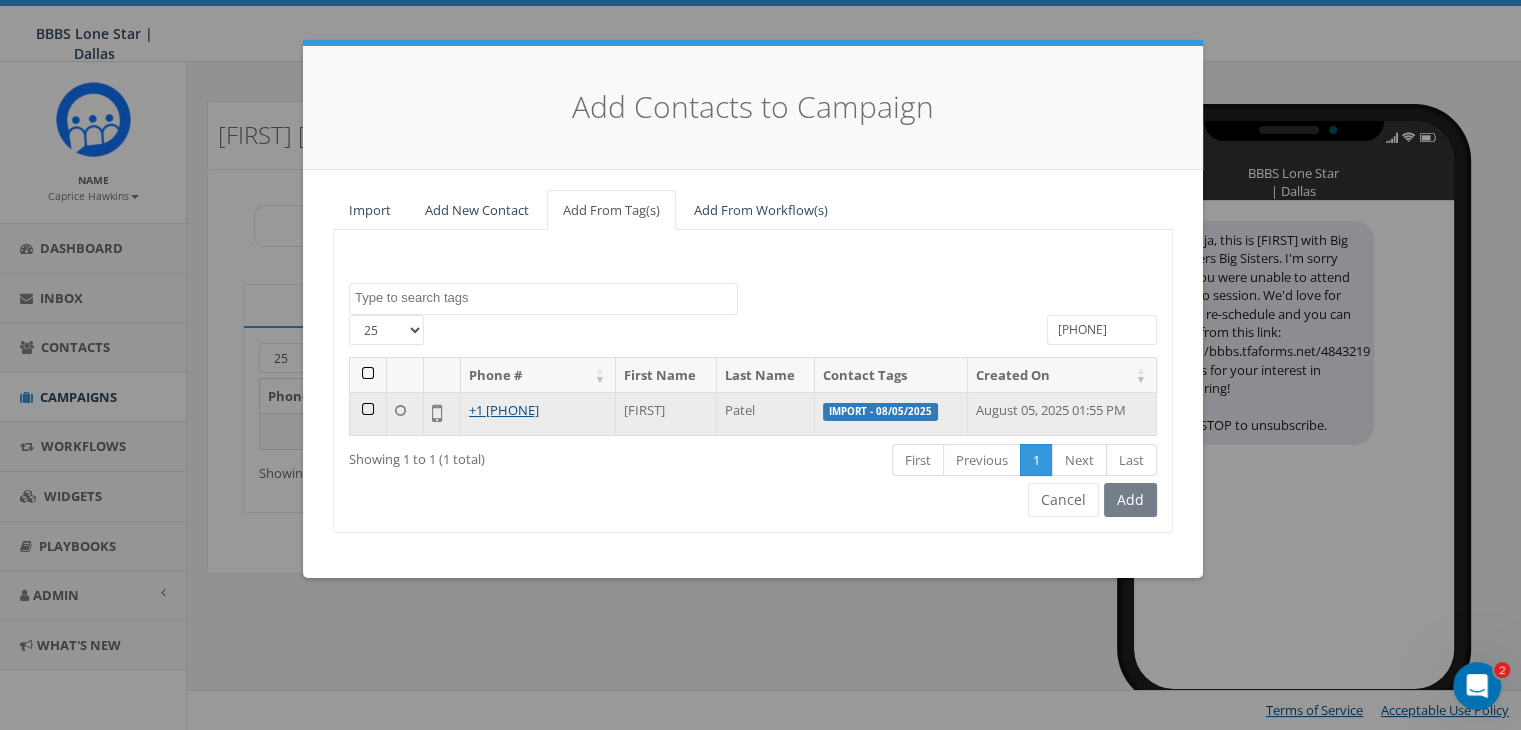 type on "281-639-7560" 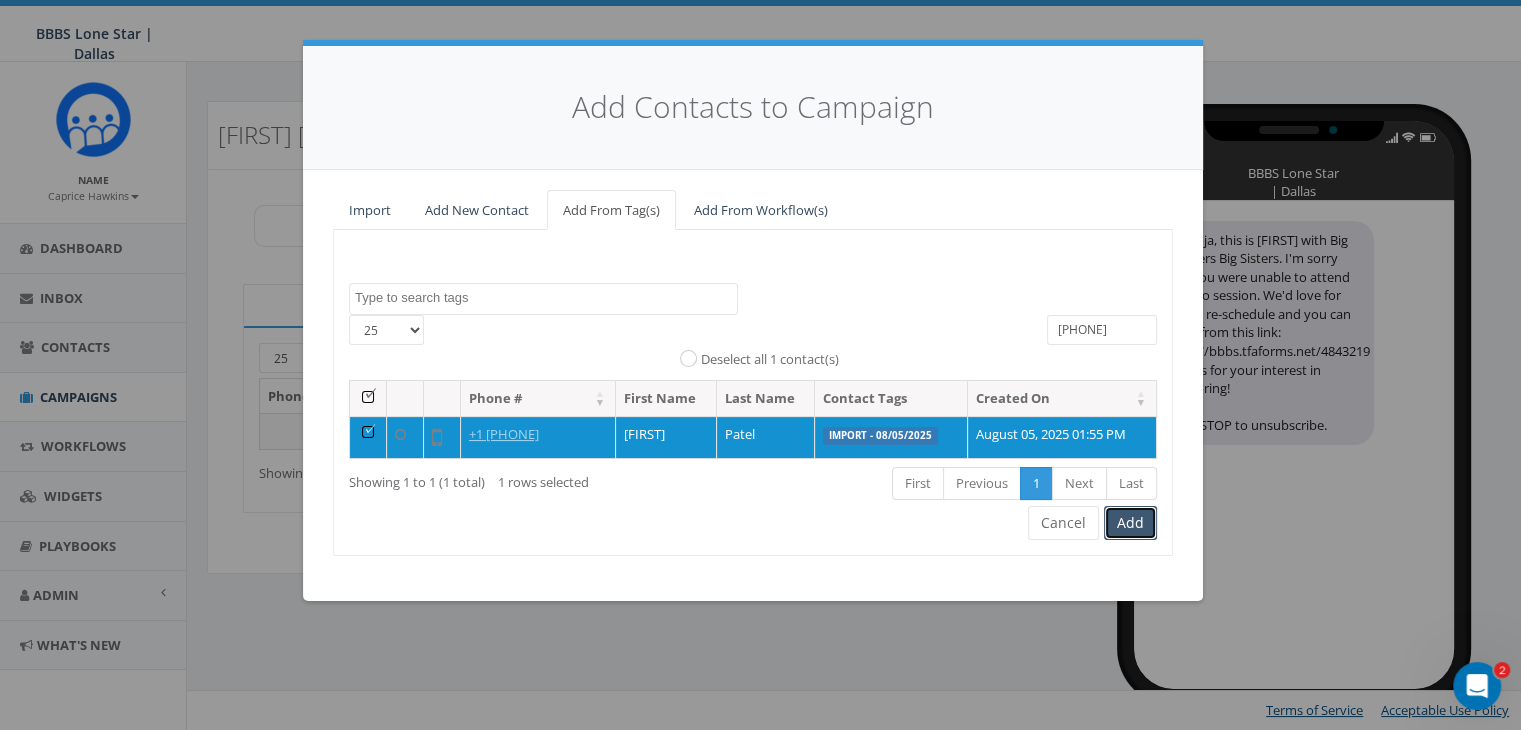 click on "Add" at bounding box center [1130, 523] 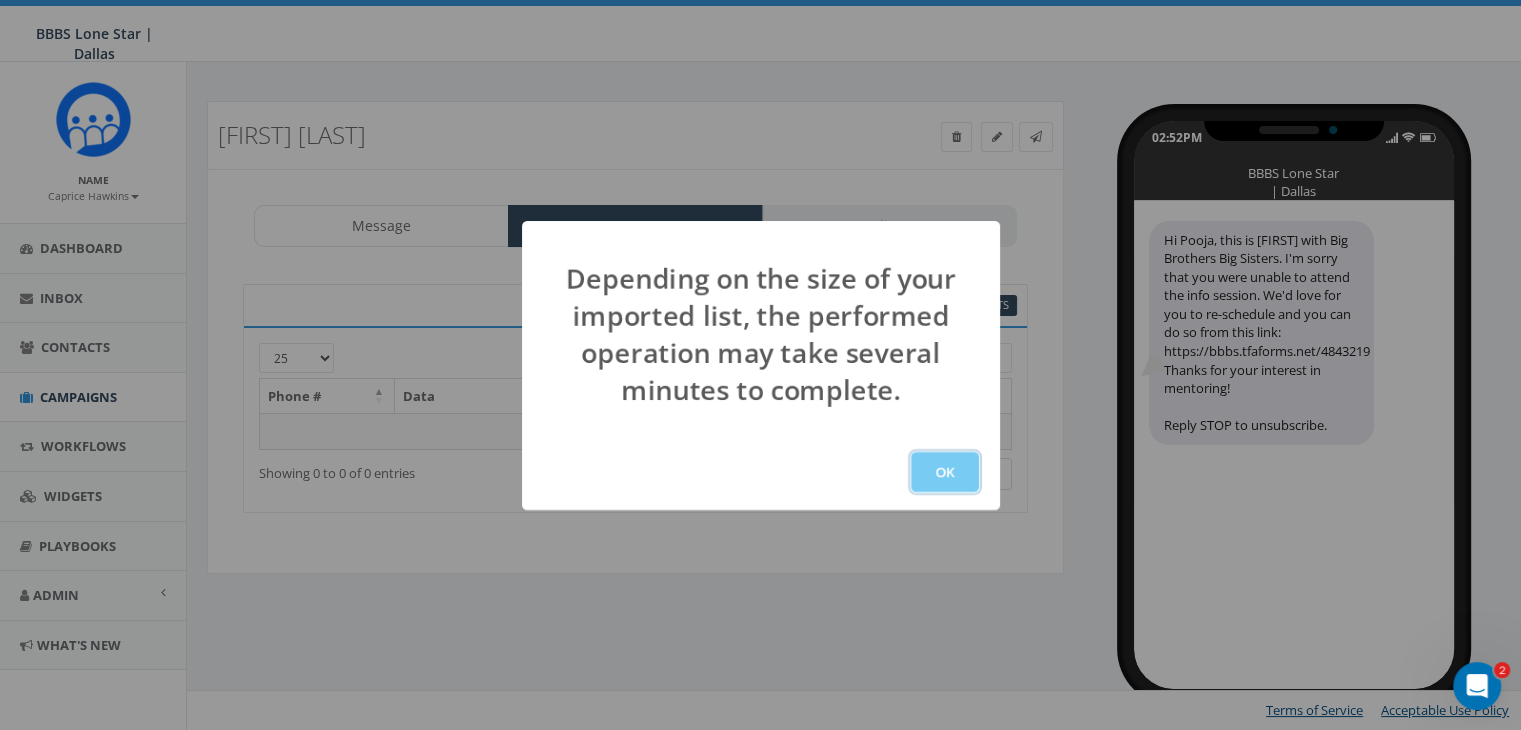 click on "OK" at bounding box center (945, 472) 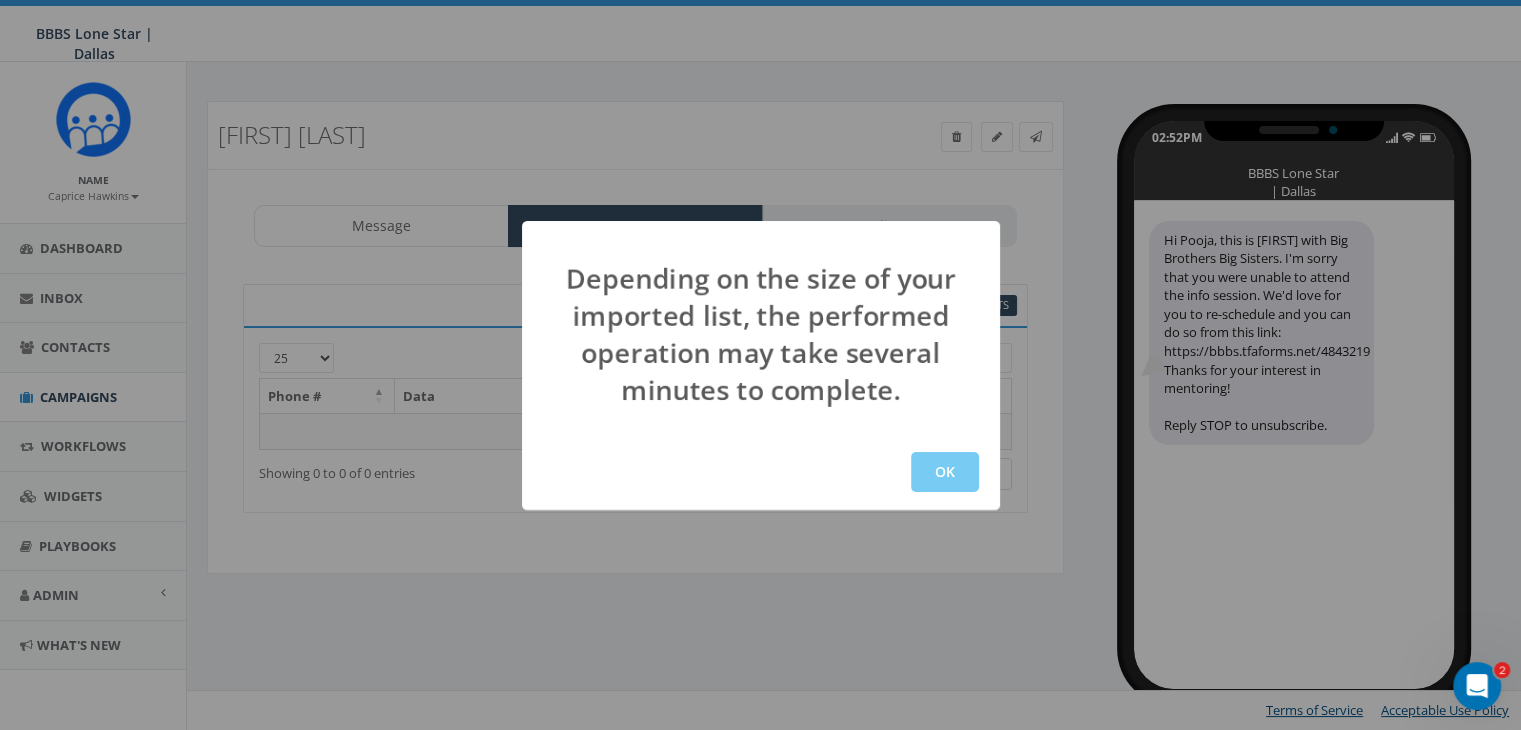 scroll, scrollTop: 0, scrollLeft: 0, axis: both 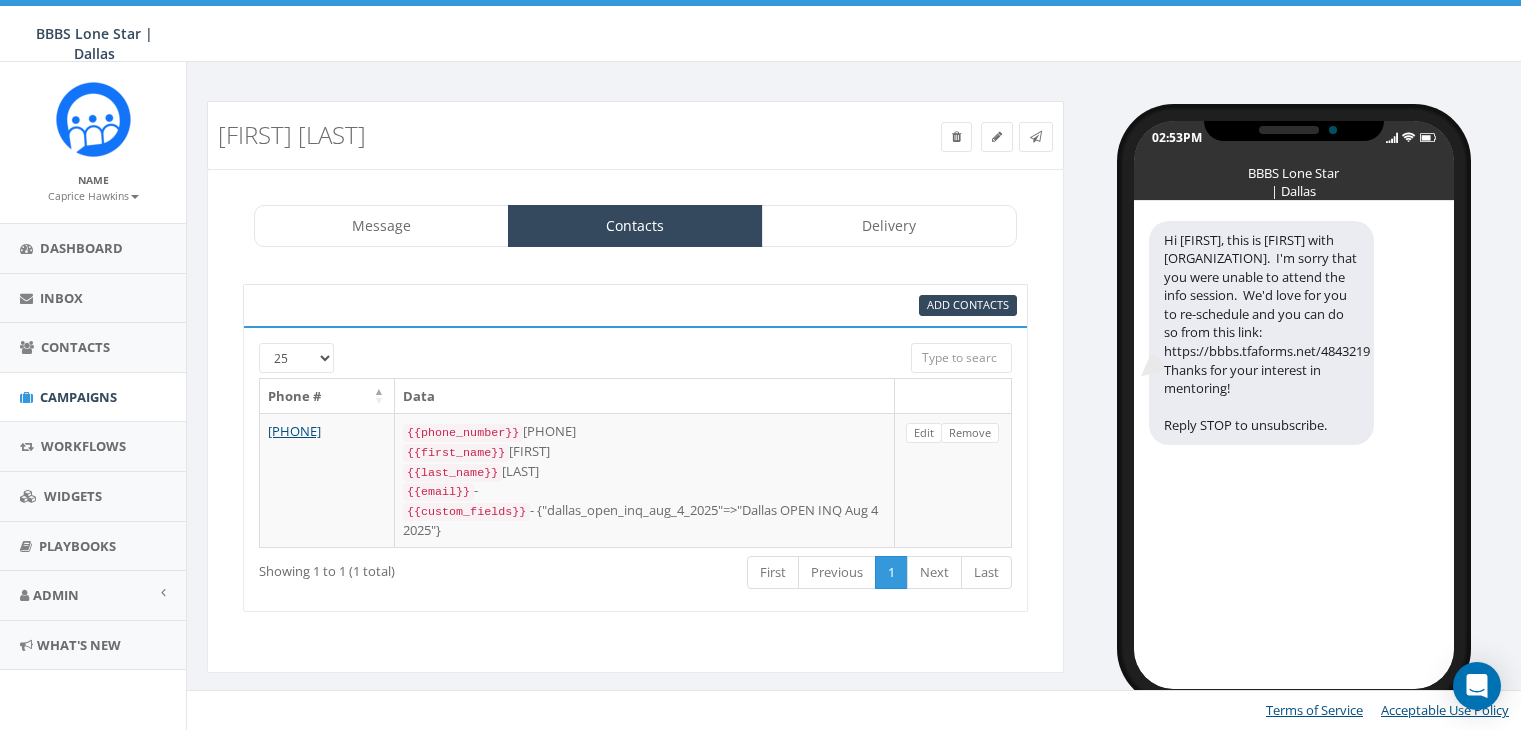 select 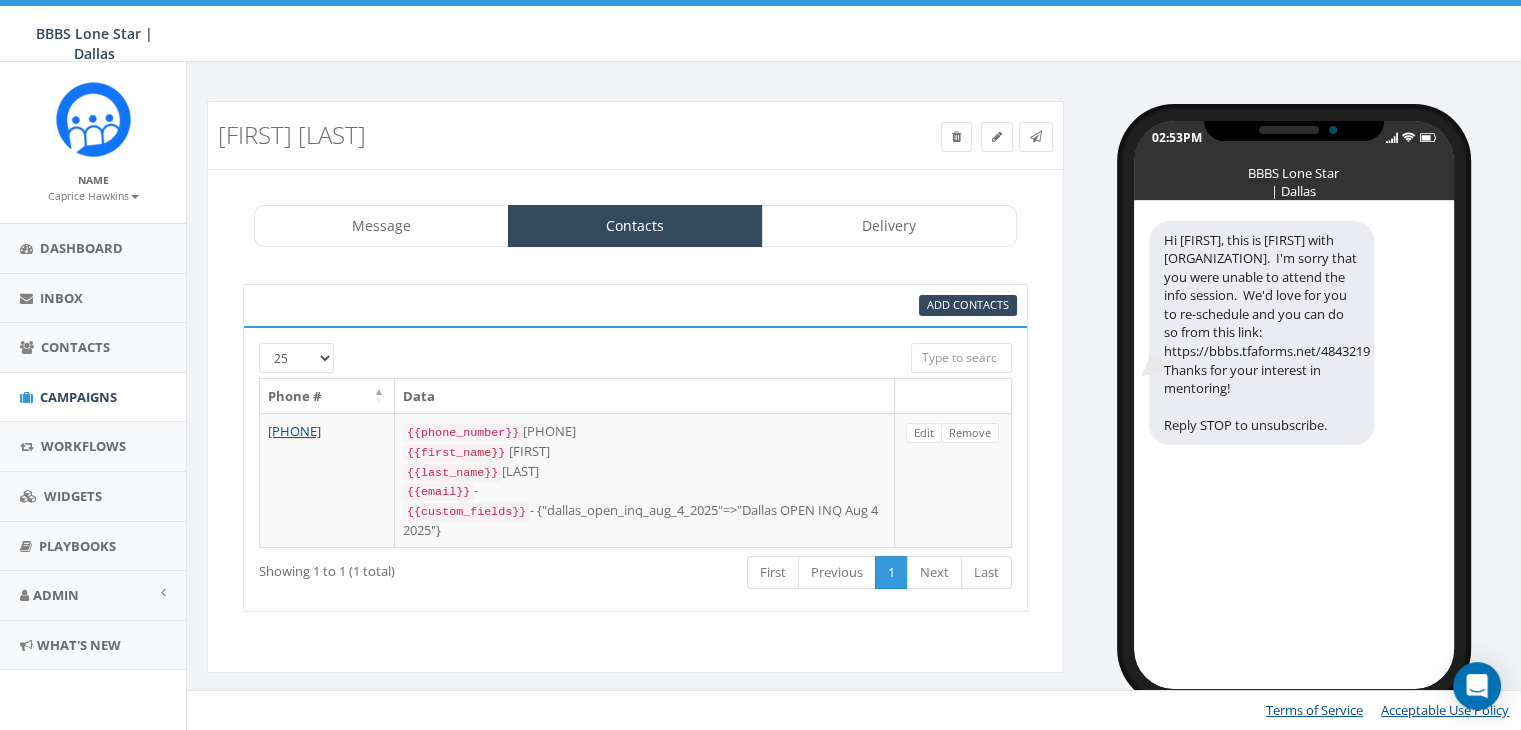 scroll, scrollTop: 0, scrollLeft: 0, axis: both 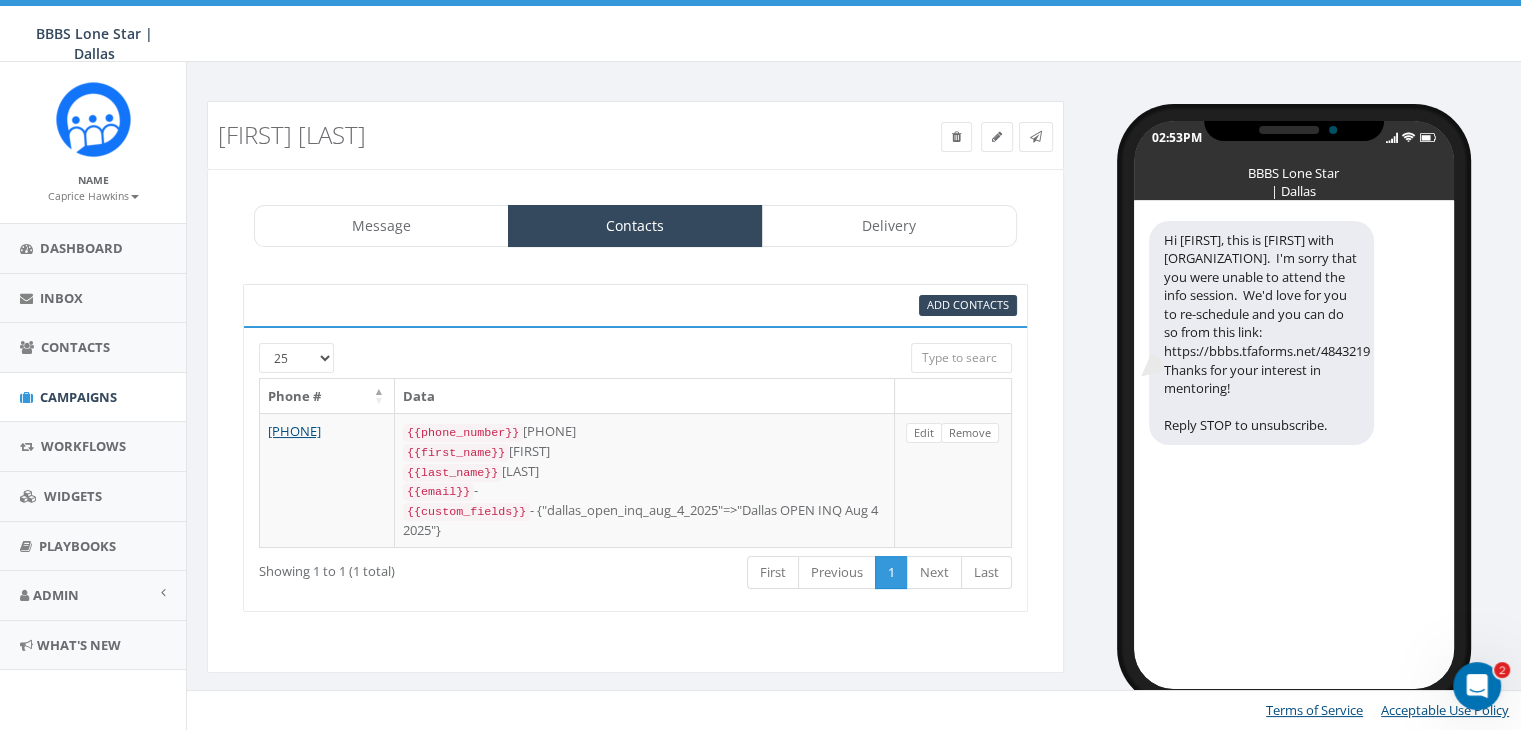 drag, startPoint x: 886, startPoint y: 36, endPoint x: 888, endPoint y: 47, distance: 11.18034 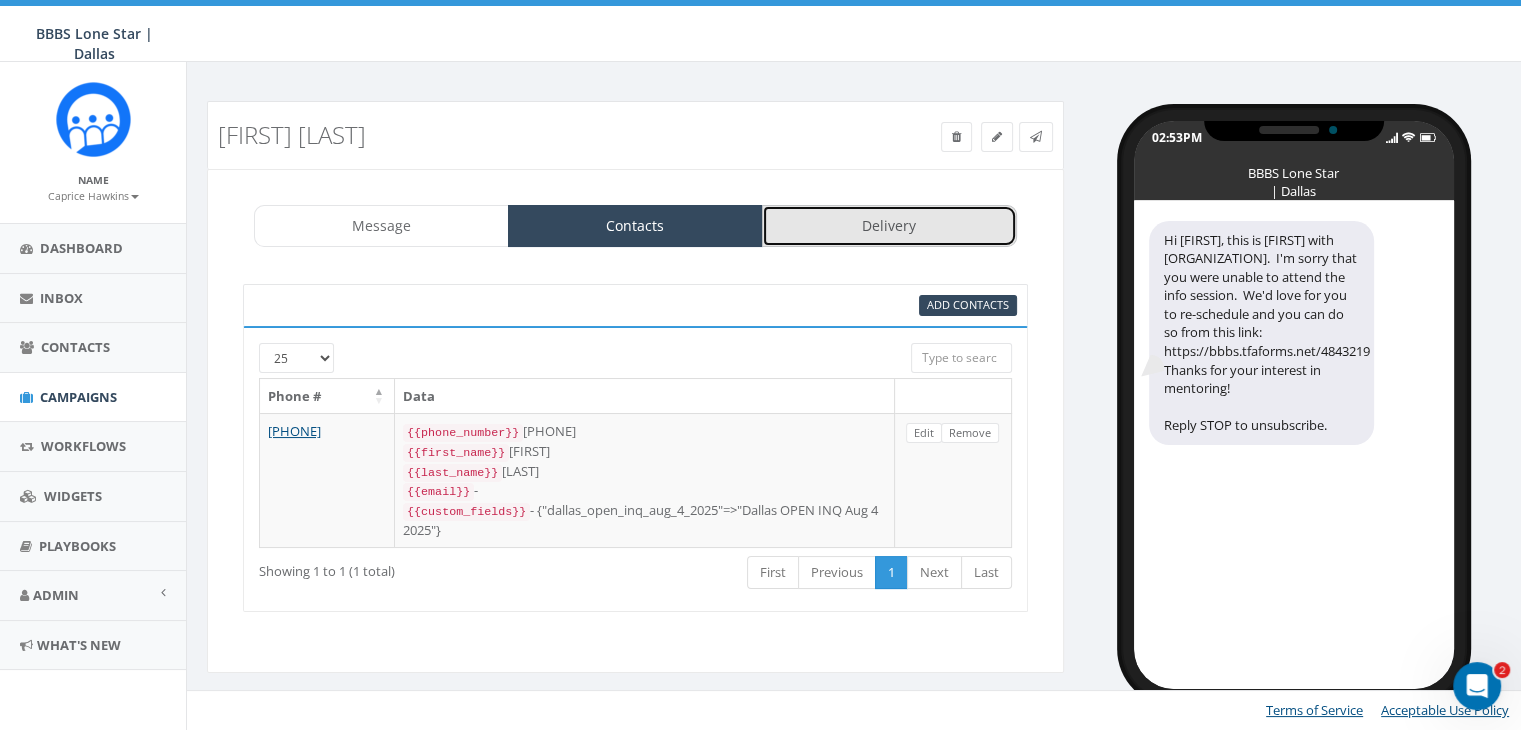 click on "Delivery" at bounding box center [889, 226] 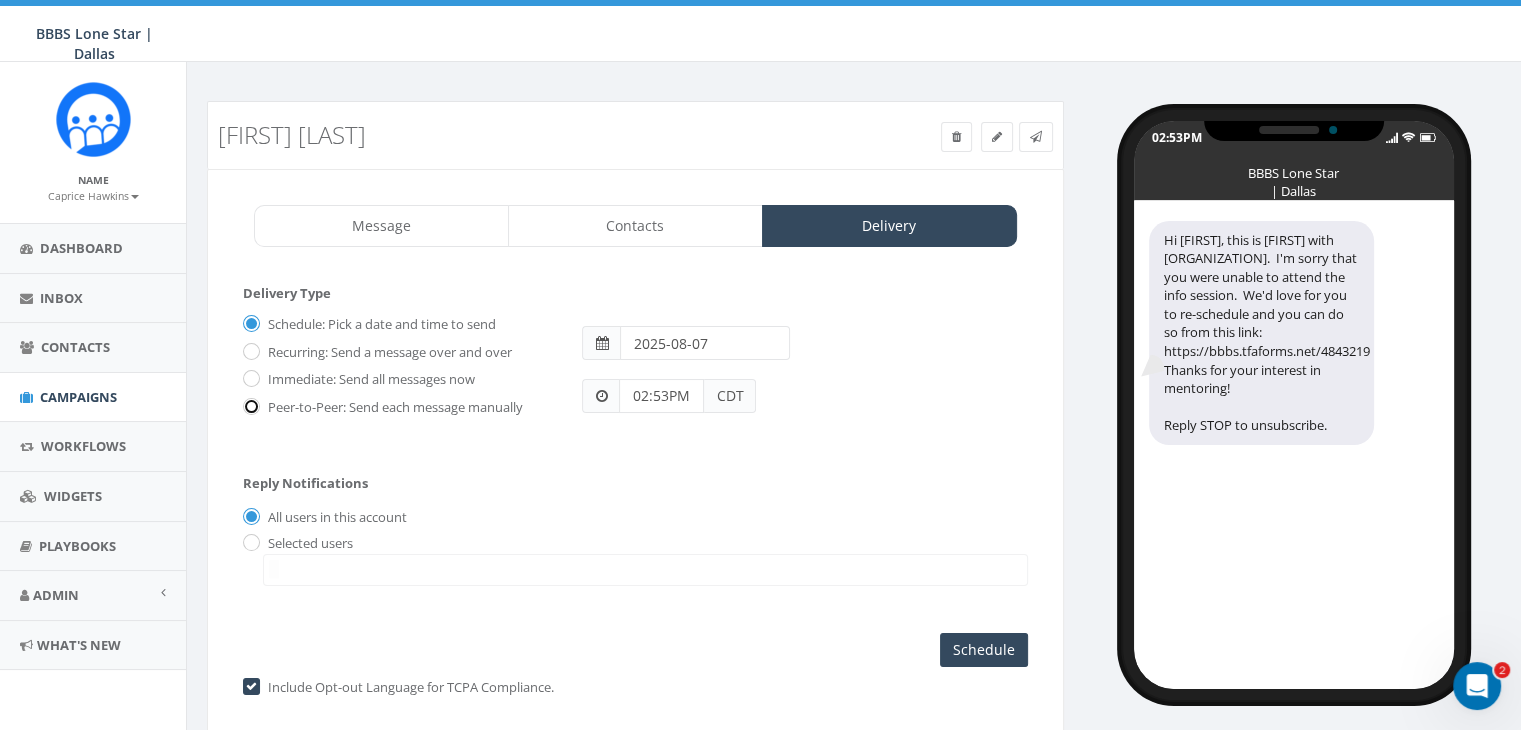 click on "Peer-to-Peer: Send each message manually" at bounding box center [249, 407] 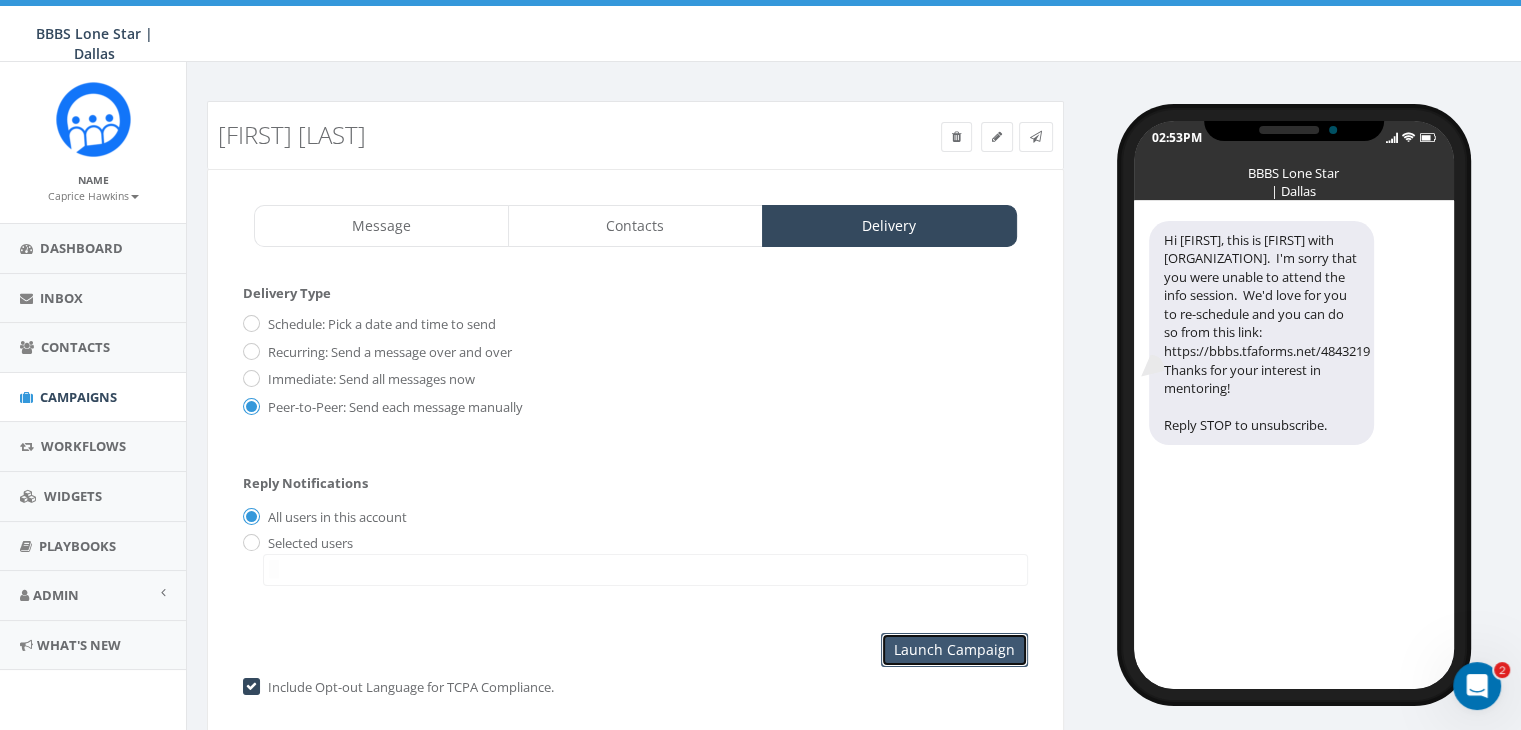 click on "Launch Campaign" at bounding box center [954, 650] 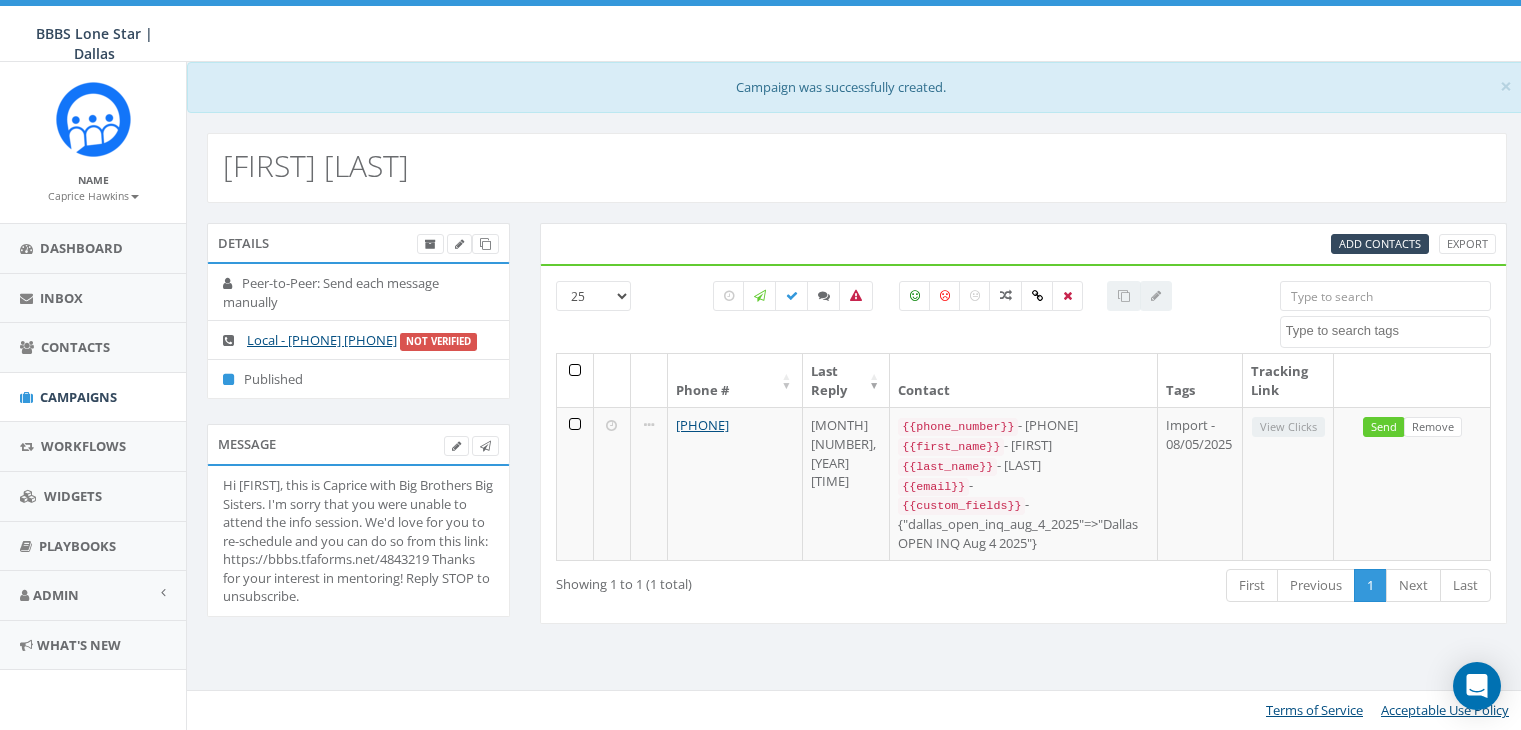 select 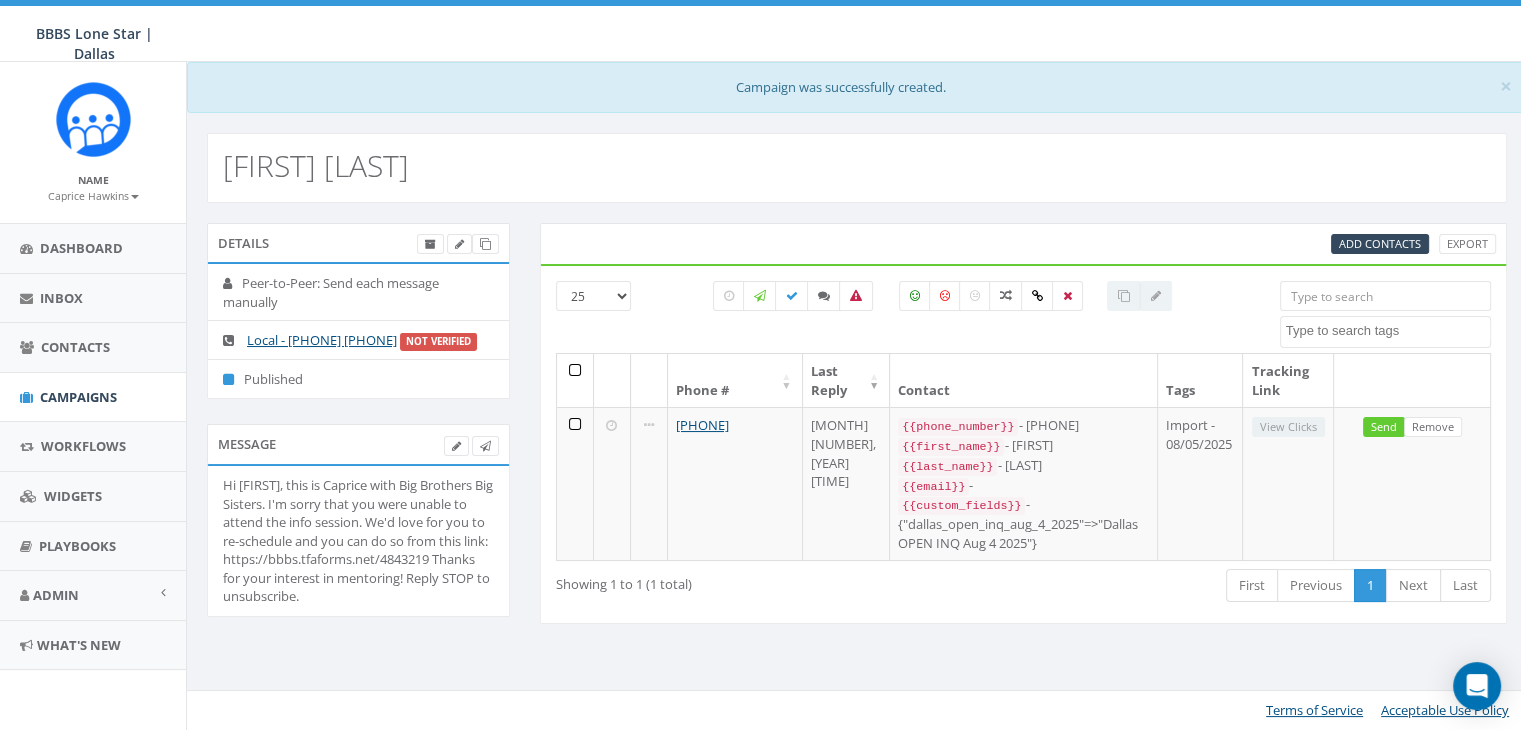 scroll, scrollTop: 0, scrollLeft: 0, axis: both 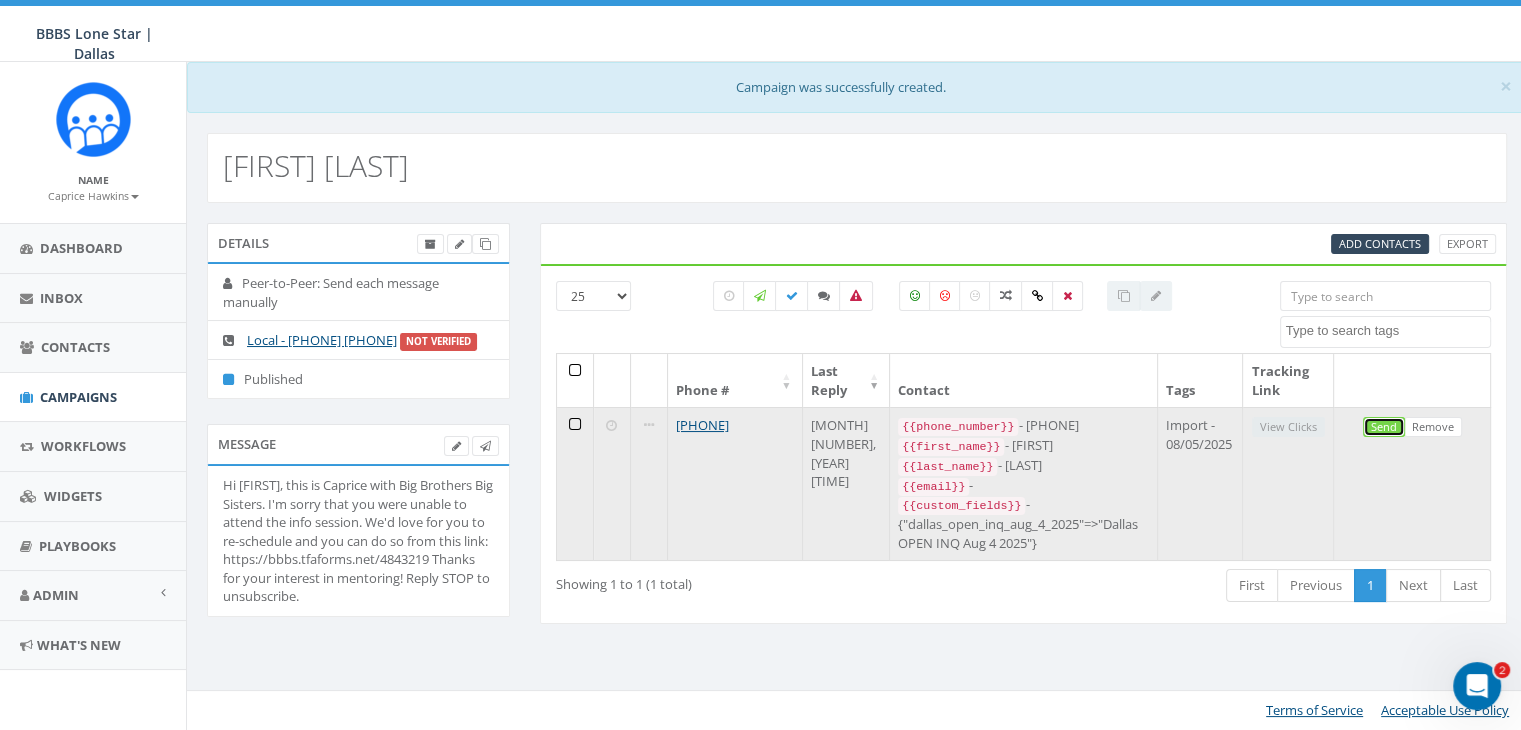 click on "Send" at bounding box center (1384, 427) 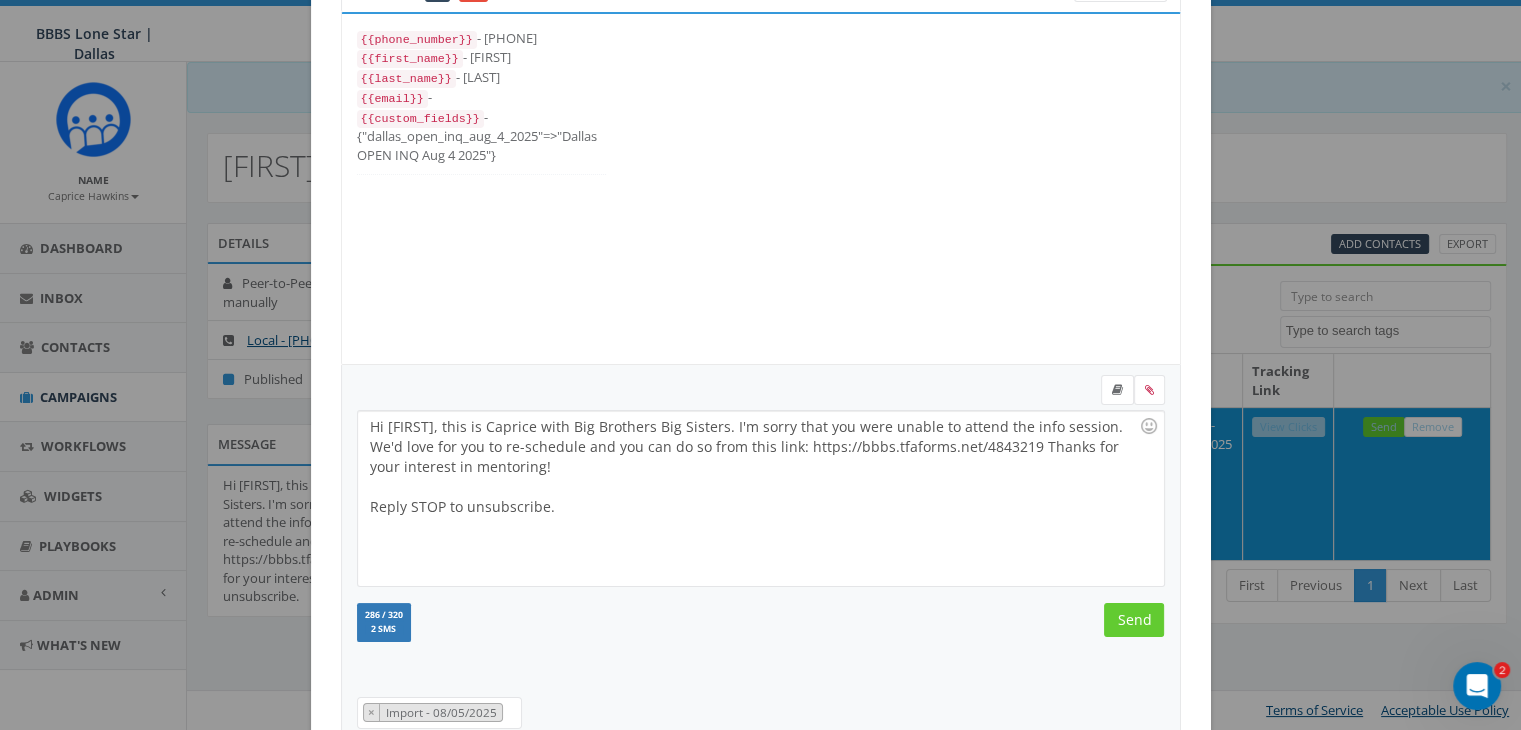 scroll, scrollTop: 200, scrollLeft: 0, axis: vertical 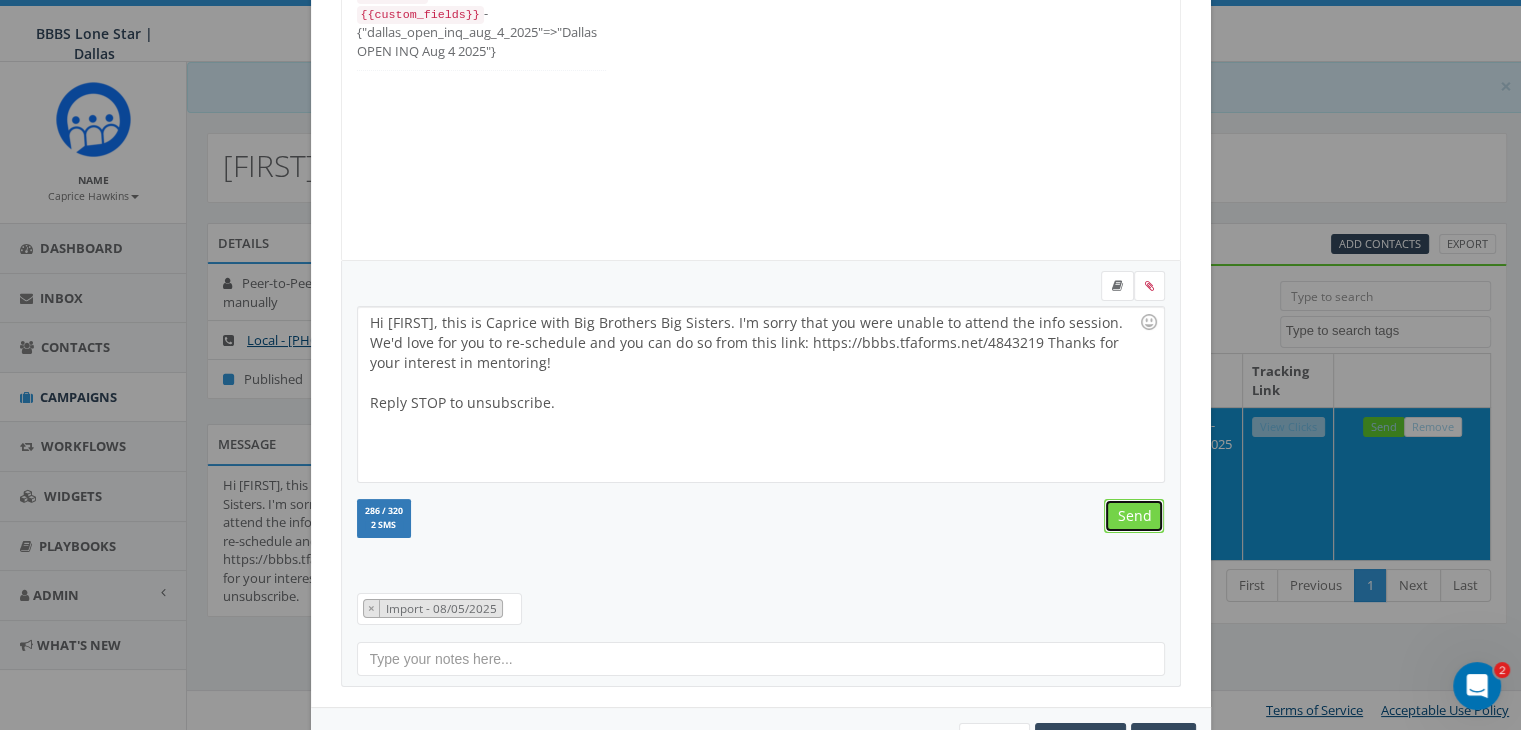 click on "Send" at bounding box center (1134, 516) 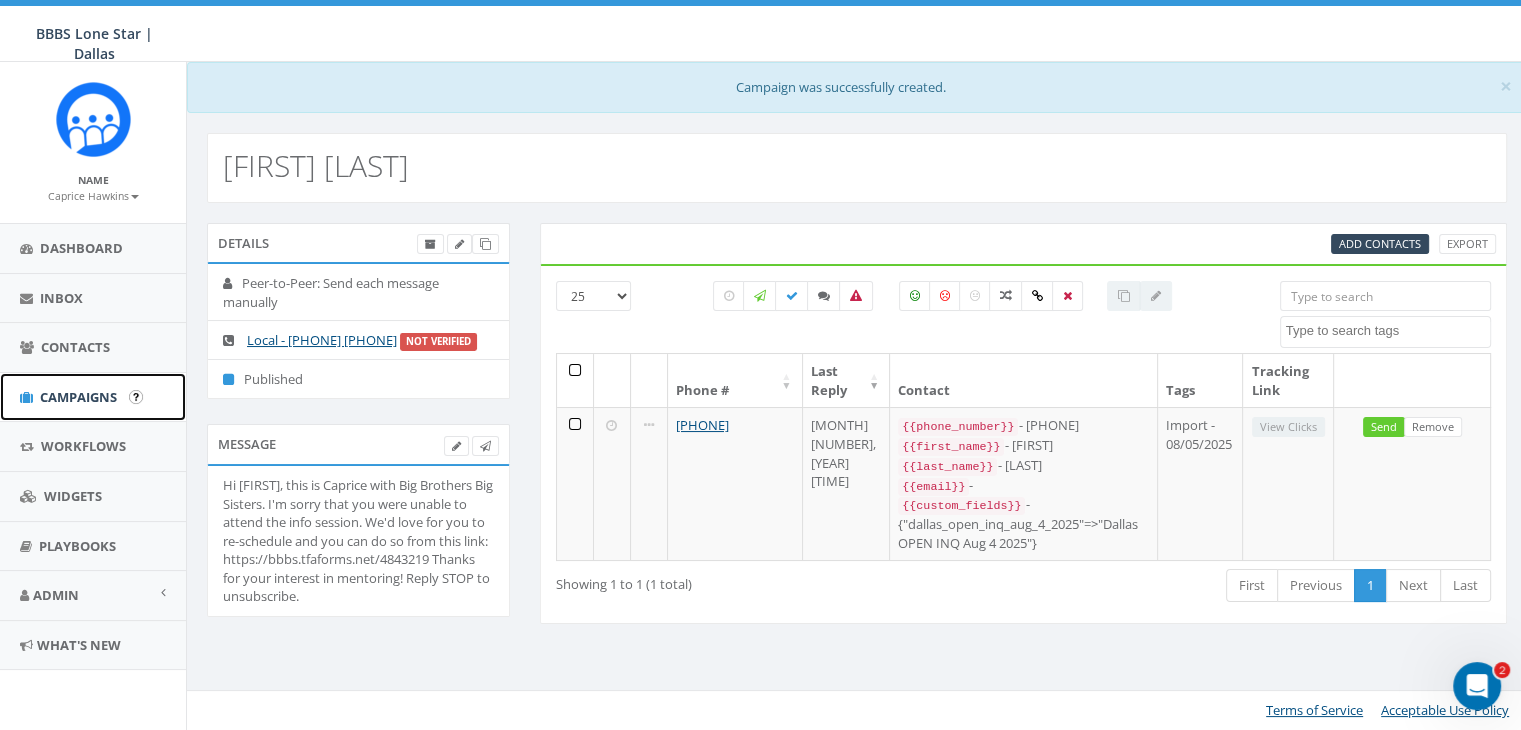 click on "Campaigns" at bounding box center (93, 397) 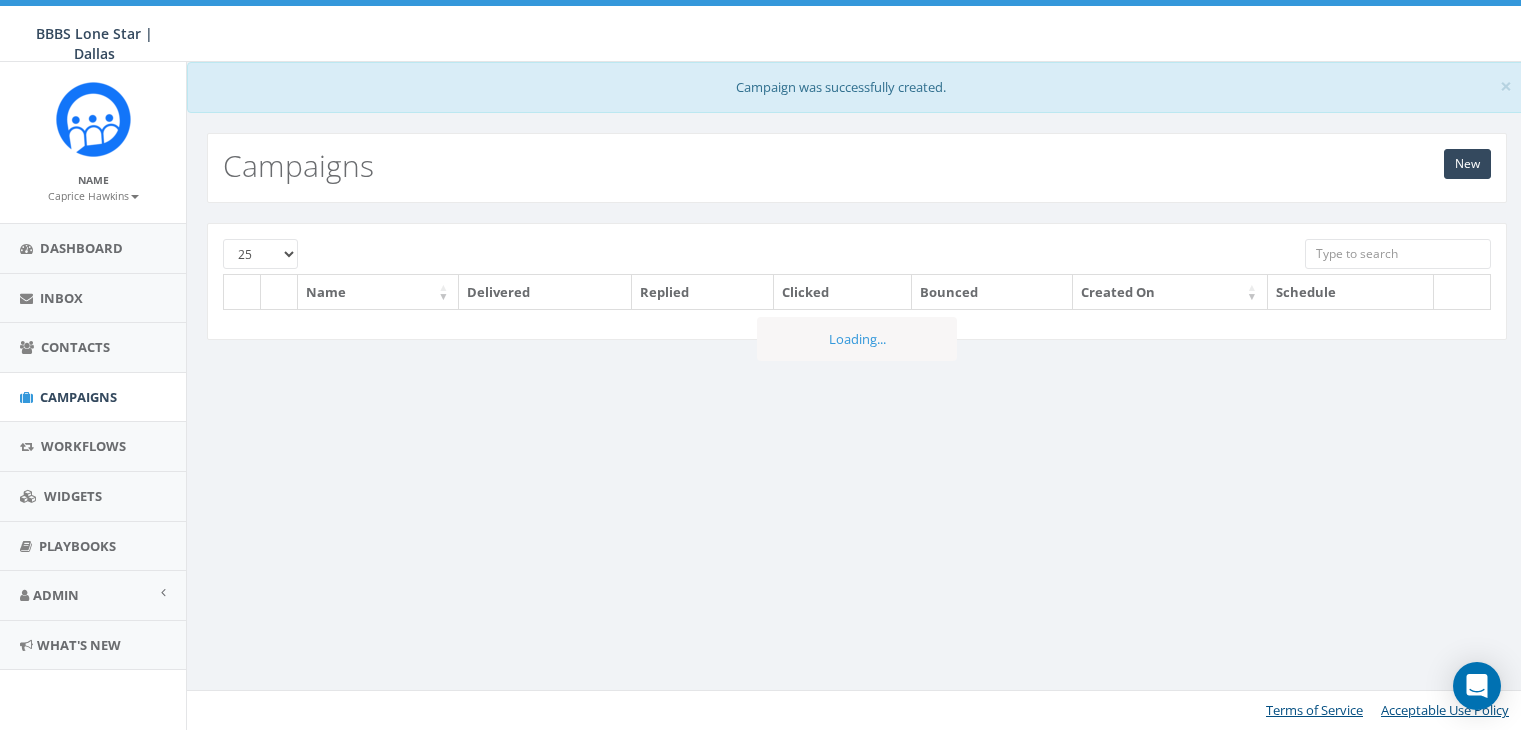 scroll, scrollTop: 0, scrollLeft: 0, axis: both 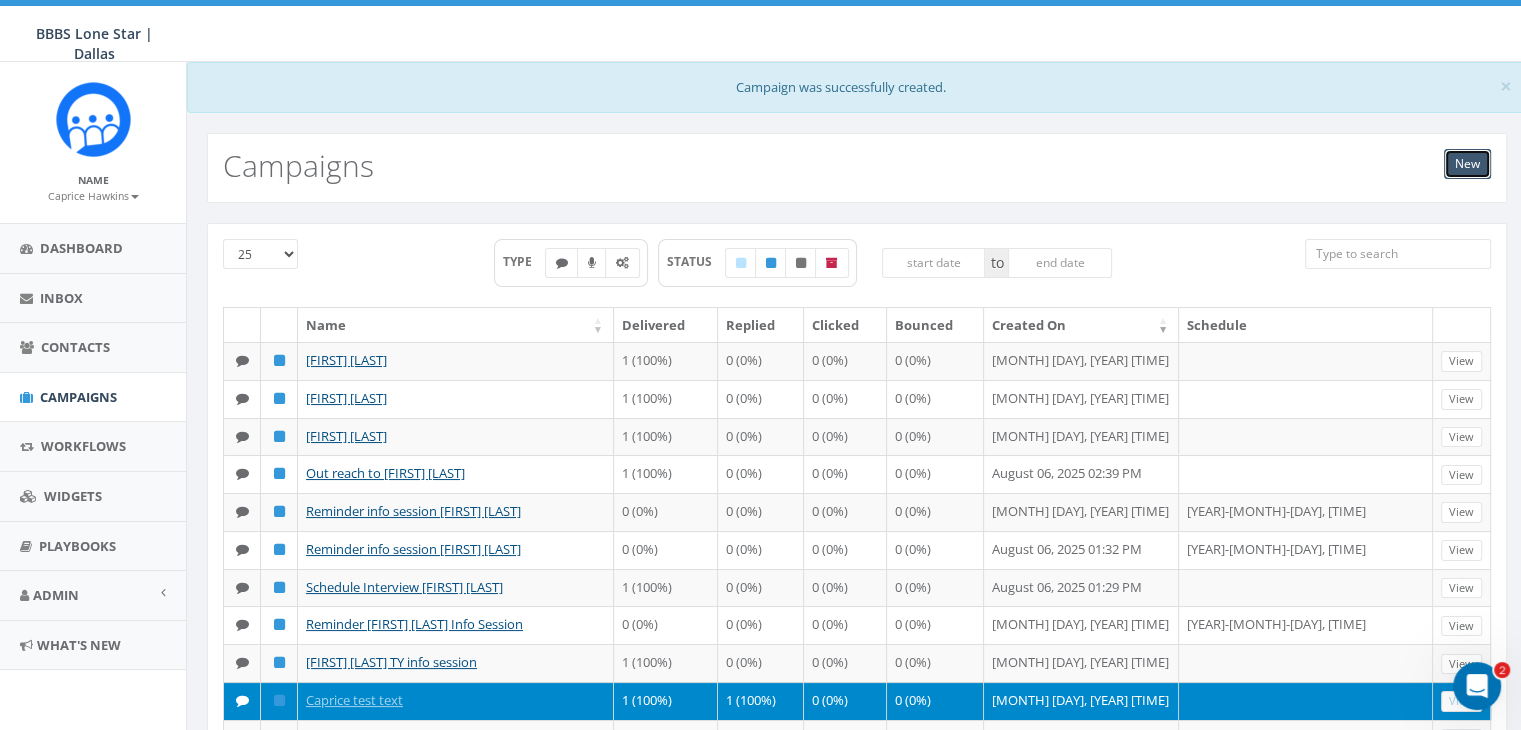 click on "New" at bounding box center [1467, 164] 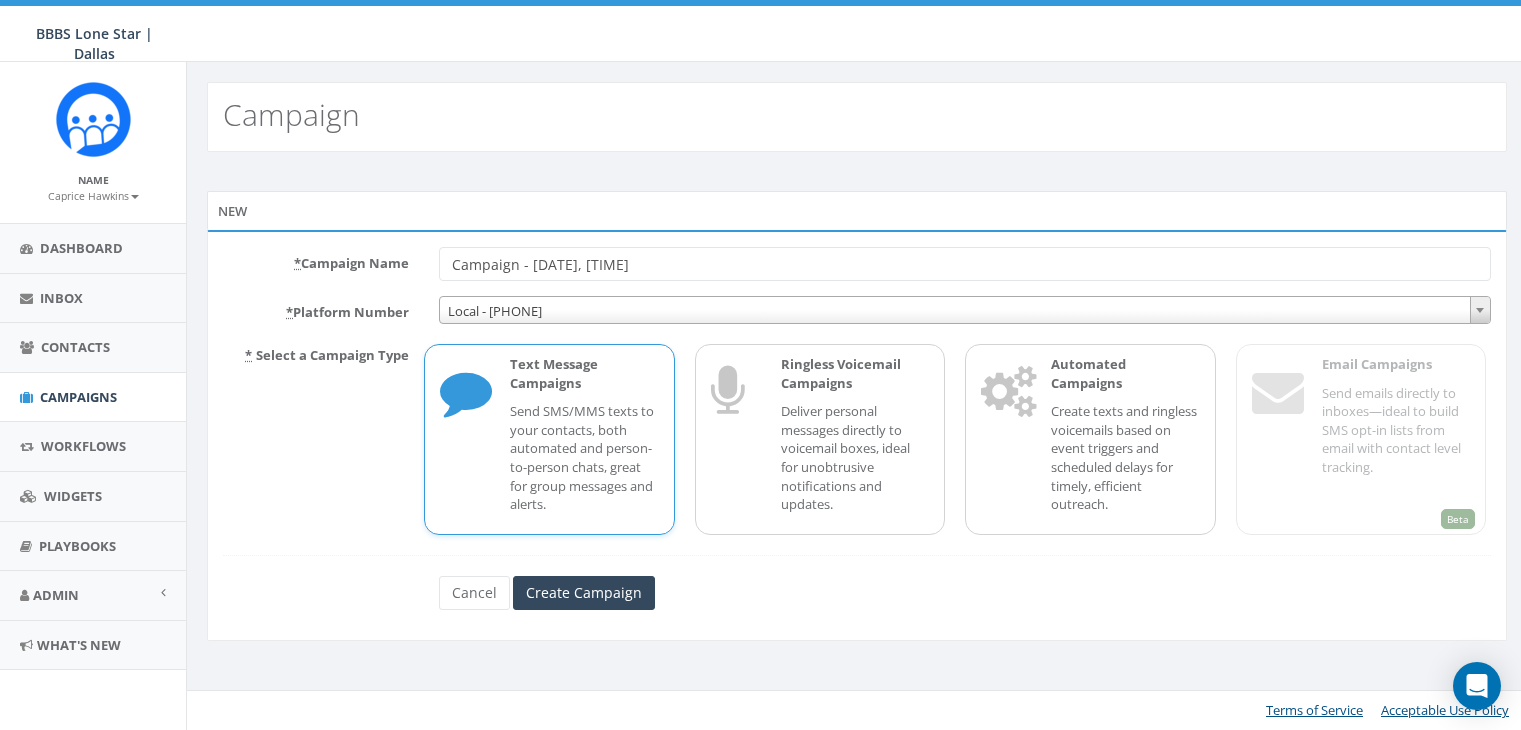 scroll, scrollTop: 0, scrollLeft: 0, axis: both 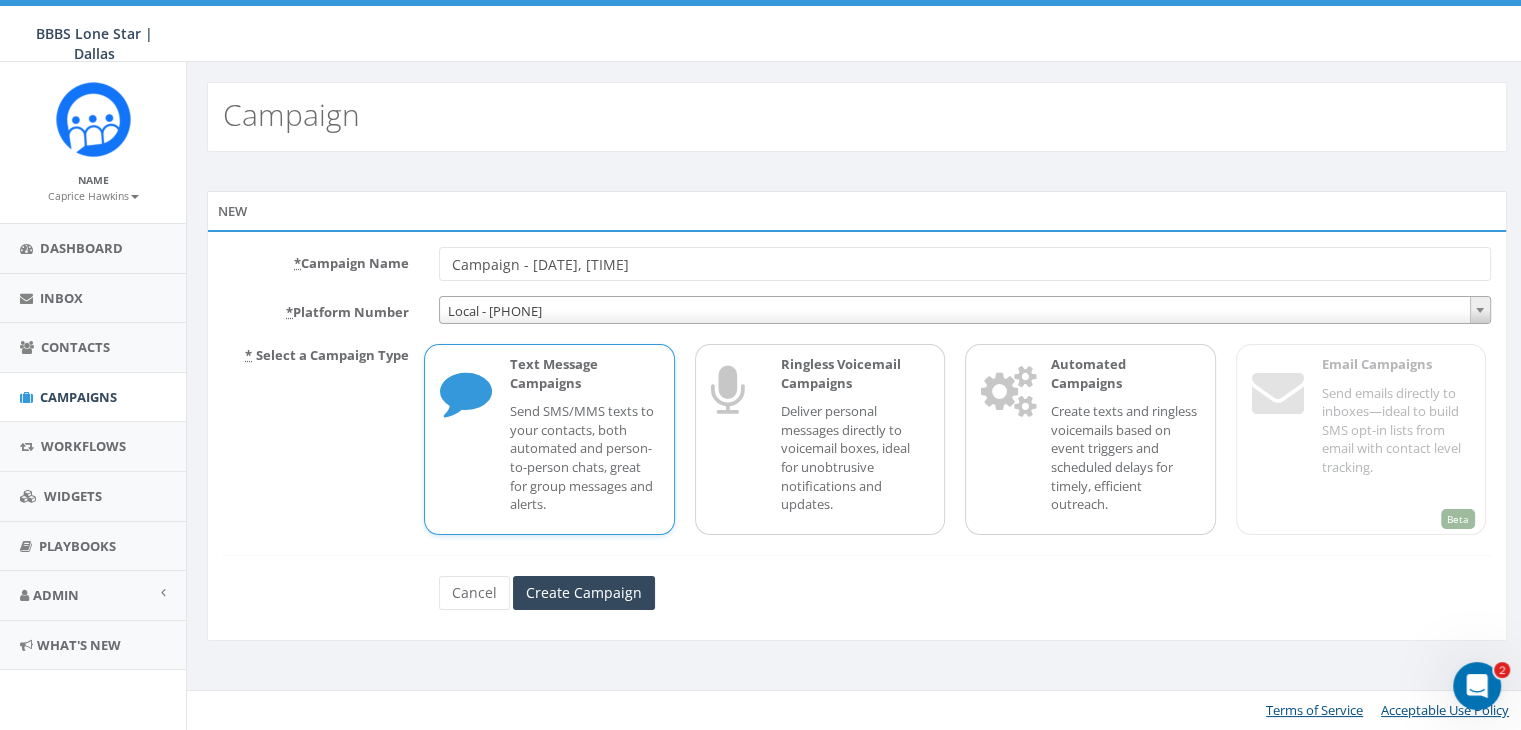 drag, startPoint x: 682, startPoint y: 266, endPoint x: 390, endPoint y: 257, distance: 292.13867 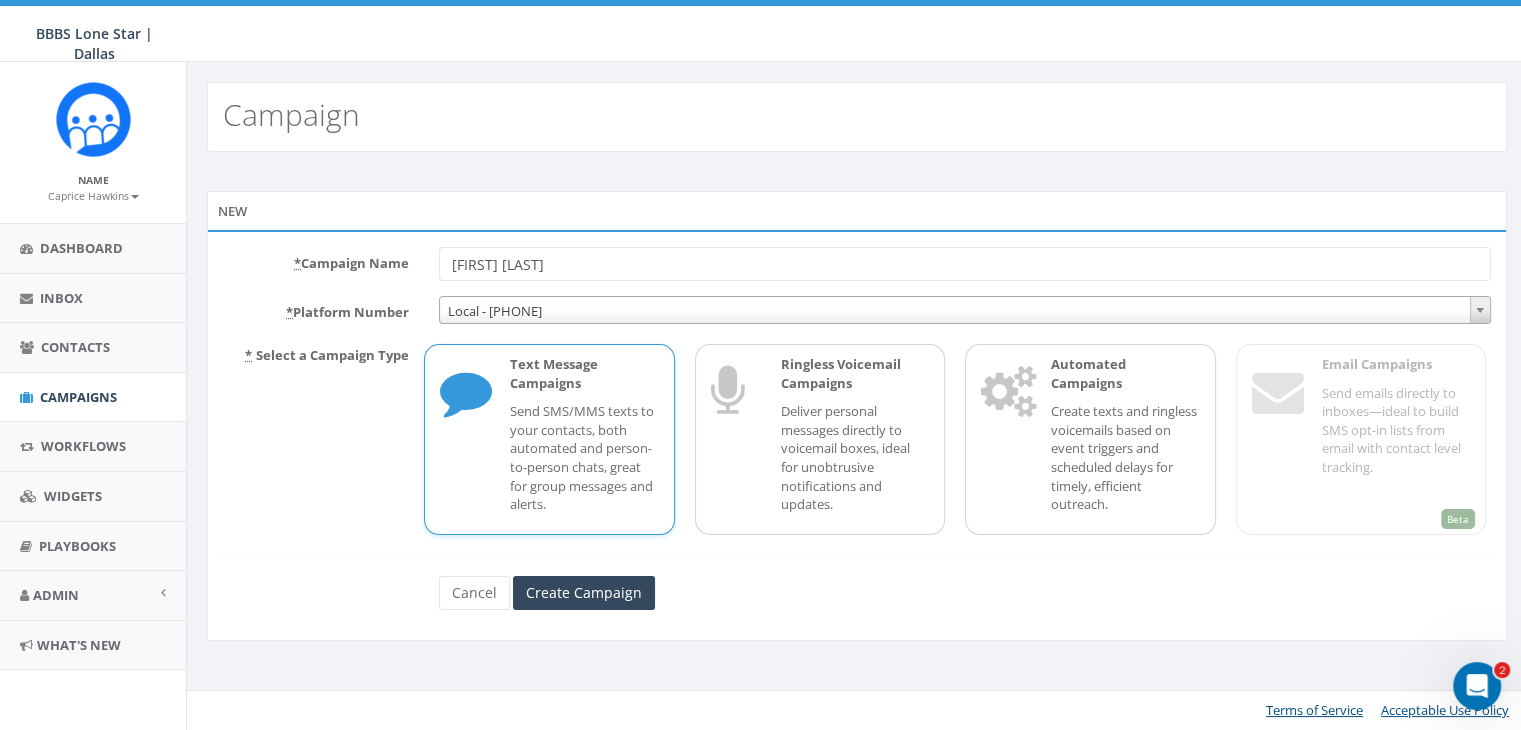 type on "[FIRST] [LAST]" 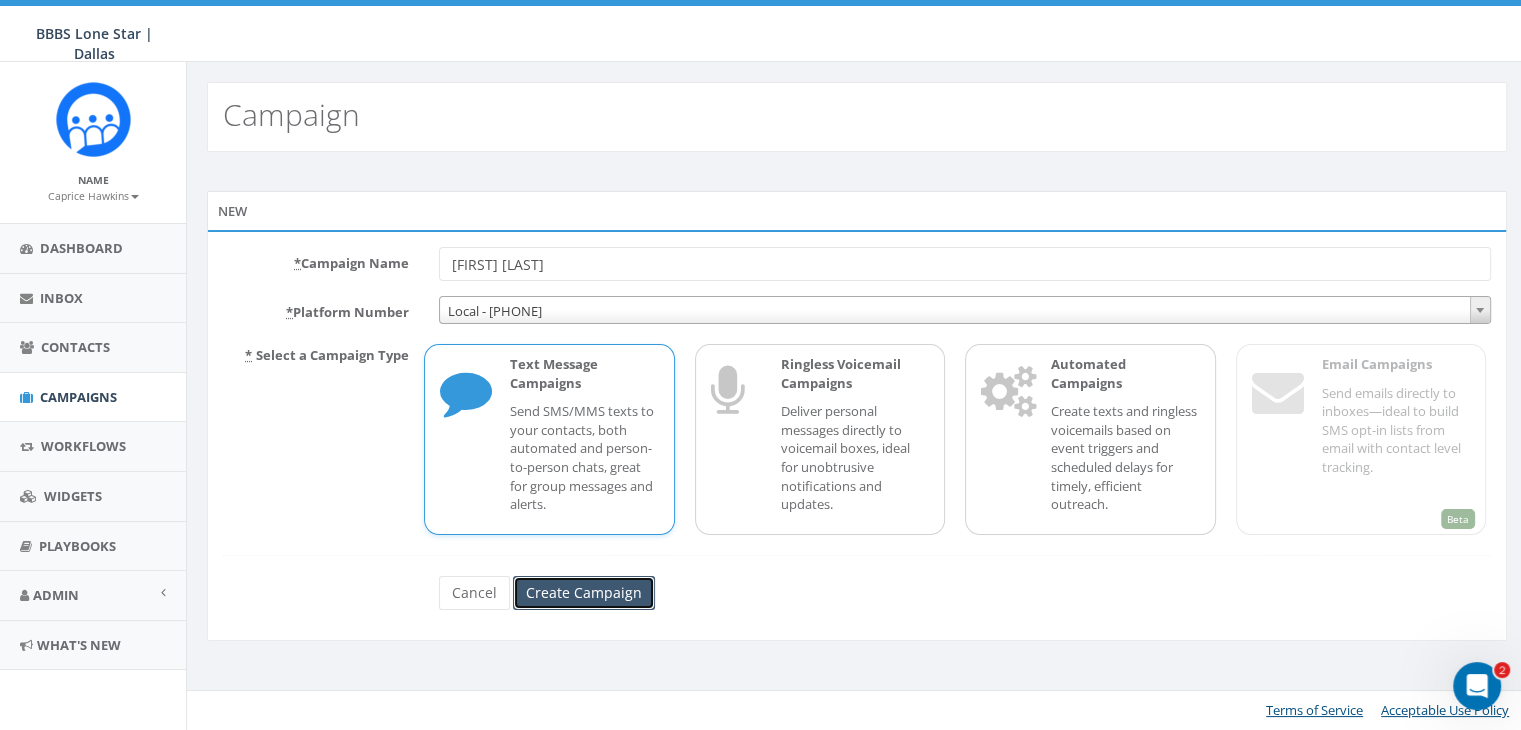 click on "Create Campaign" at bounding box center [584, 593] 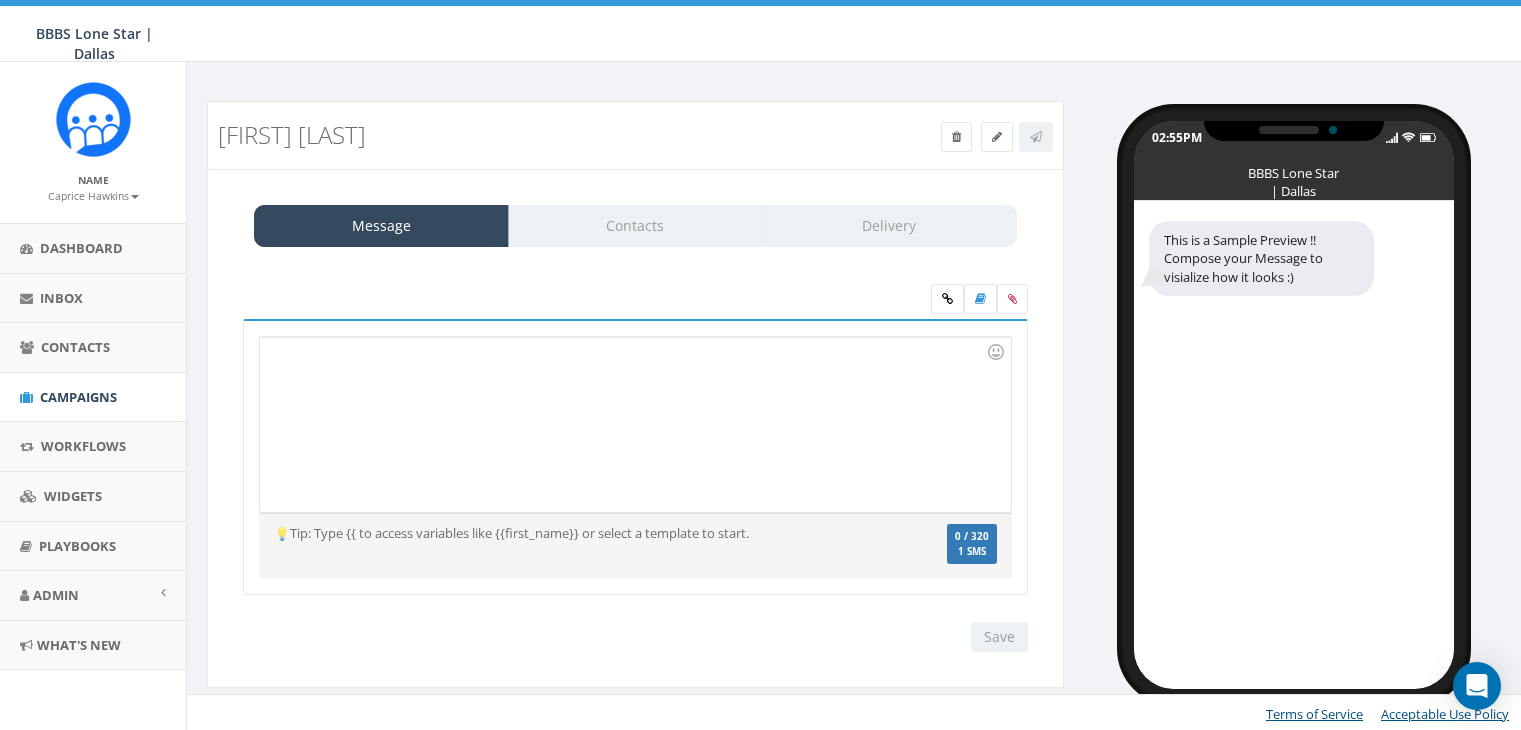 scroll, scrollTop: 0, scrollLeft: 0, axis: both 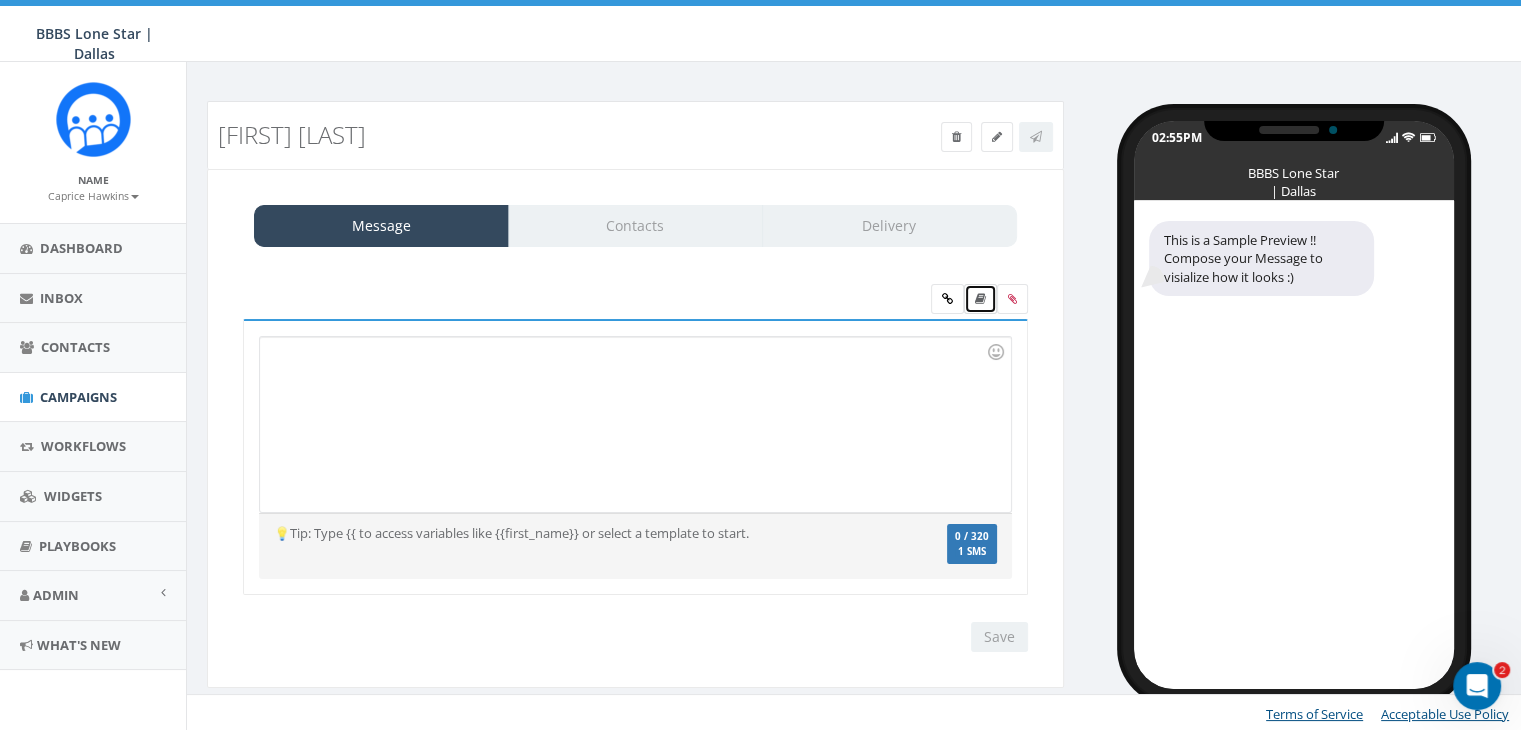 click at bounding box center [980, 299] 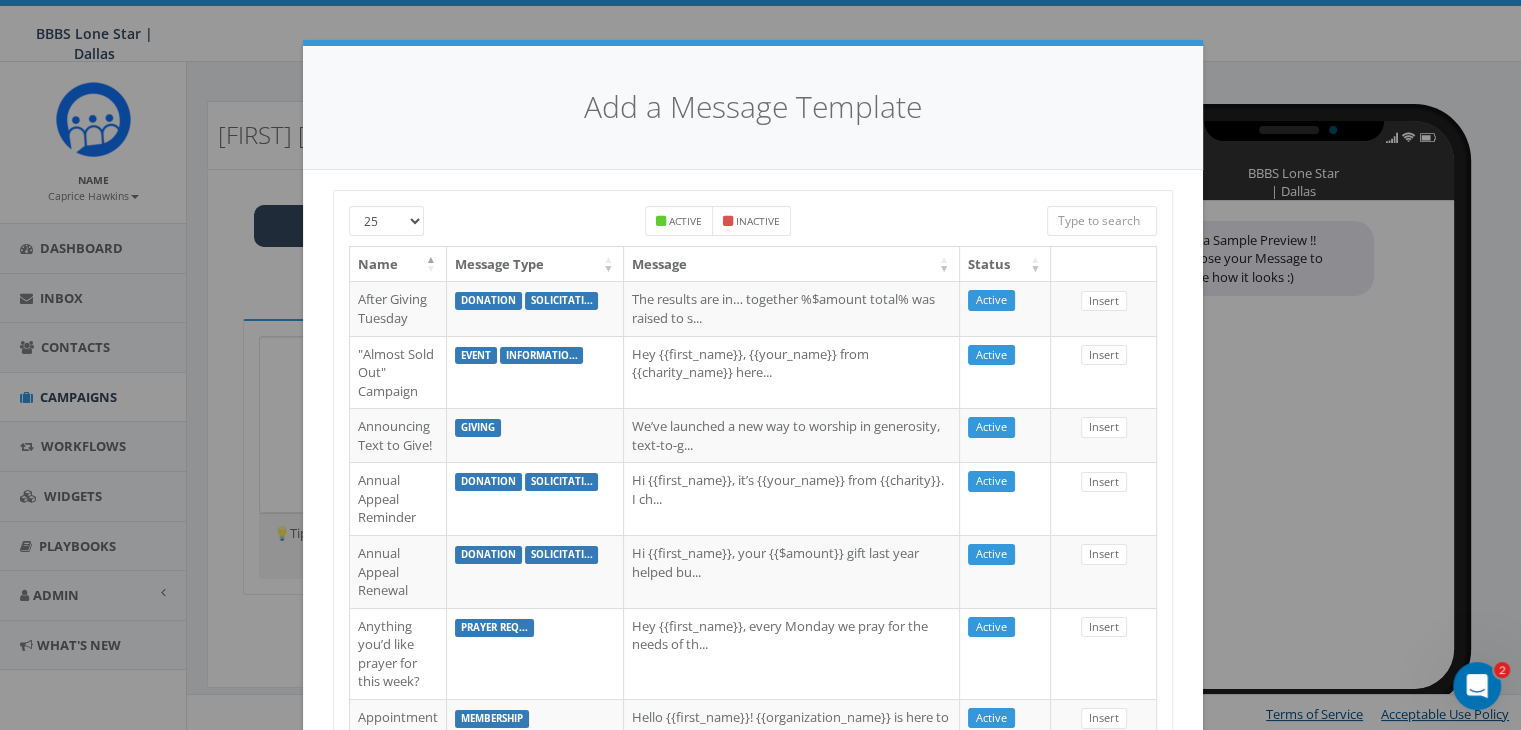 click at bounding box center [1102, 221] 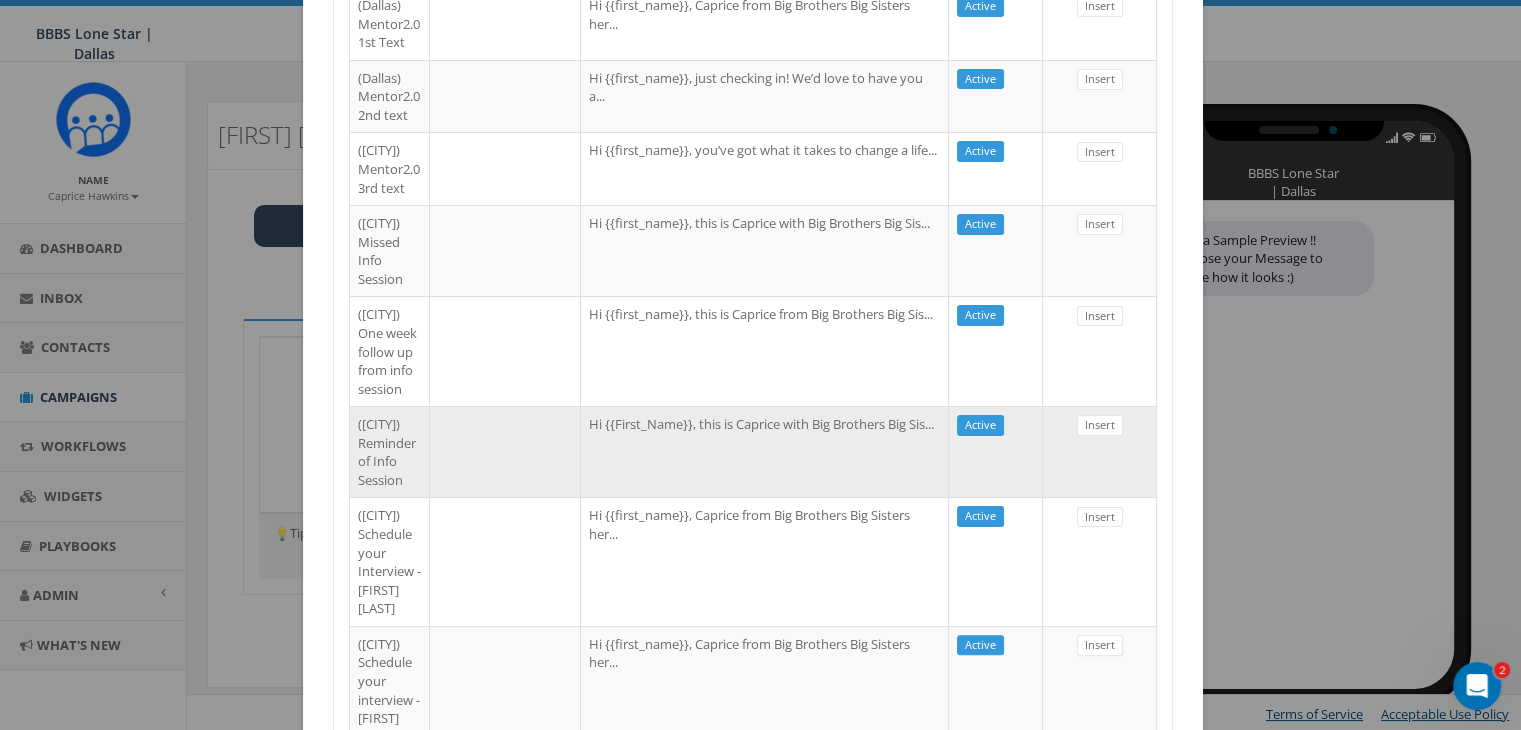 scroll, scrollTop: 400, scrollLeft: 0, axis: vertical 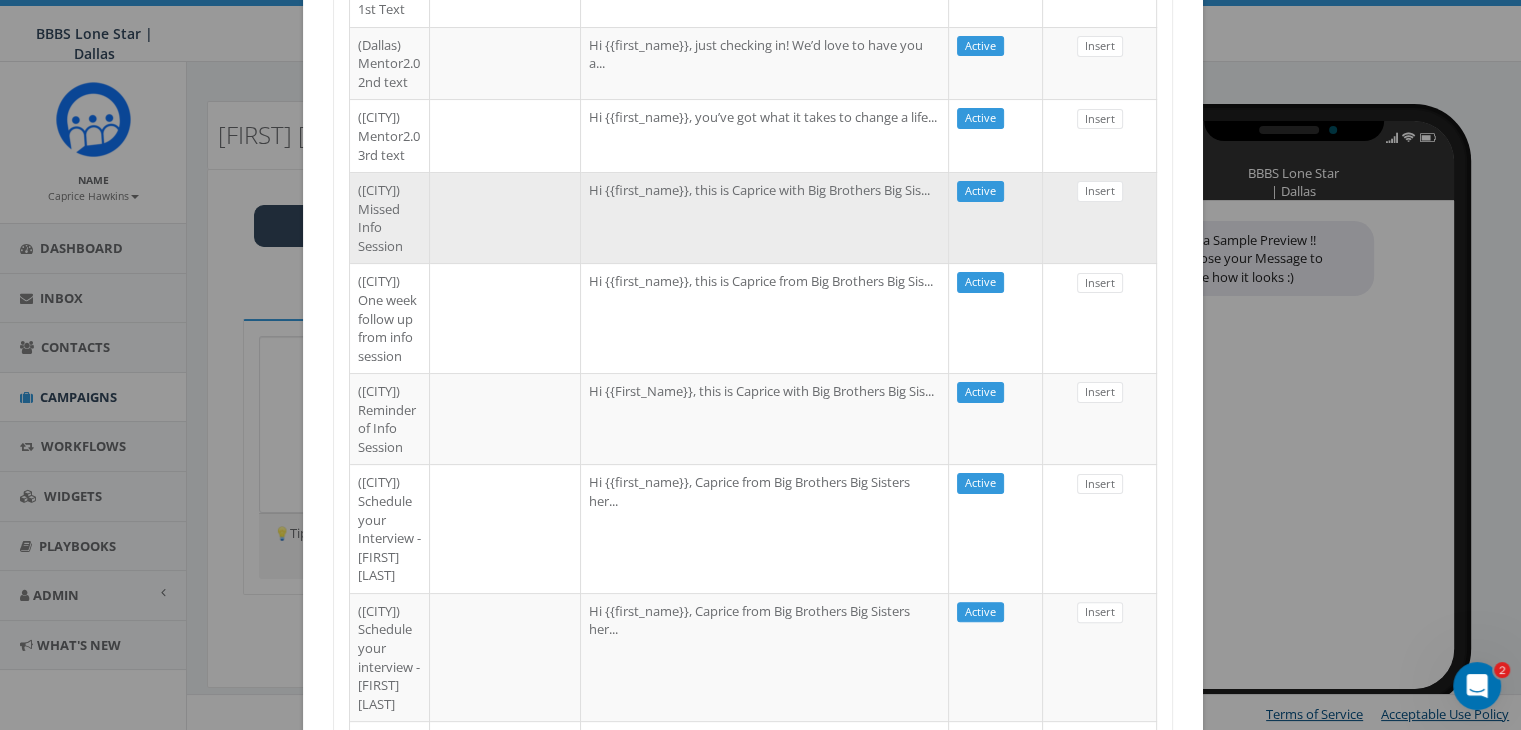 type on "dallas" 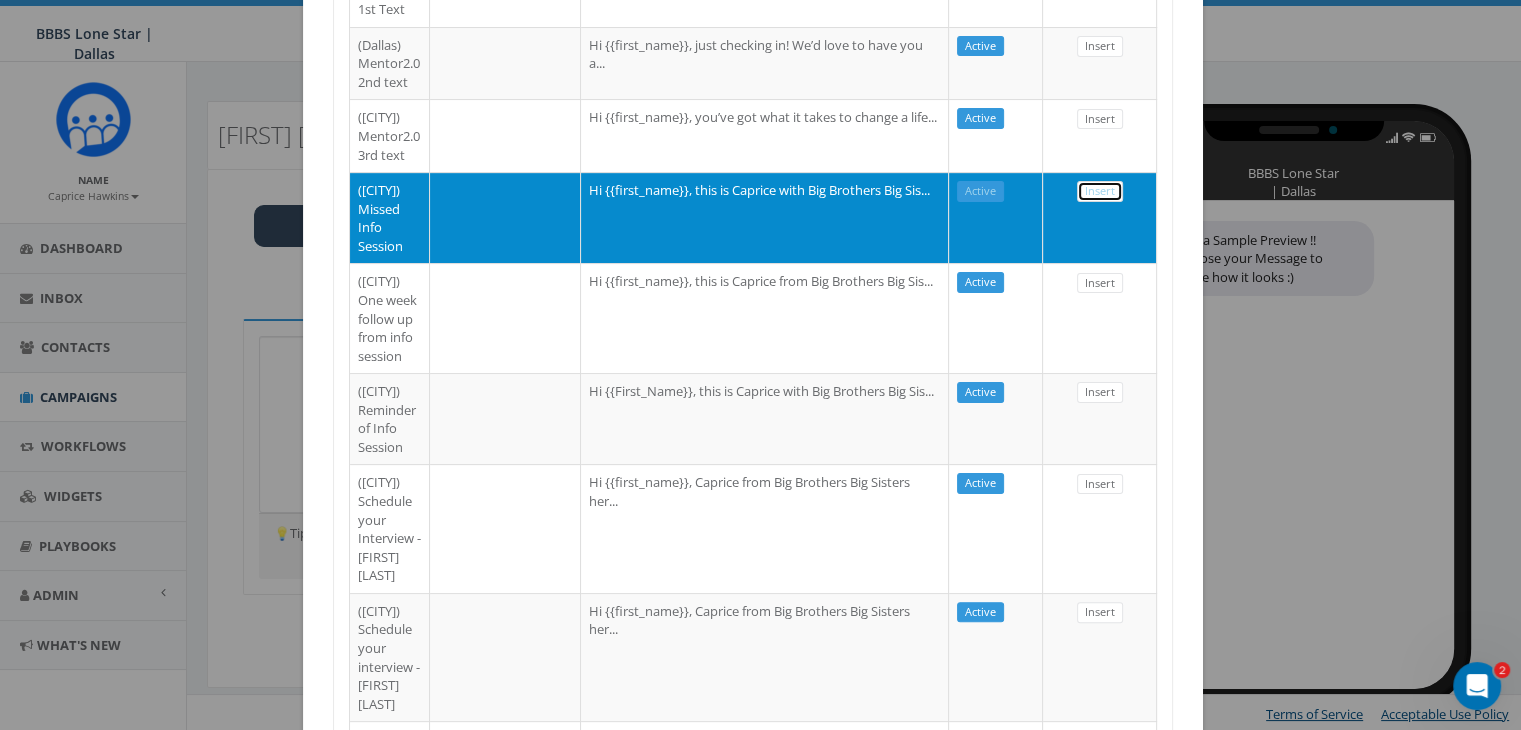 click on "Insert" at bounding box center [1100, 191] 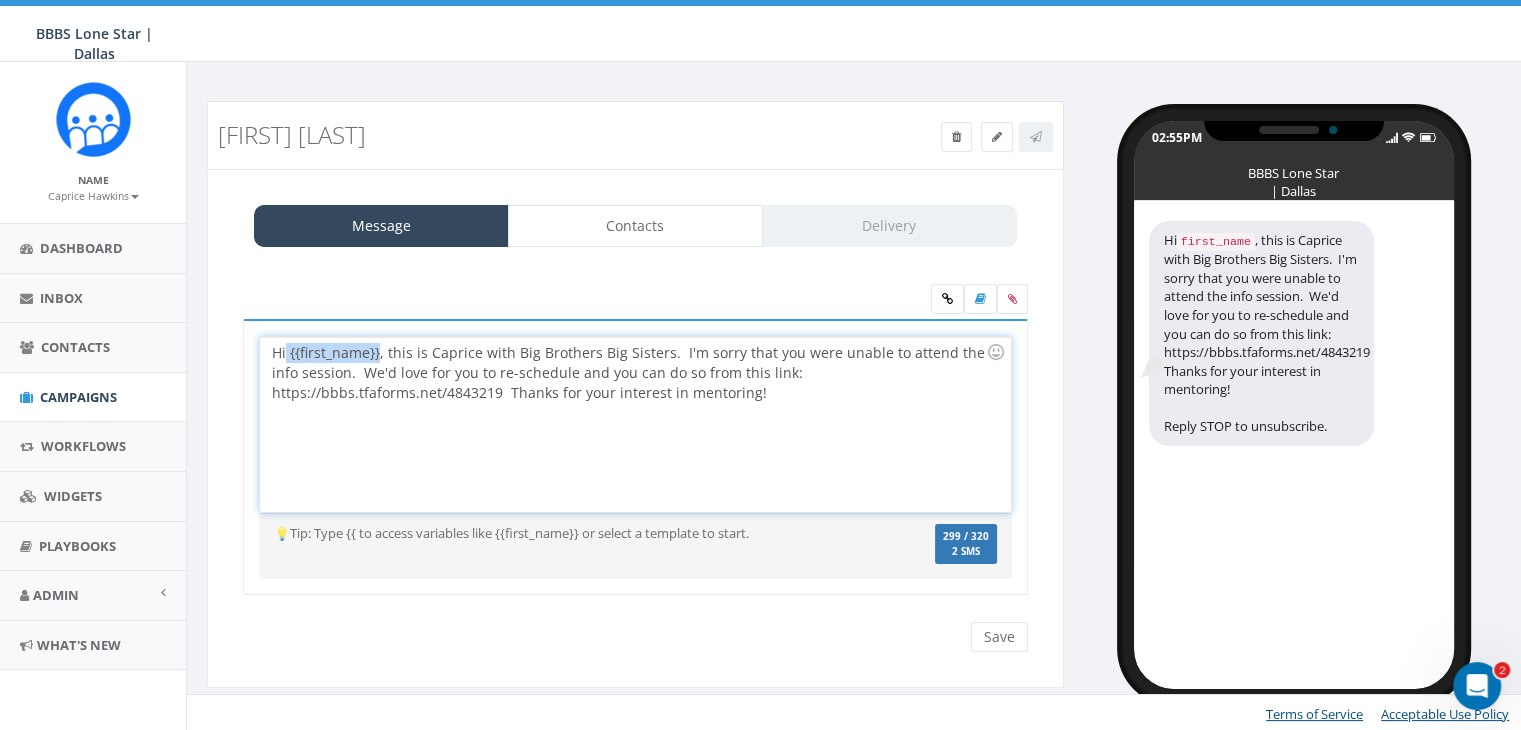 drag, startPoint x: 376, startPoint y: 349, endPoint x: 286, endPoint y: 347, distance: 90.02222 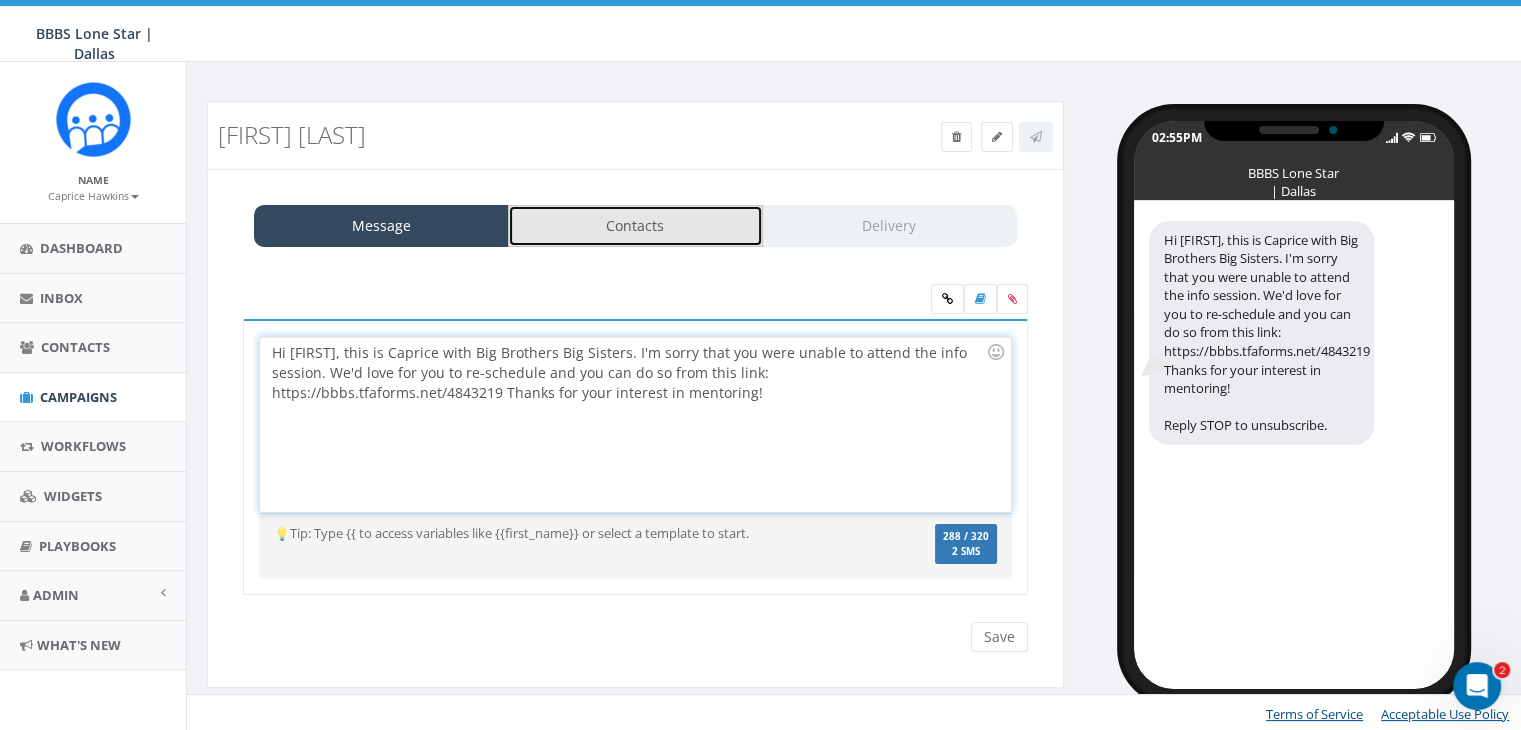 click on "Contacts" at bounding box center (635, 226) 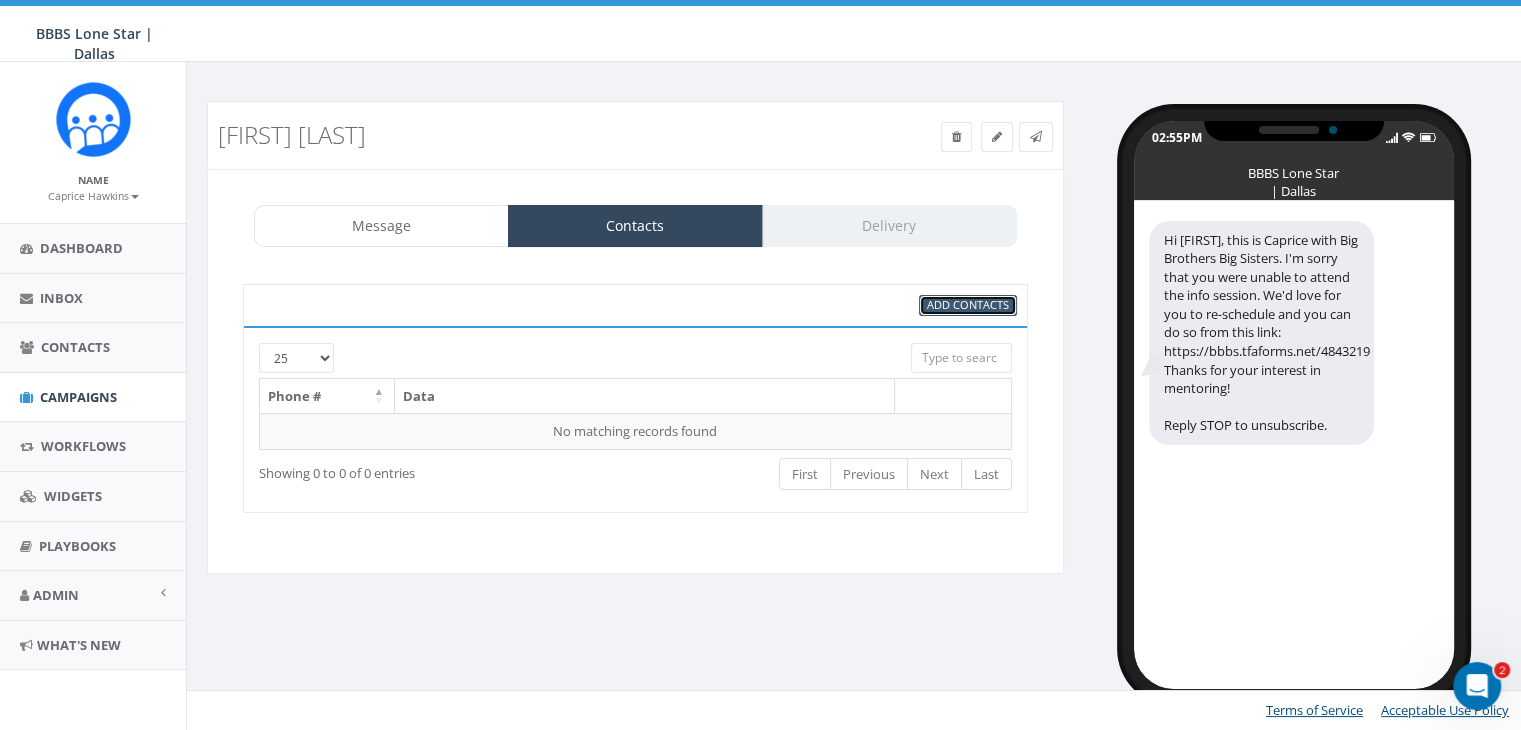click on "Add Contacts" at bounding box center (968, 304) 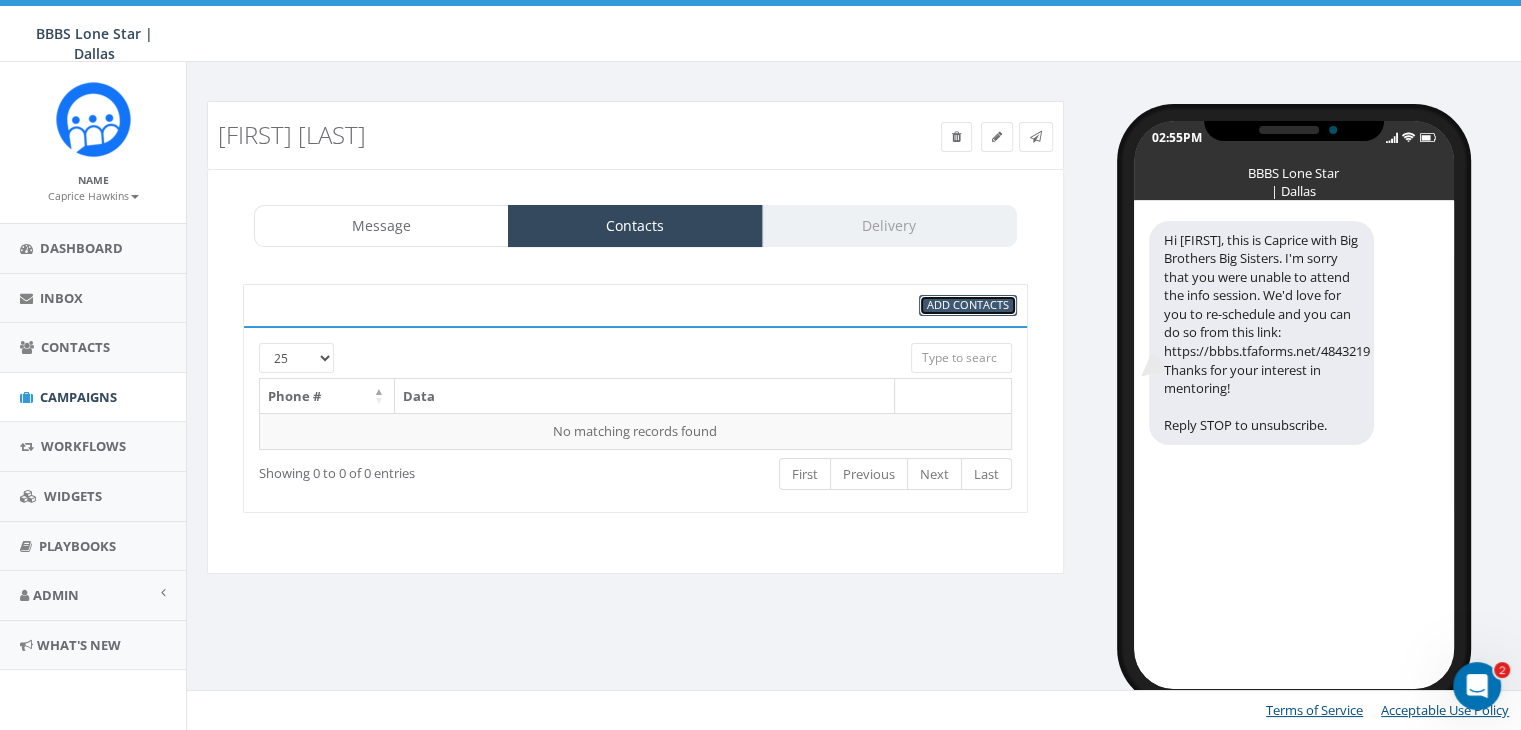 click on "Add Contacts" at bounding box center [968, 304] 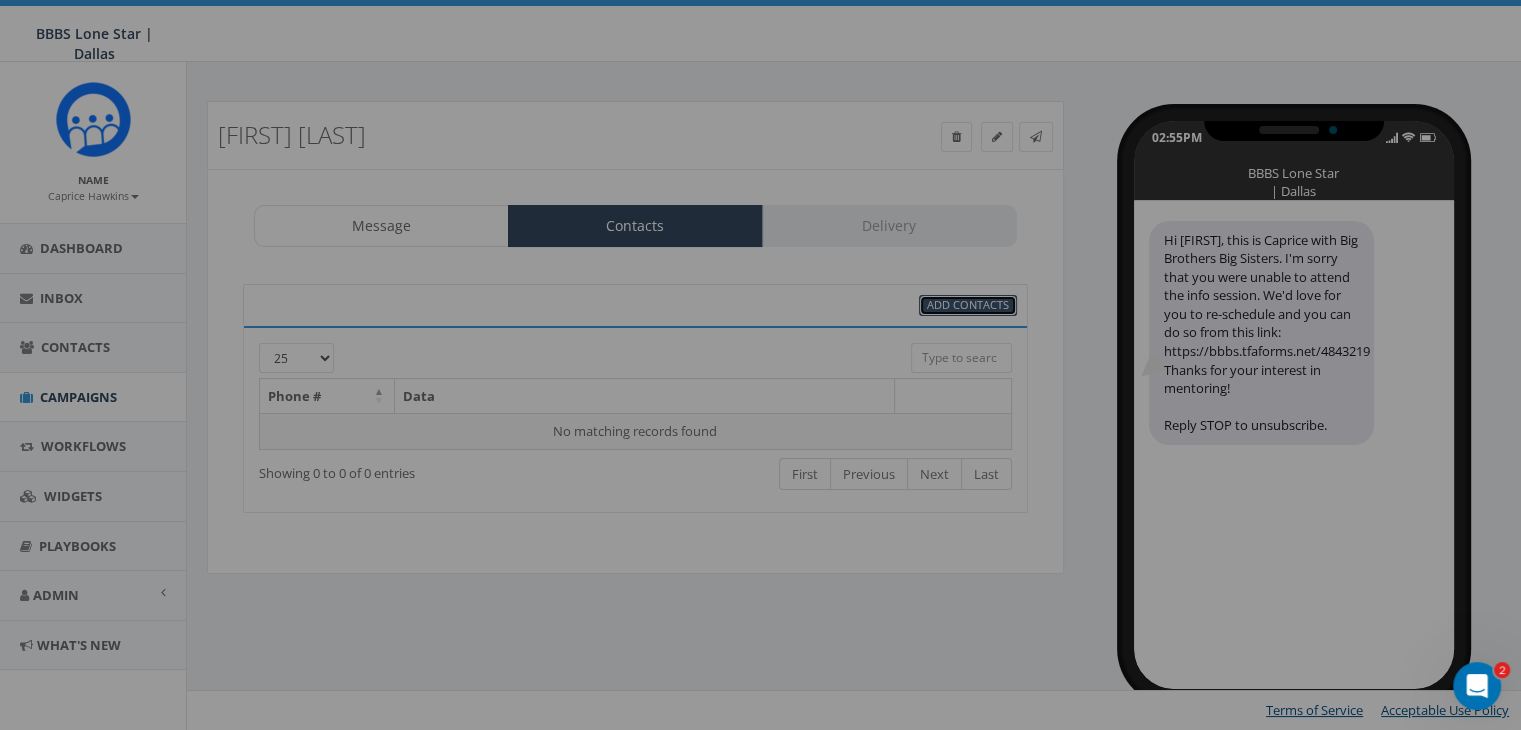 scroll, scrollTop: 0, scrollLeft: 0, axis: both 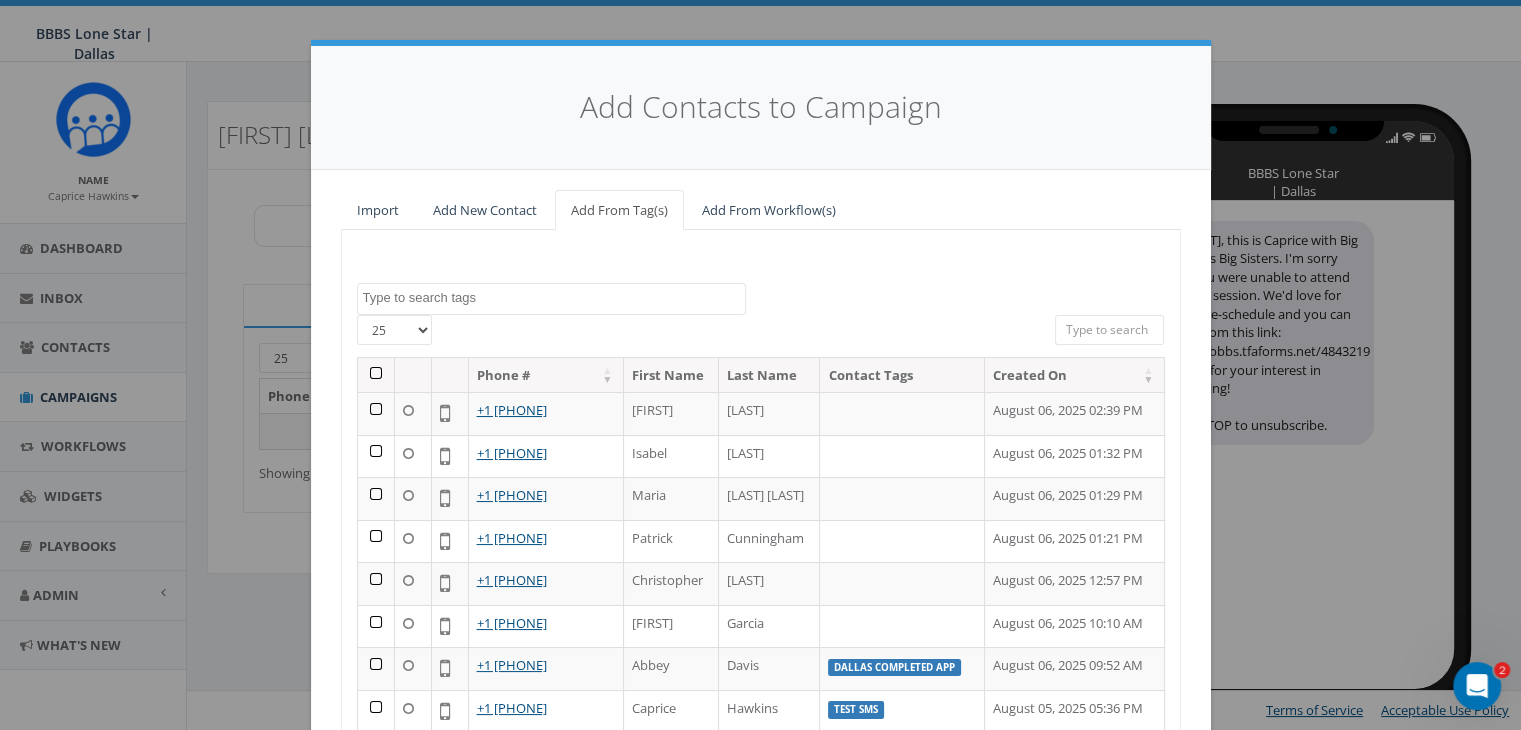 click at bounding box center (1110, 330) 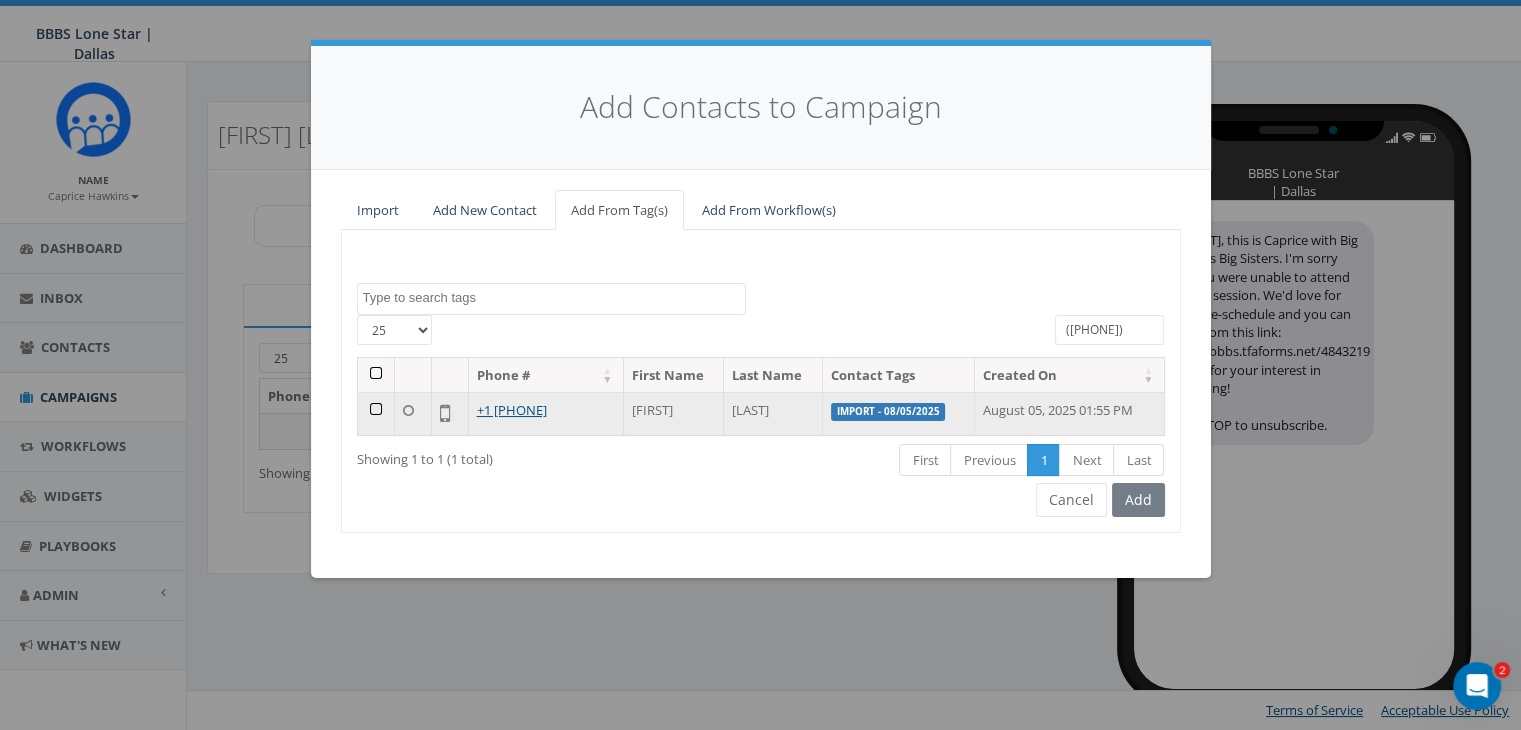 type on "(972) 201-8801" 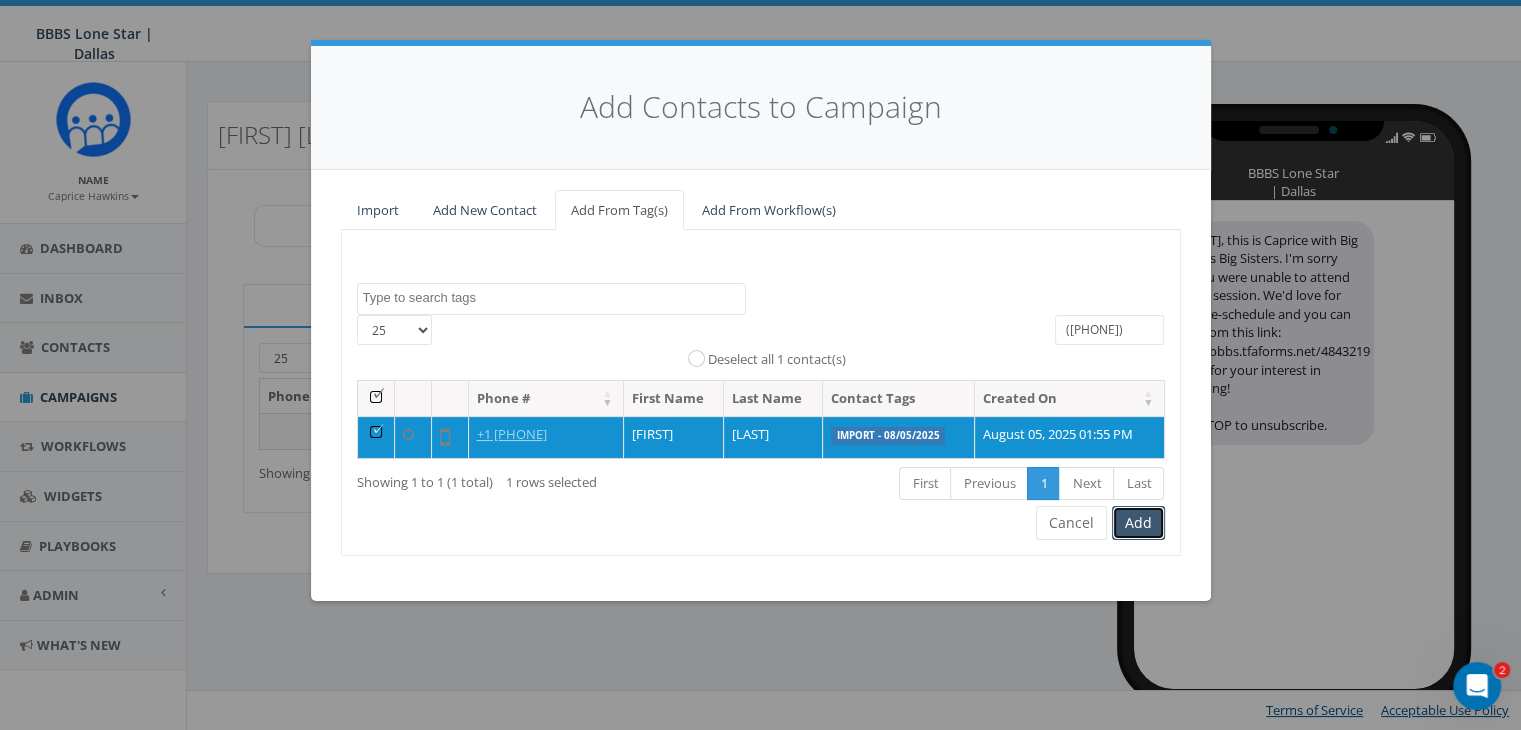 click on "Add" at bounding box center (1138, 523) 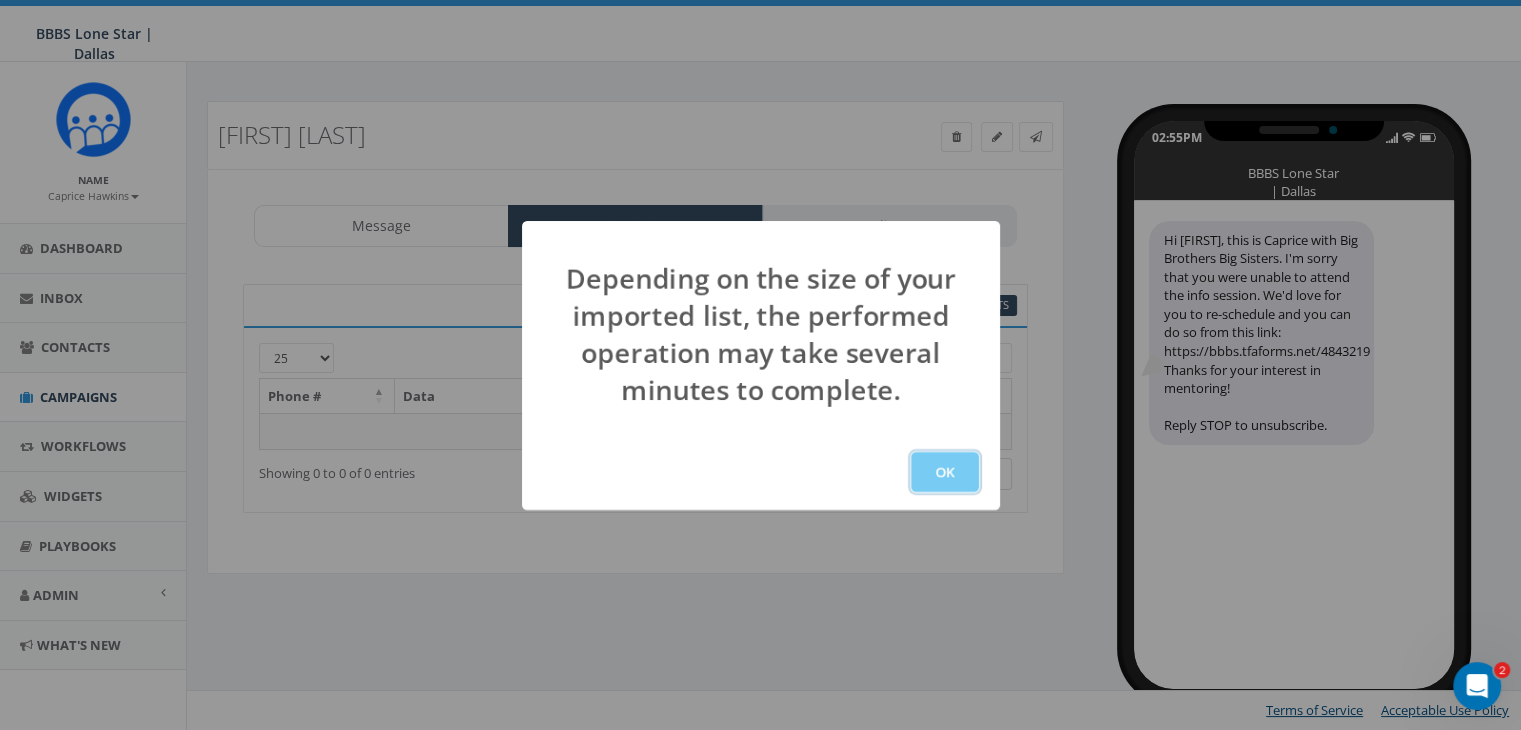 click on "OK" at bounding box center [945, 472] 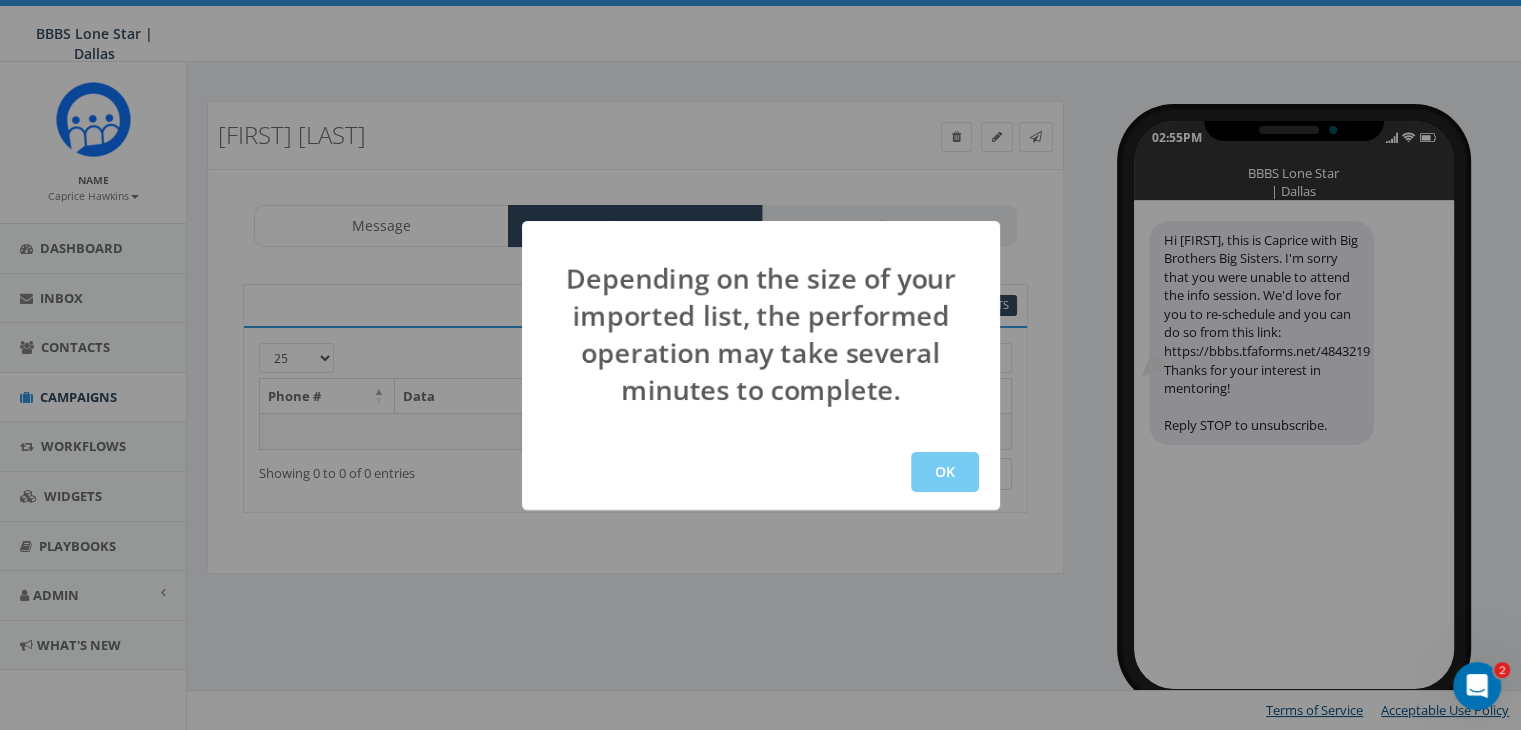scroll, scrollTop: 0, scrollLeft: 0, axis: both 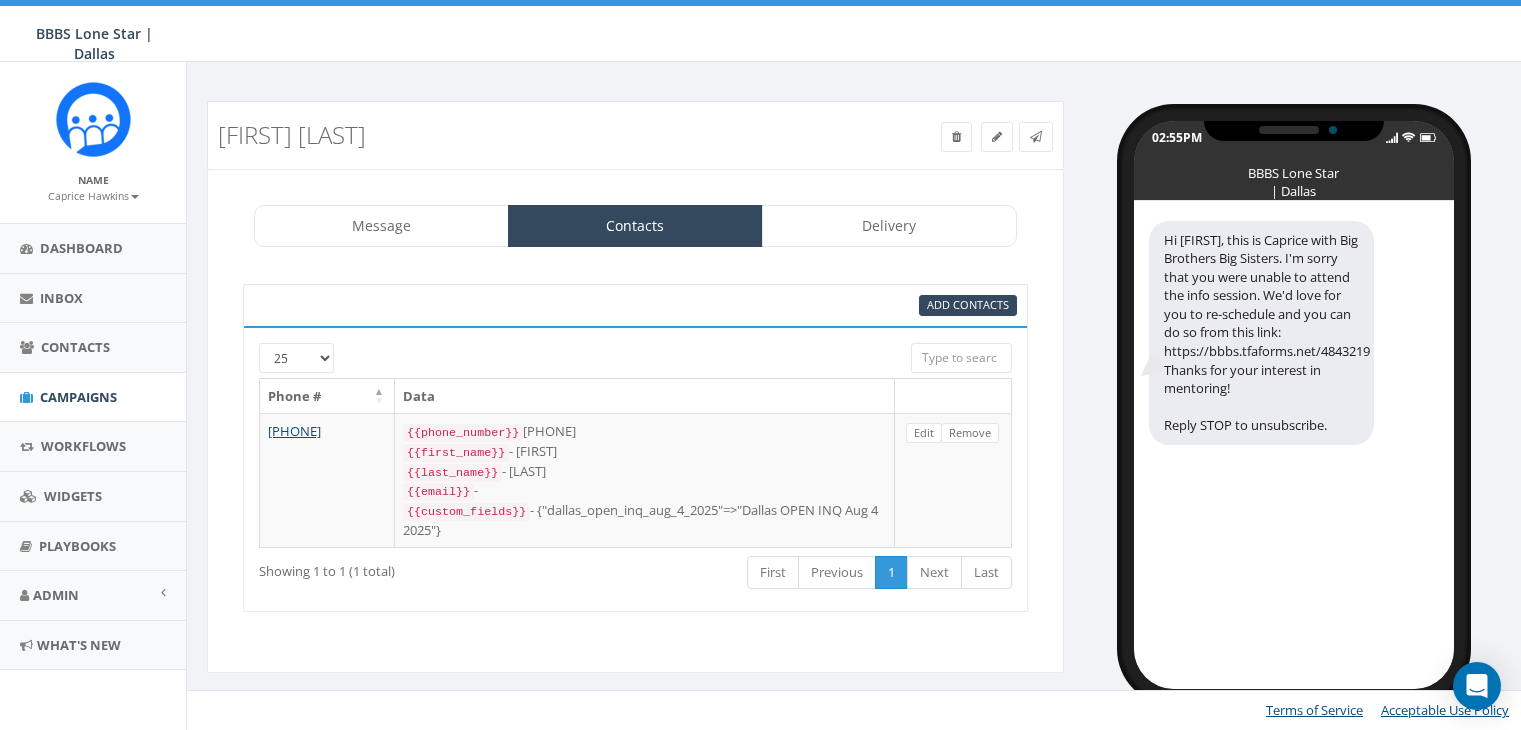 select 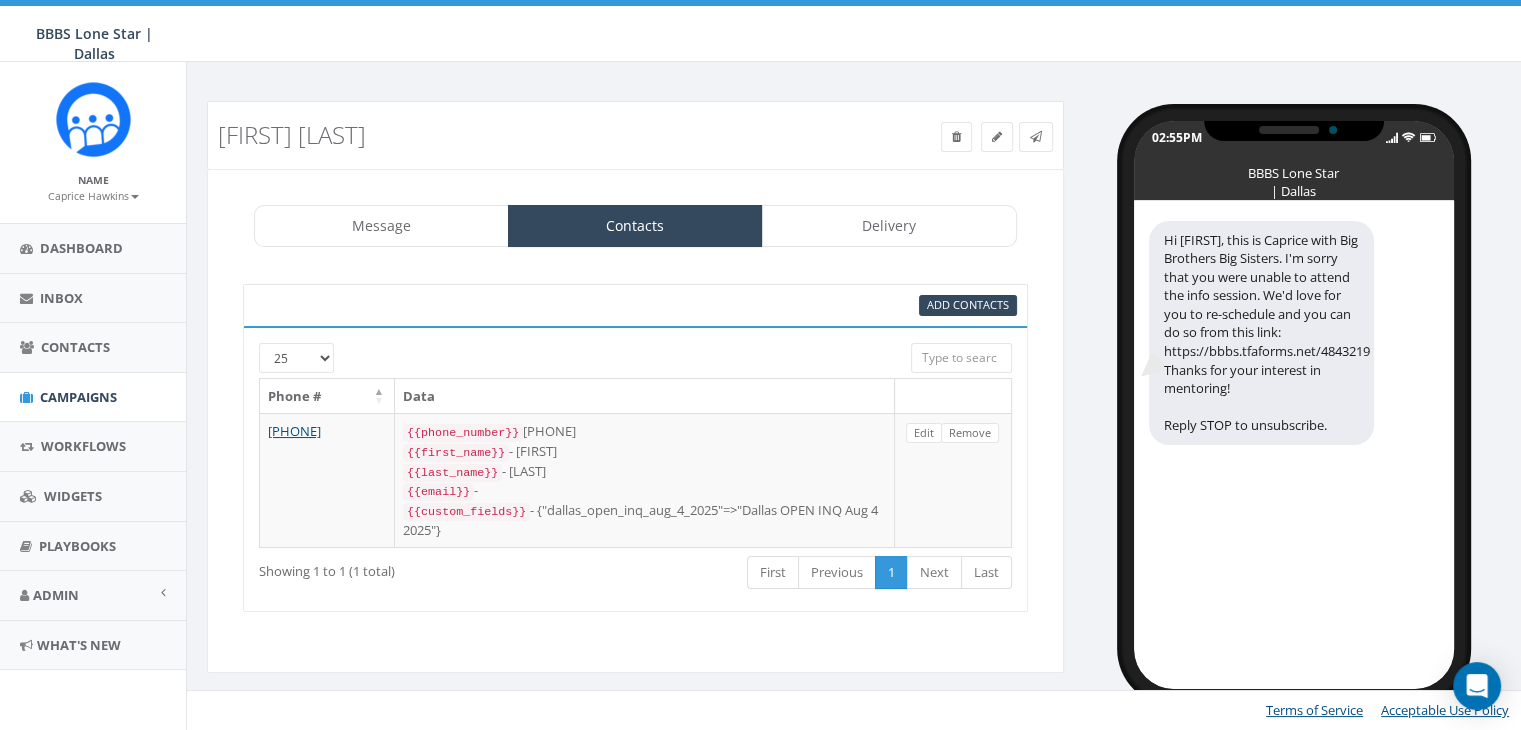scroll, scrollTop: 0, scrollLeft: 0, axis: both 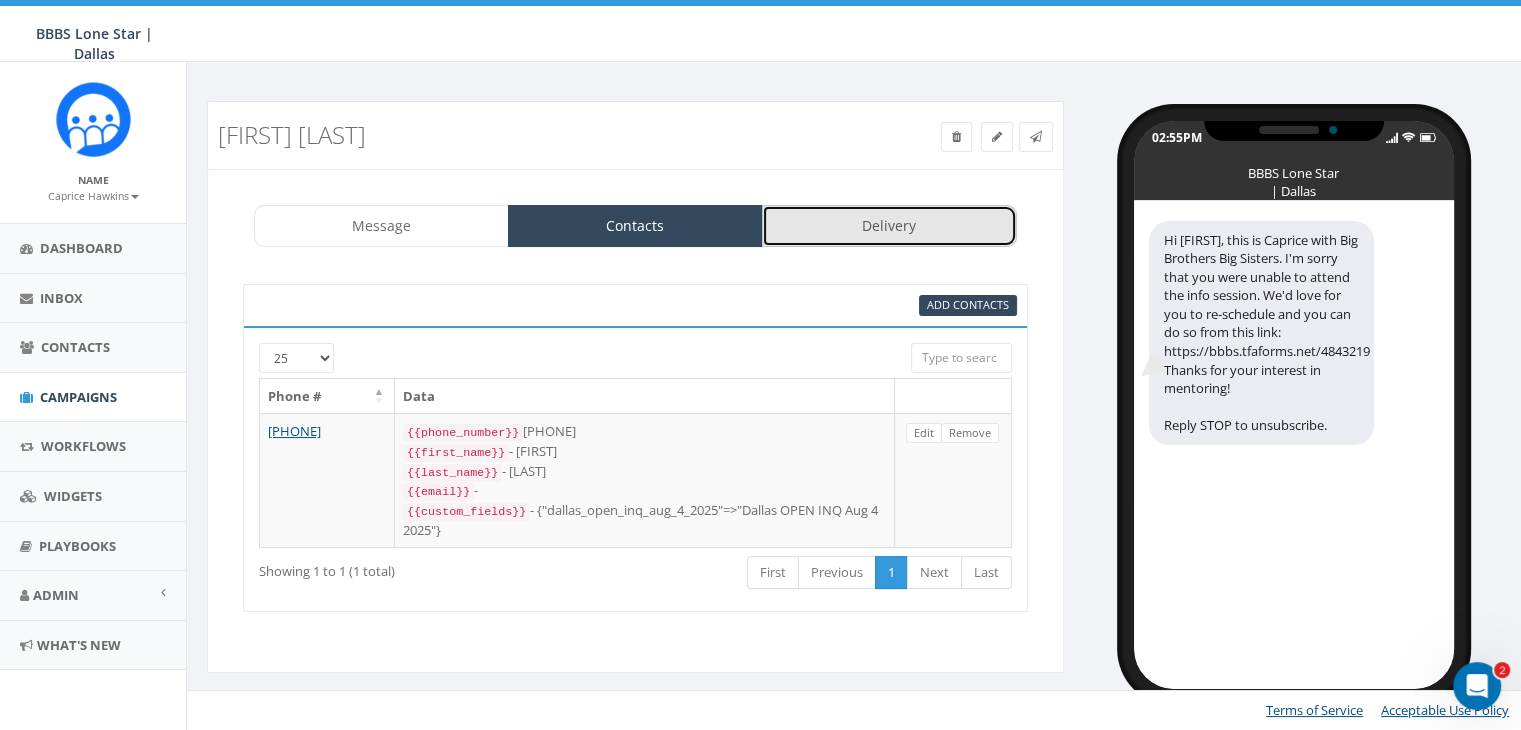 click on "Delivery" at bounding box center [889, 226] 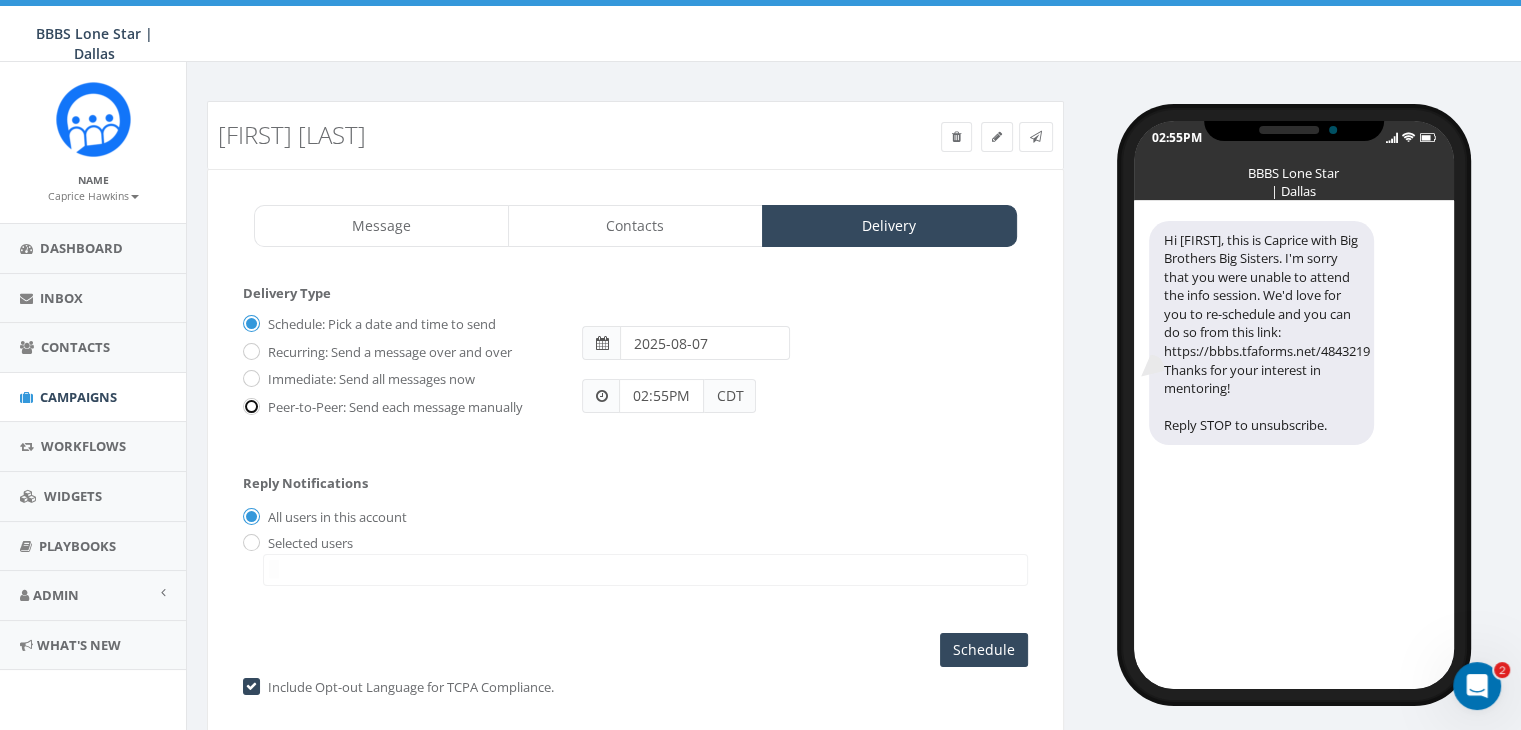 click on "Peer-to-Peer: Send each message manually" at bounding box center (249, 407) 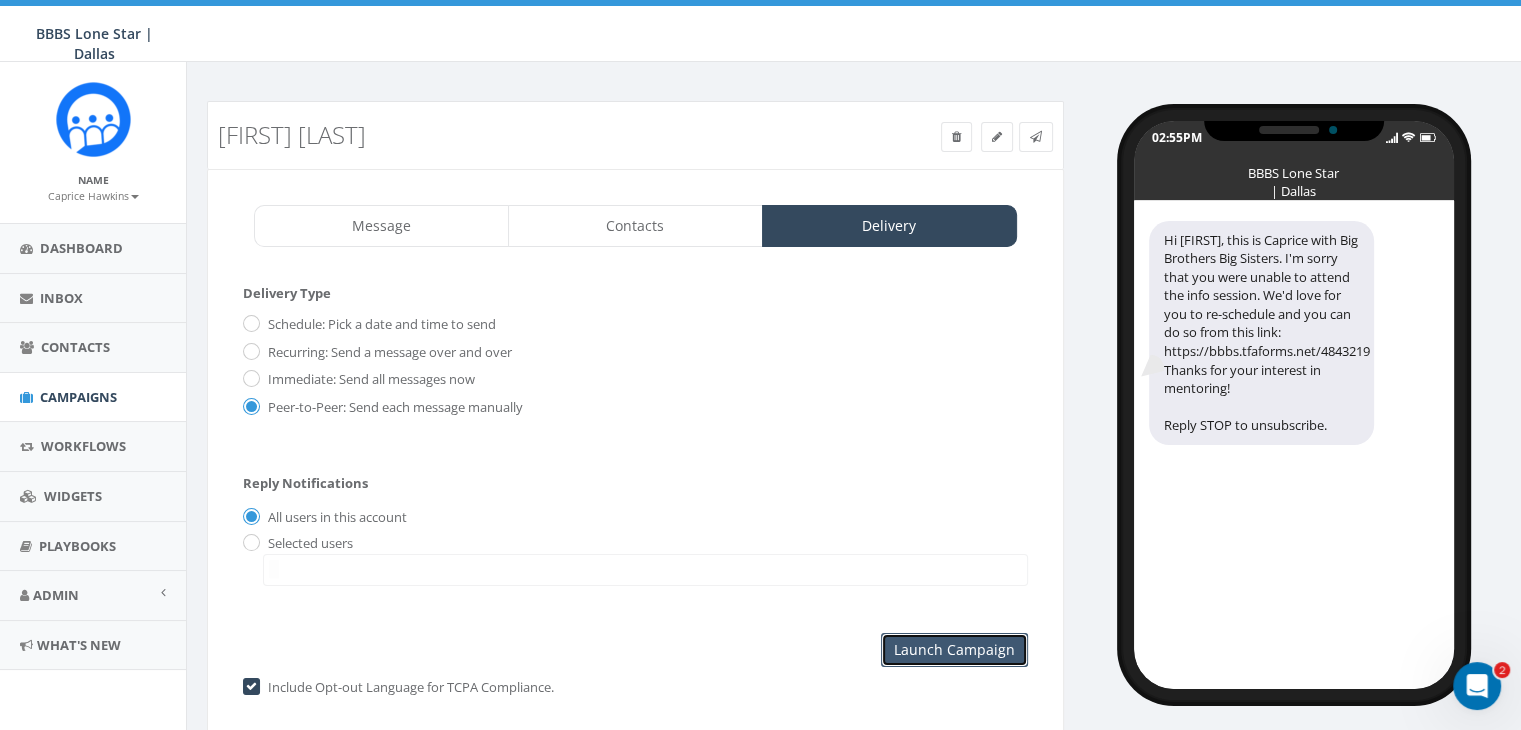 click on "Launch Campaign" at bounding box center (954, 650) 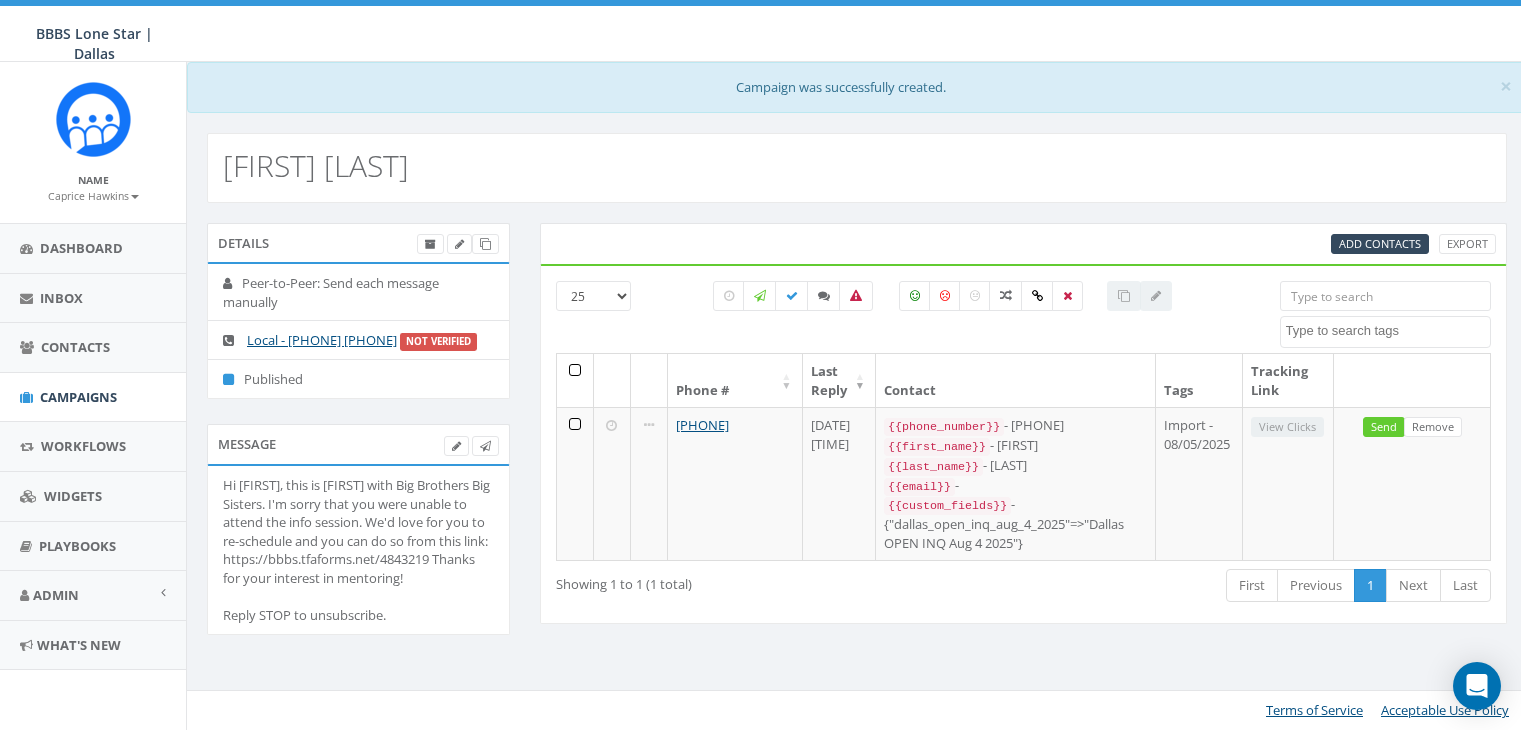 select 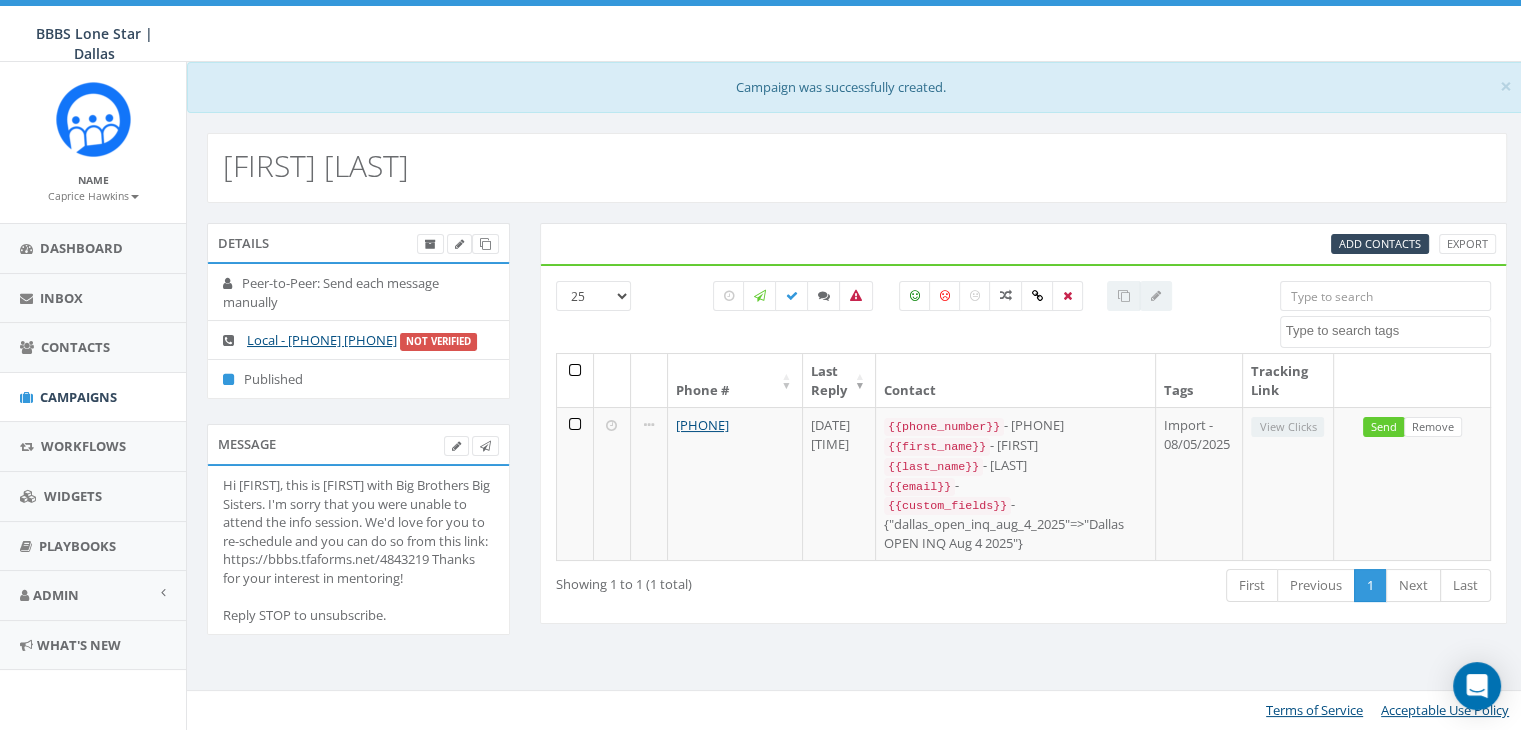 scroll, scrollTop: 0, scrollLeft: 0, axis: both 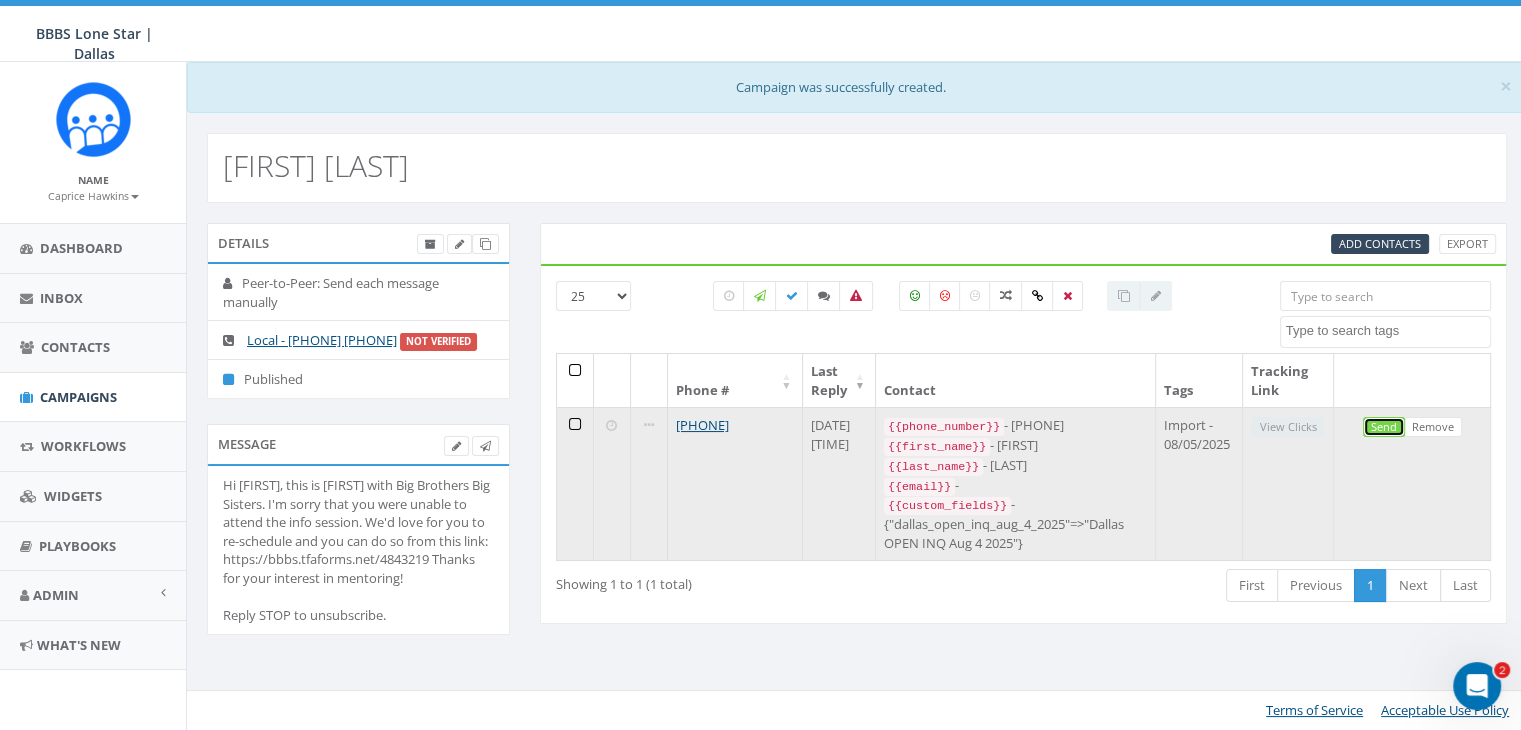 click on "Send" at bounding box center [1384, 427] 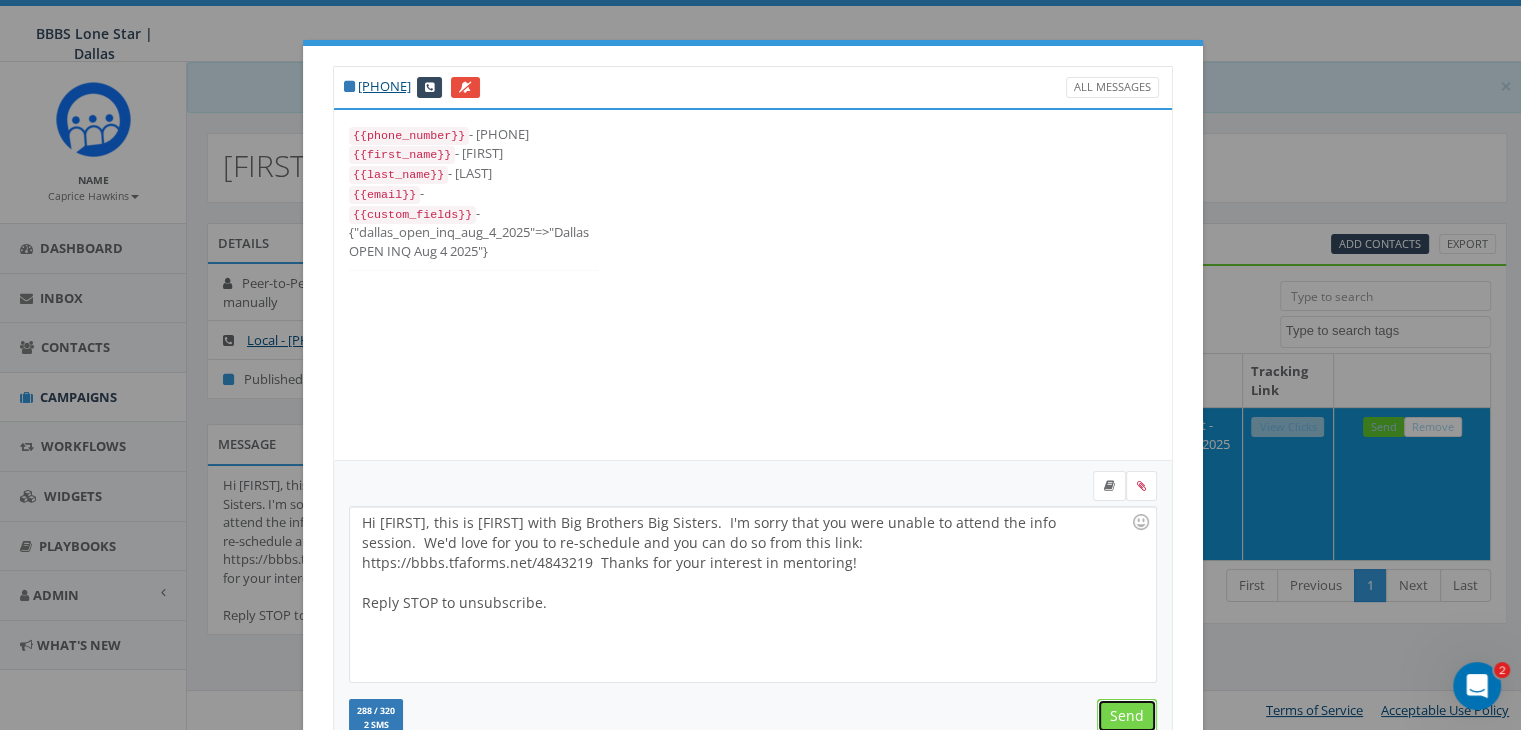 click on "Send" at bounding box center [1127, 716] 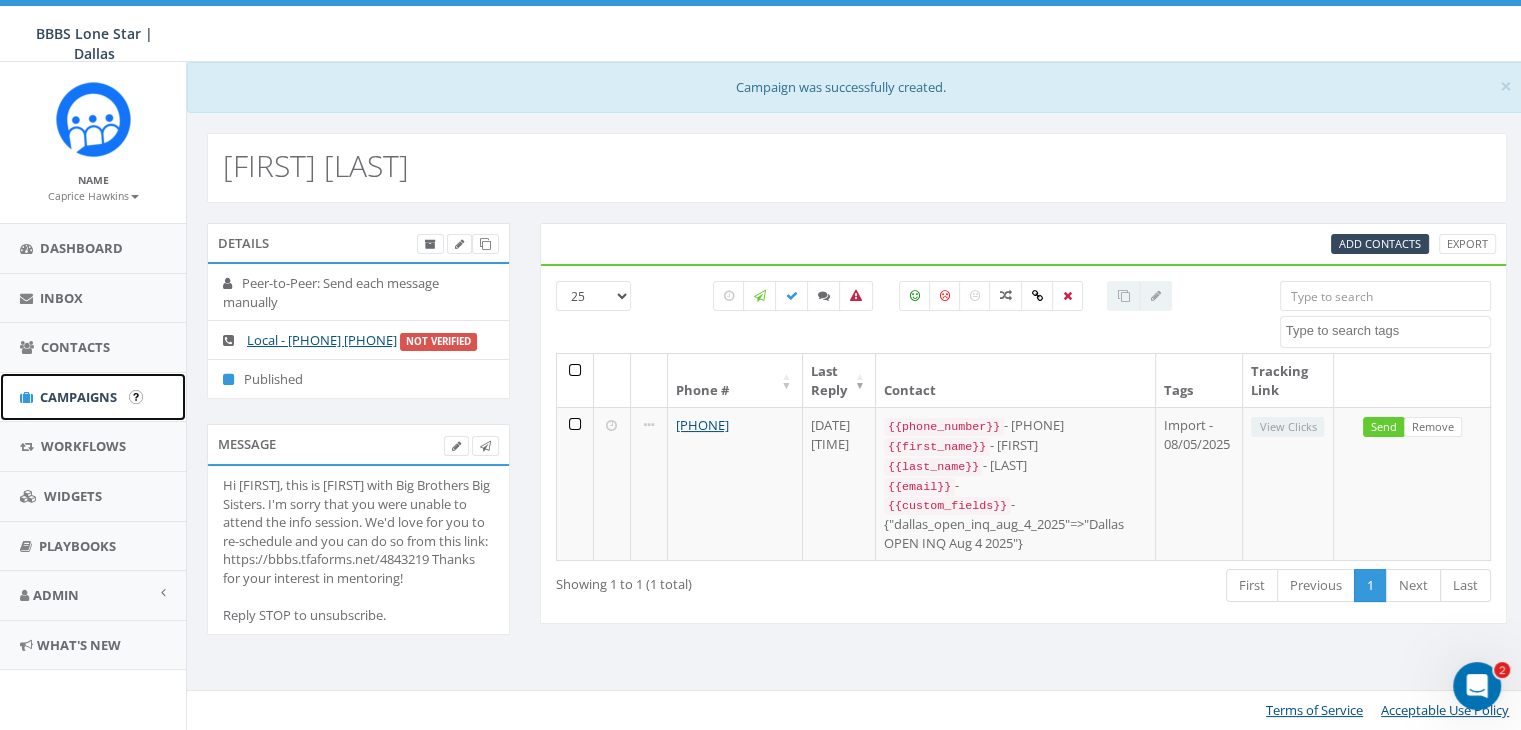 click on "Campaigns" at bounding box center (93, 397) 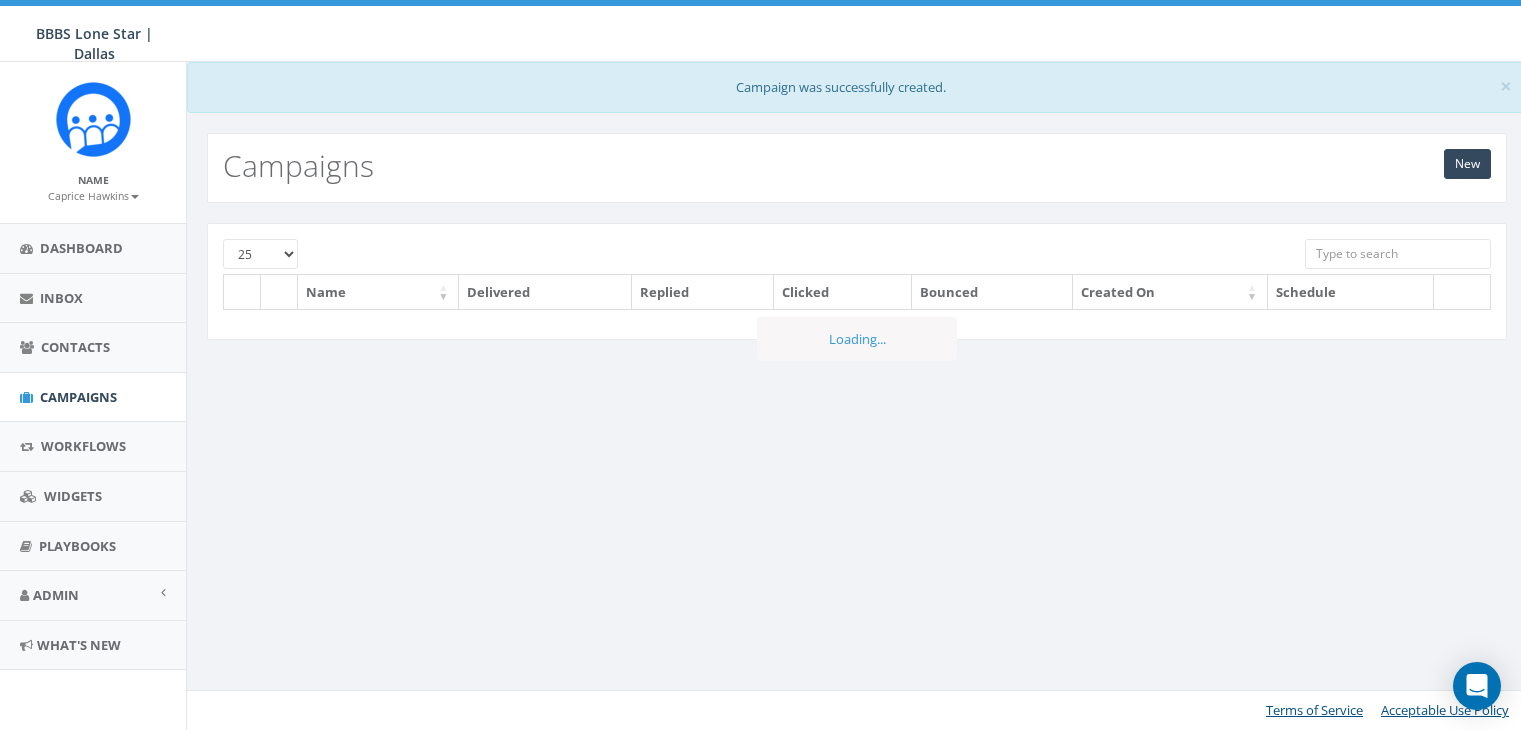scroll, scrollTop: 0, scrollLeft: 0, axis: both 